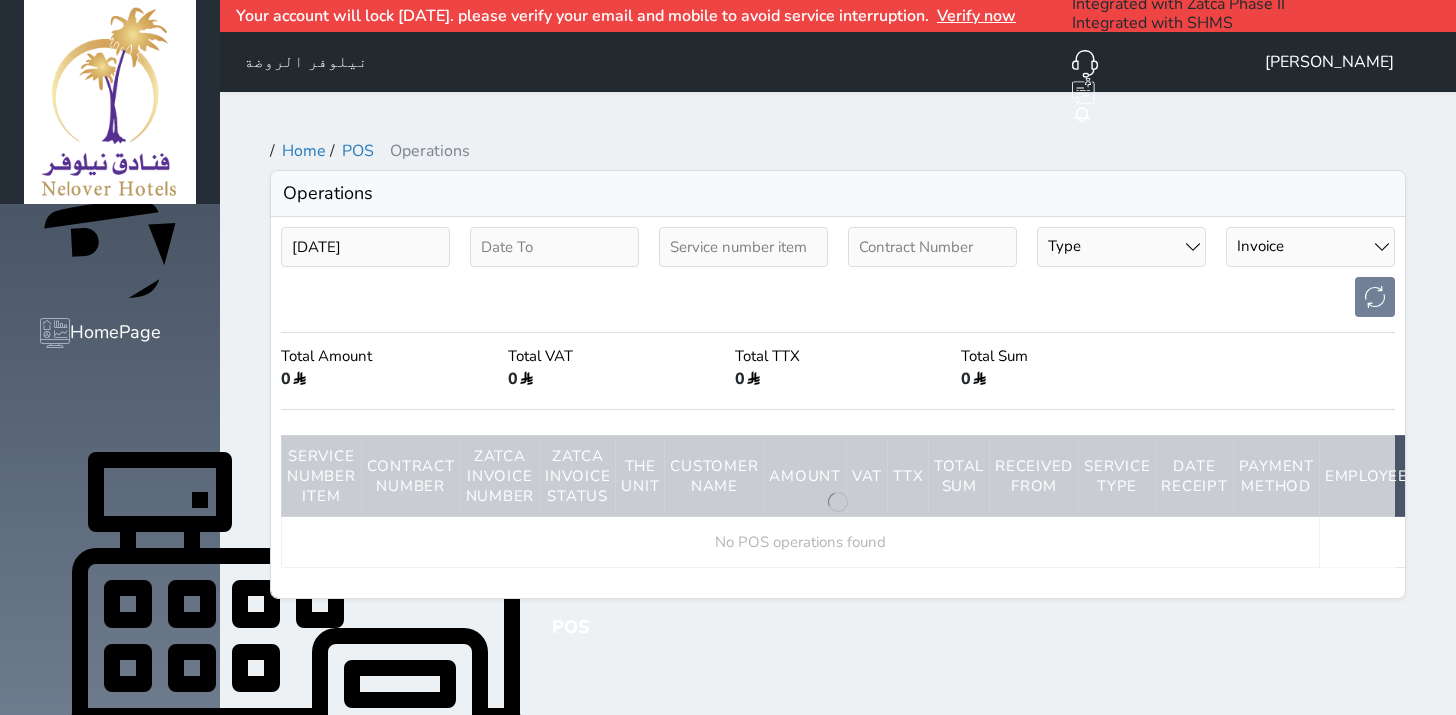 select on "invoice" 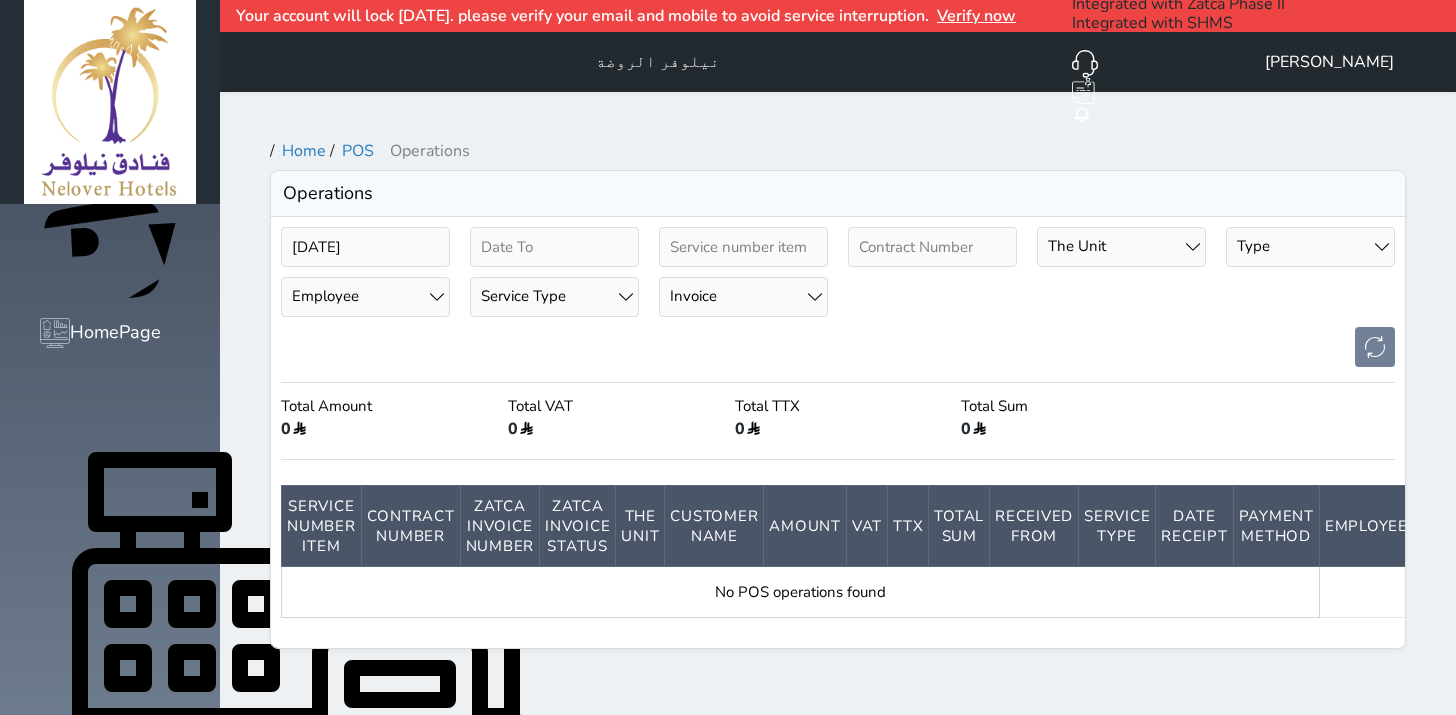click on "Your account will lock [DATE]. please verify your email and mobile to avoid service interruption.
Verify now" at bounding box center [838, 16] 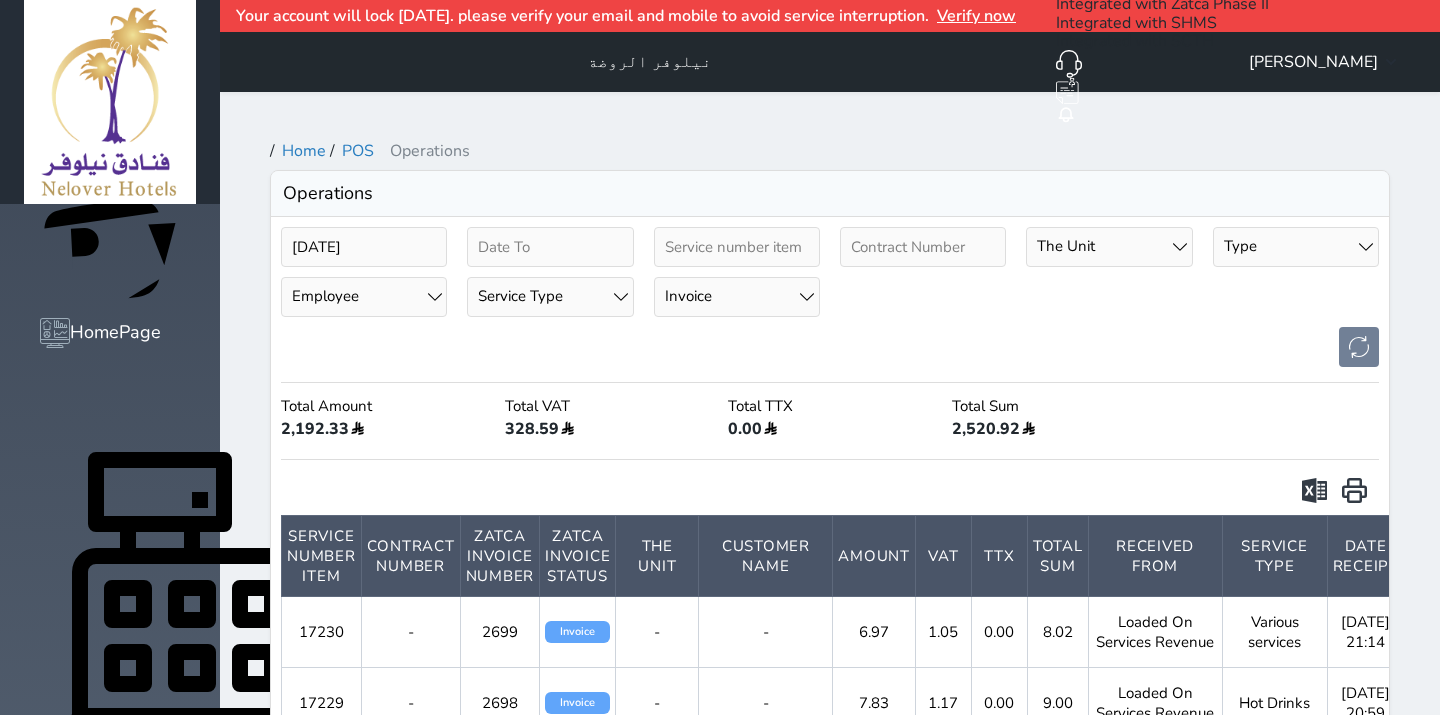 scroll, scrollTop: 0, scrollLeft: 0, axis: both 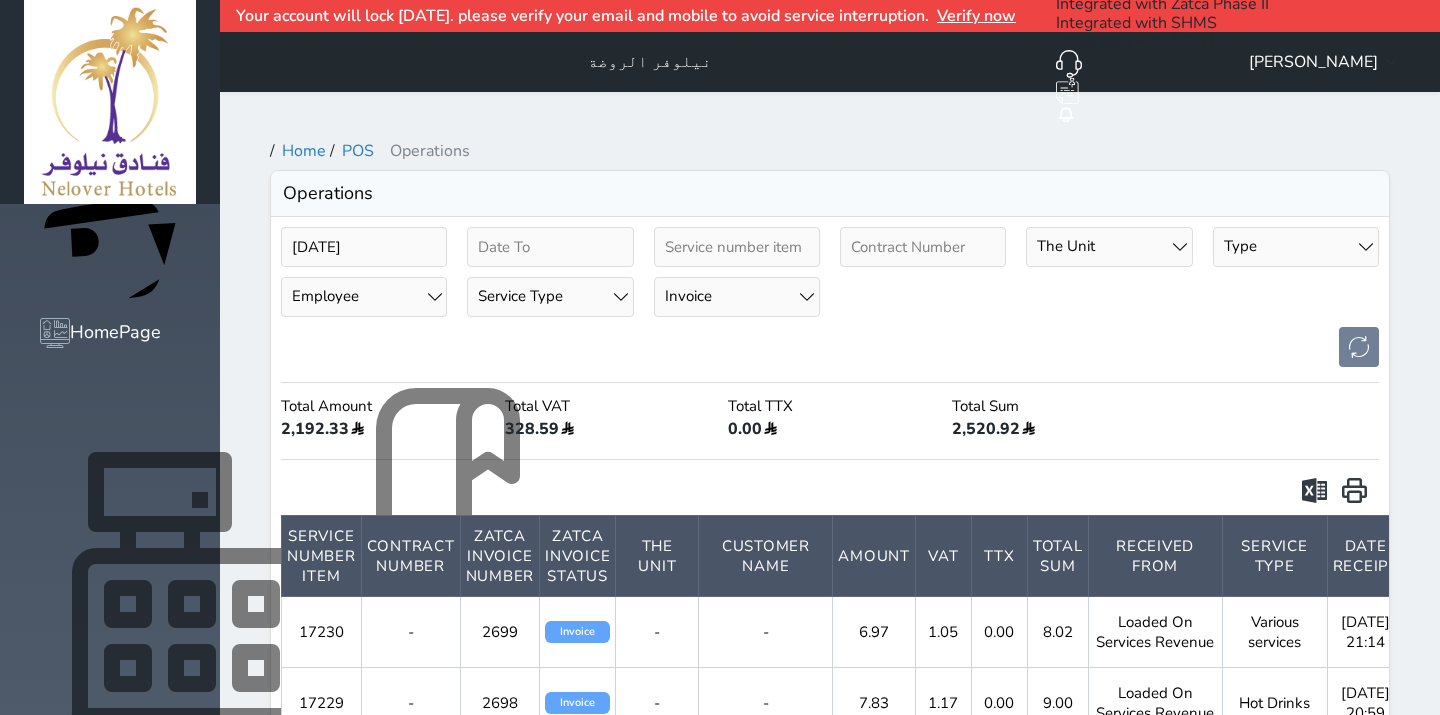 click 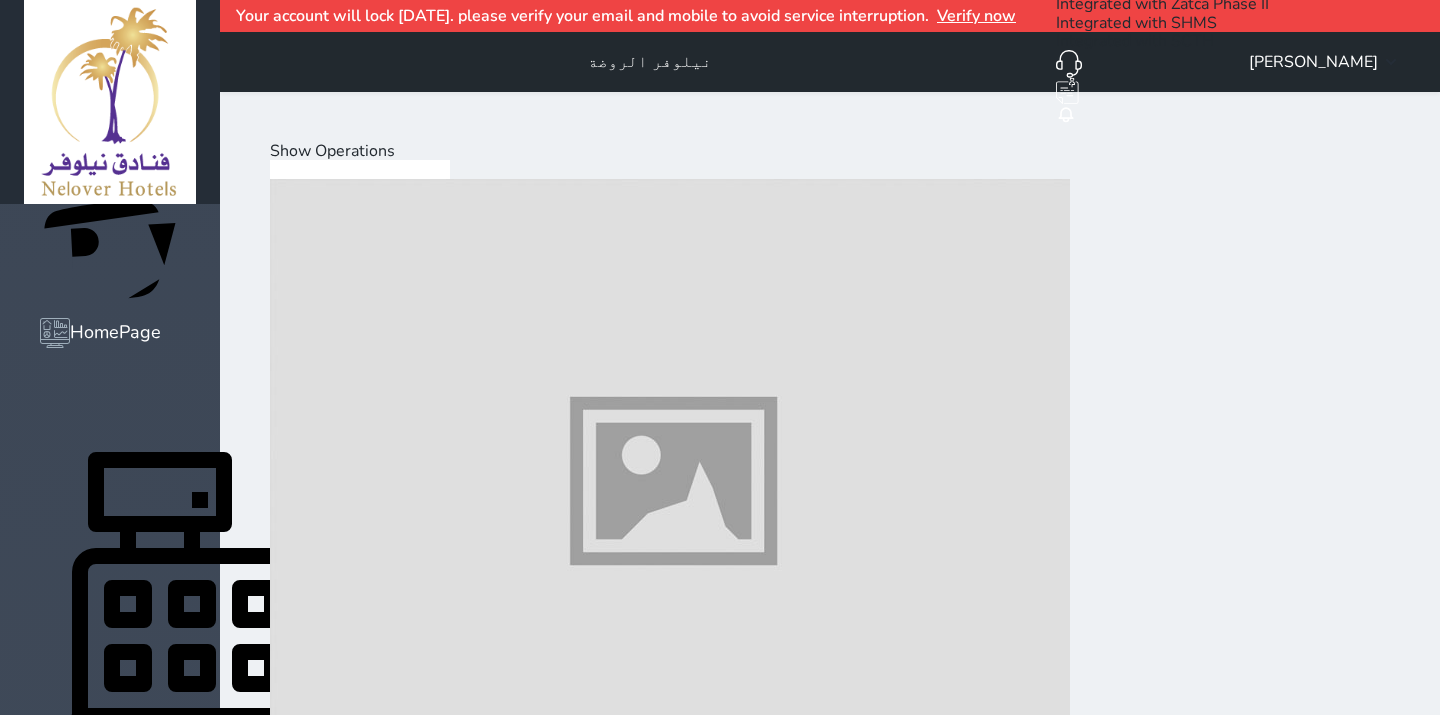click on "Hot Drinks" at bounding box center [393, 20040] 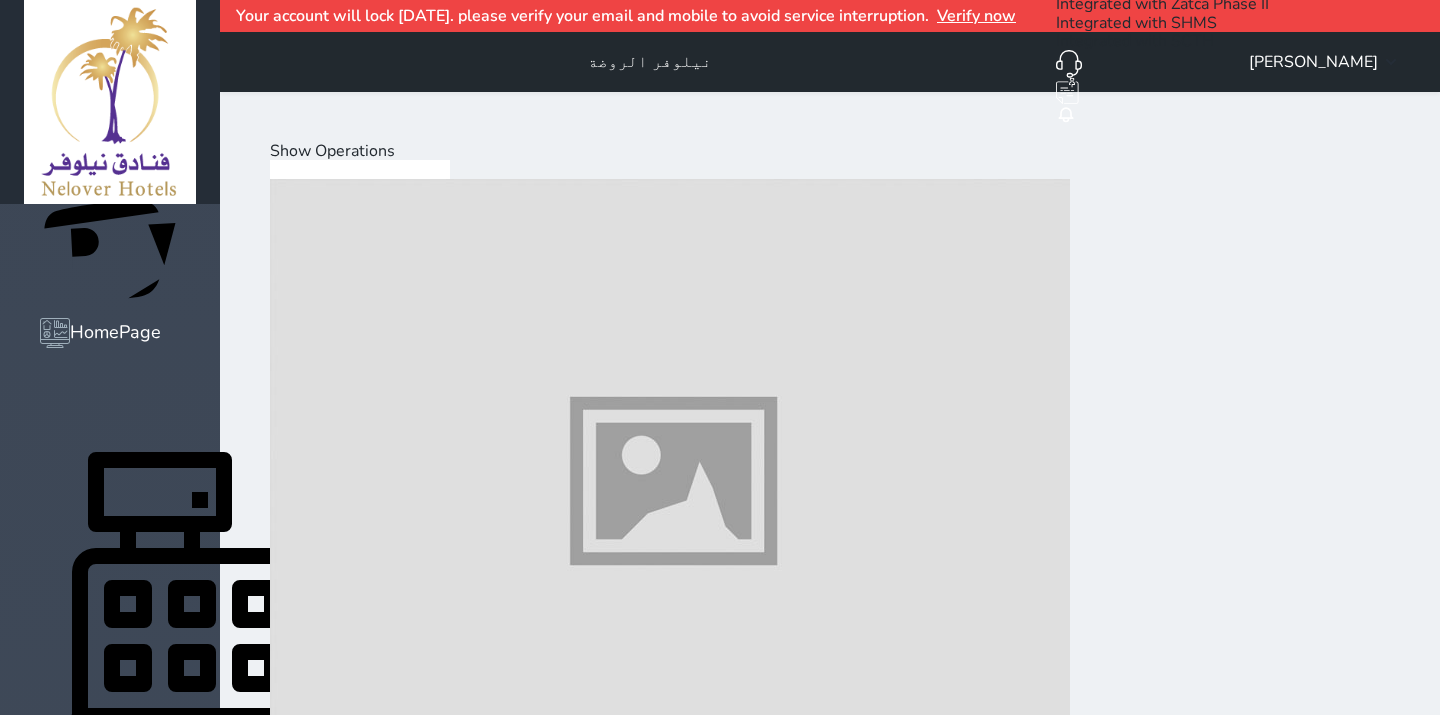 scroll, scrollTop: 666, scrollLeft: 0, axis: vertical 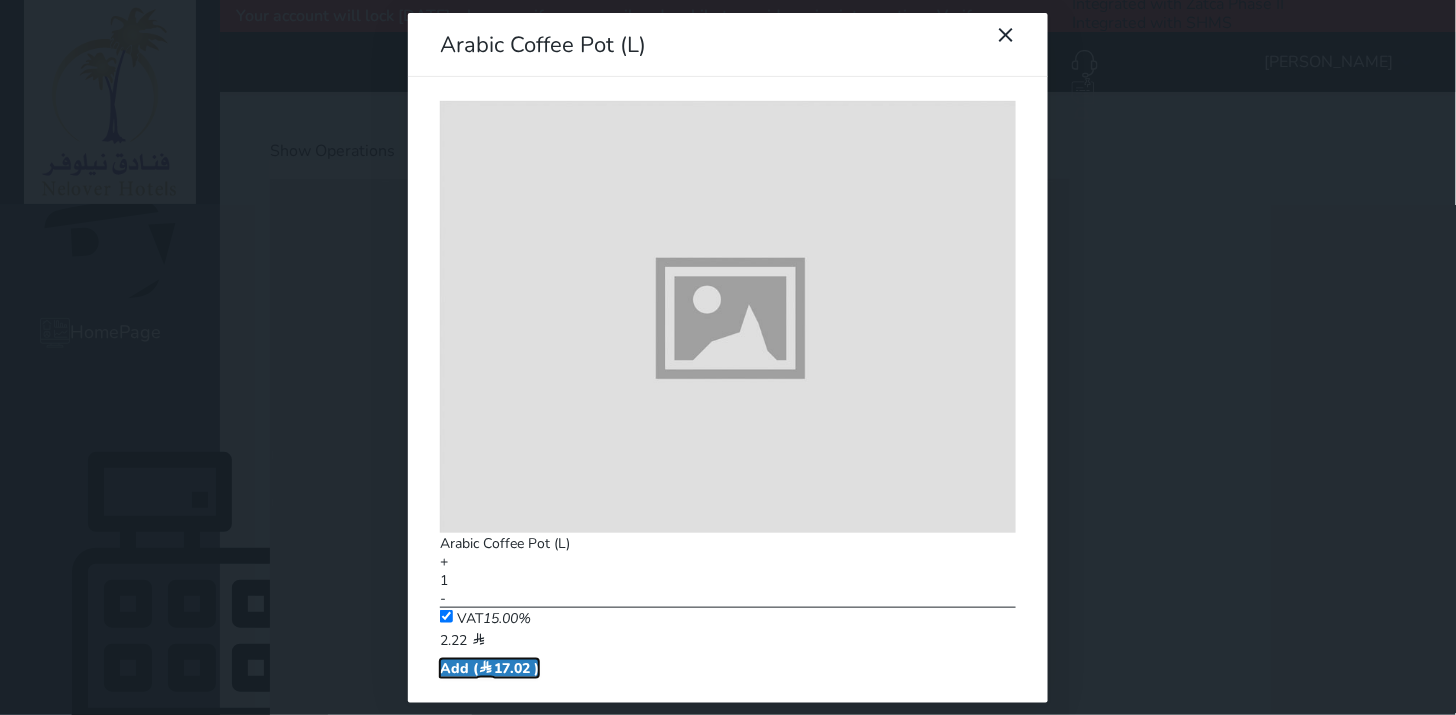 click on "Add  (    17.02 )" at bounding box center [489, 668] 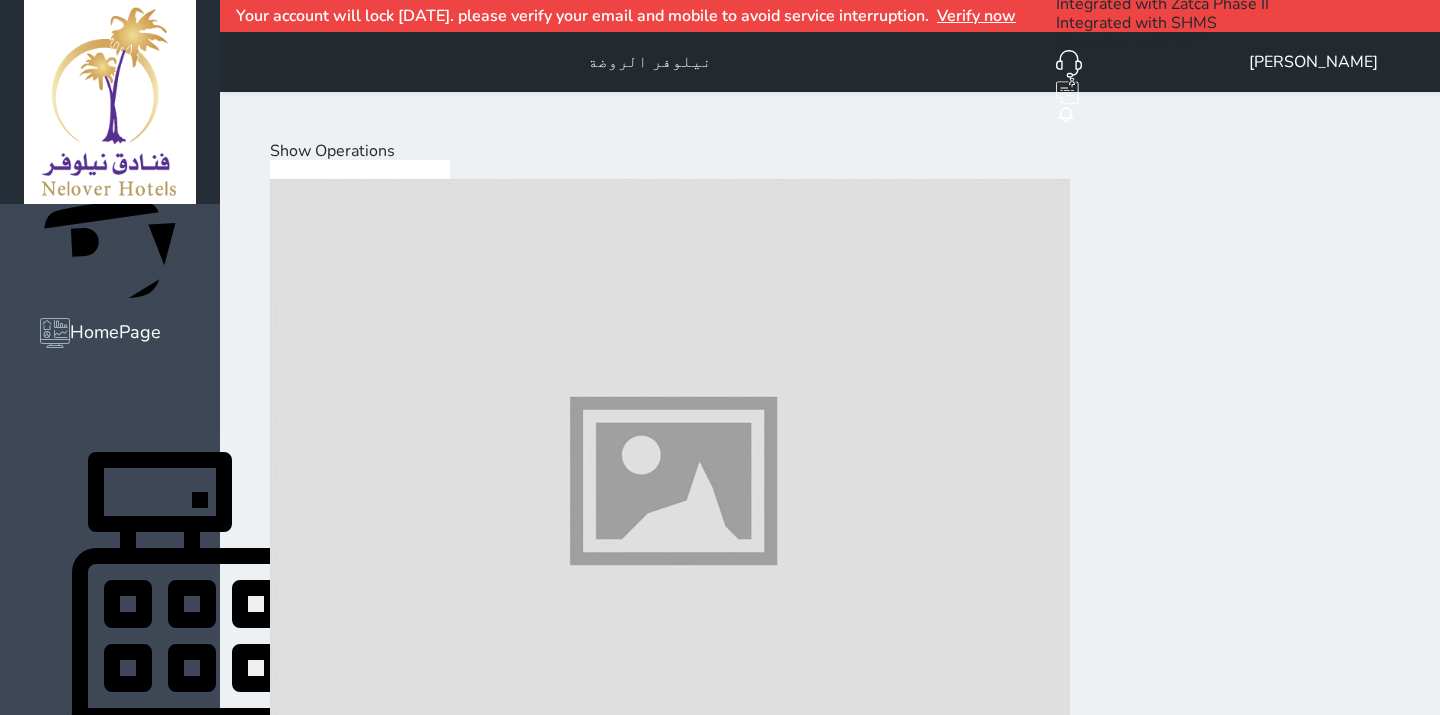 click at bounding box center [670, 11646] 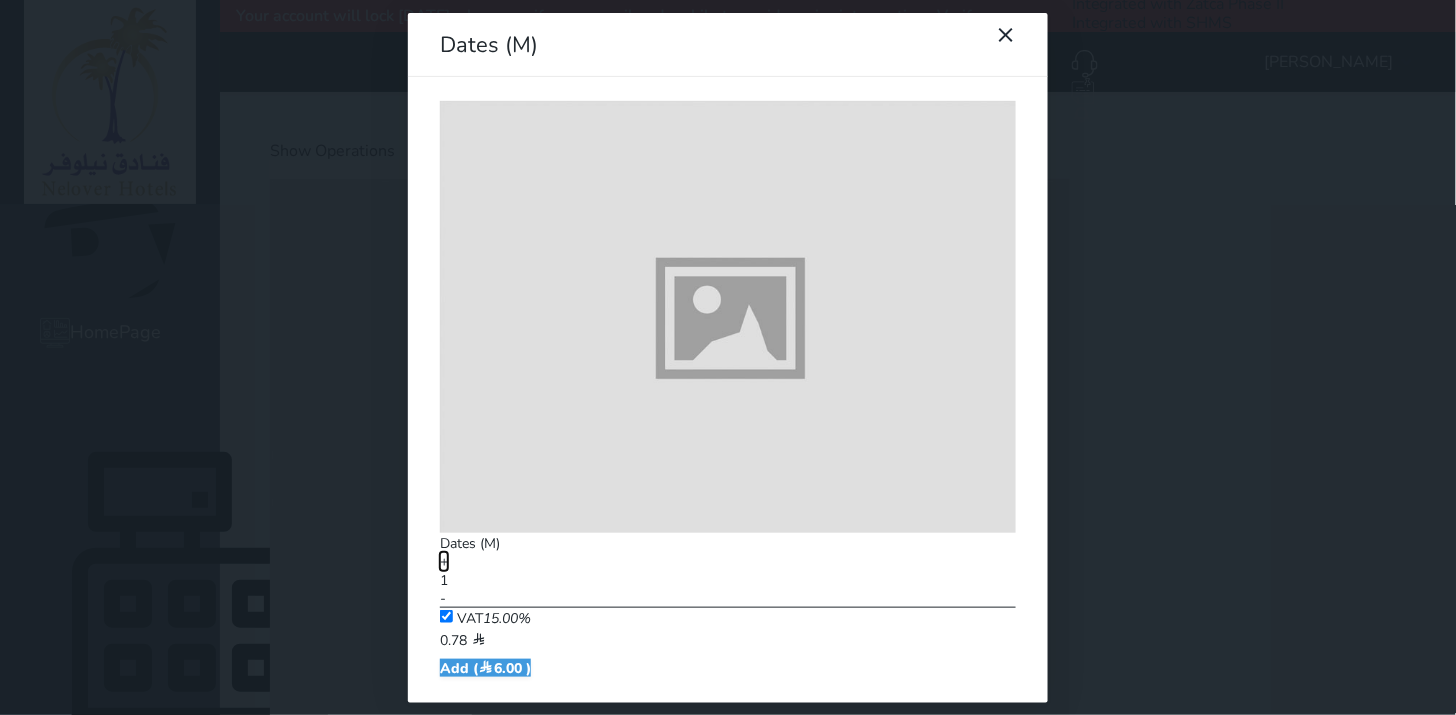 click on "+" at bounding box center [444, 561] 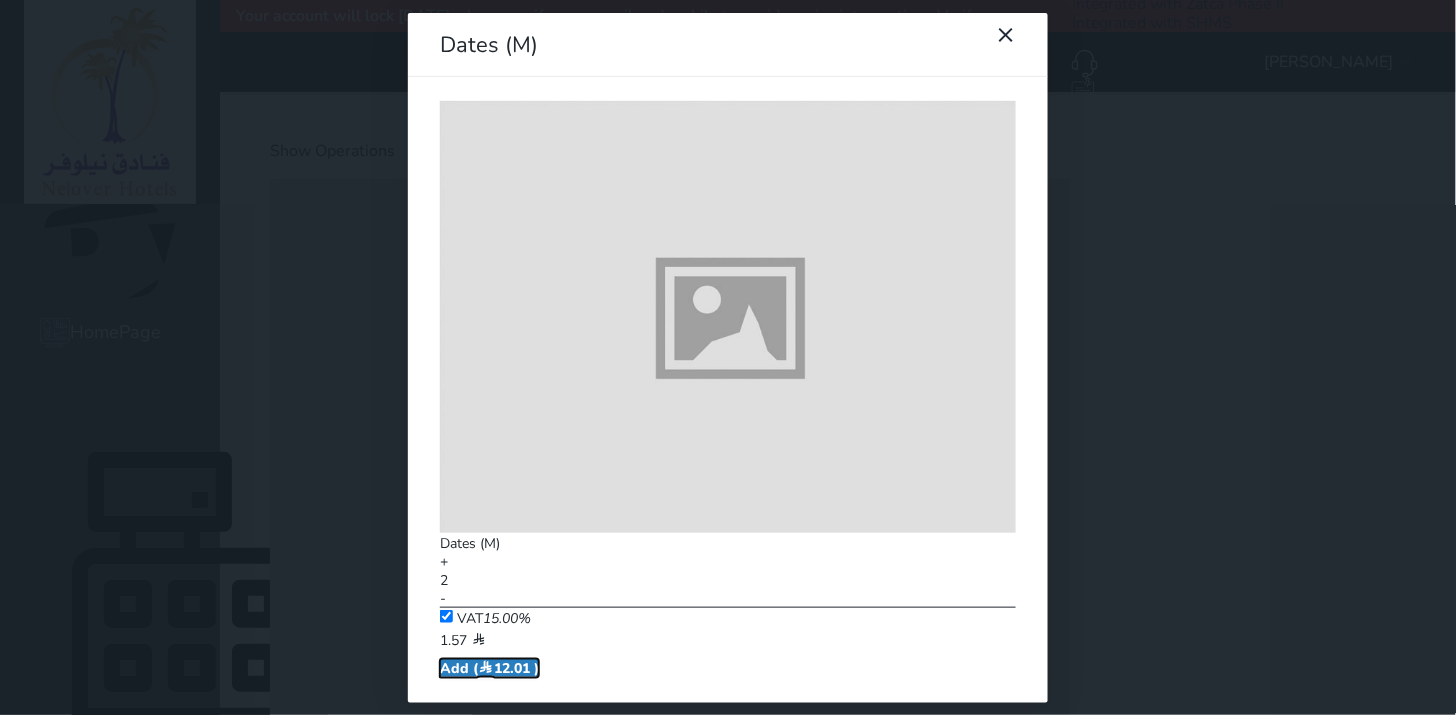 click on "Add  (    12.01 )" at bounding box center (489, 668) 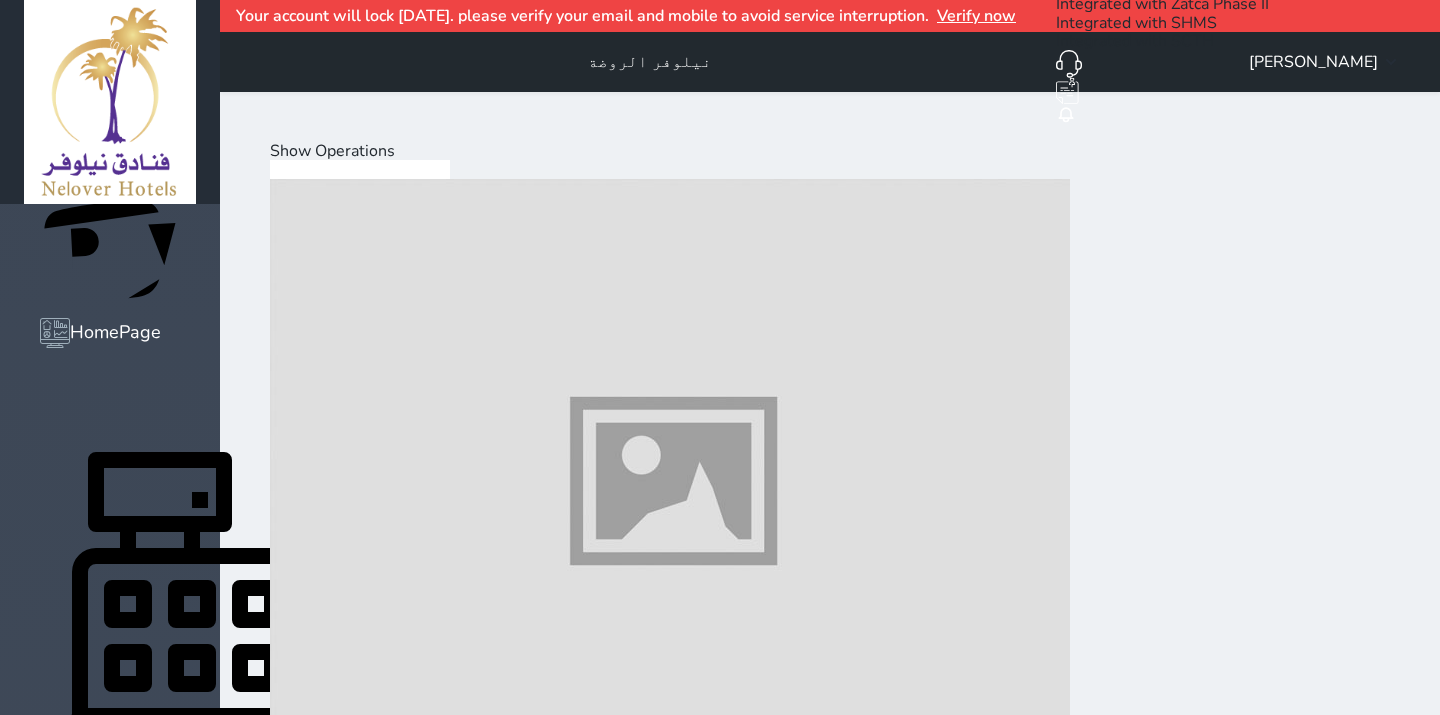 click at bounding box center (670, 11646) 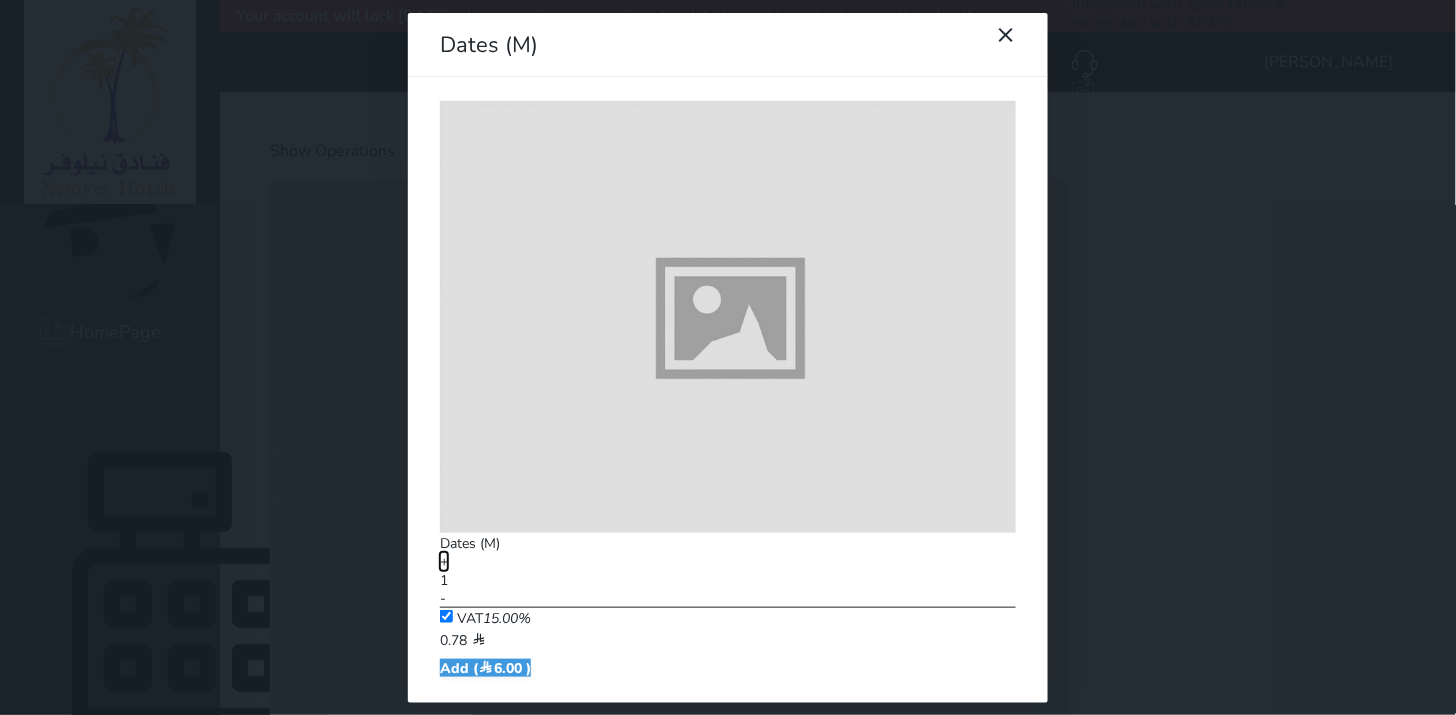 drag, startPoint x: 678, startPoint y: 295, endPoint x: 683, endPoint y: 342, distance: 47.26521 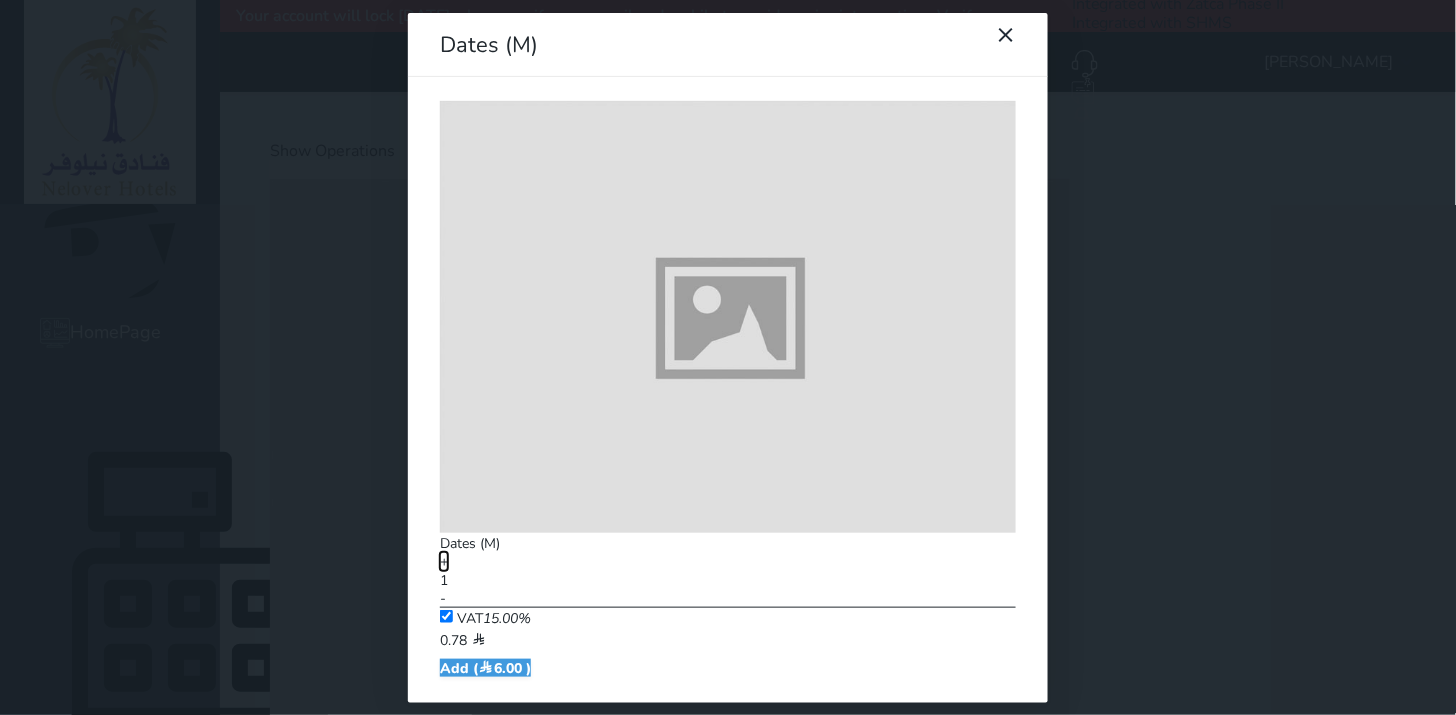 click on "+" at bounding box center [444, 561] 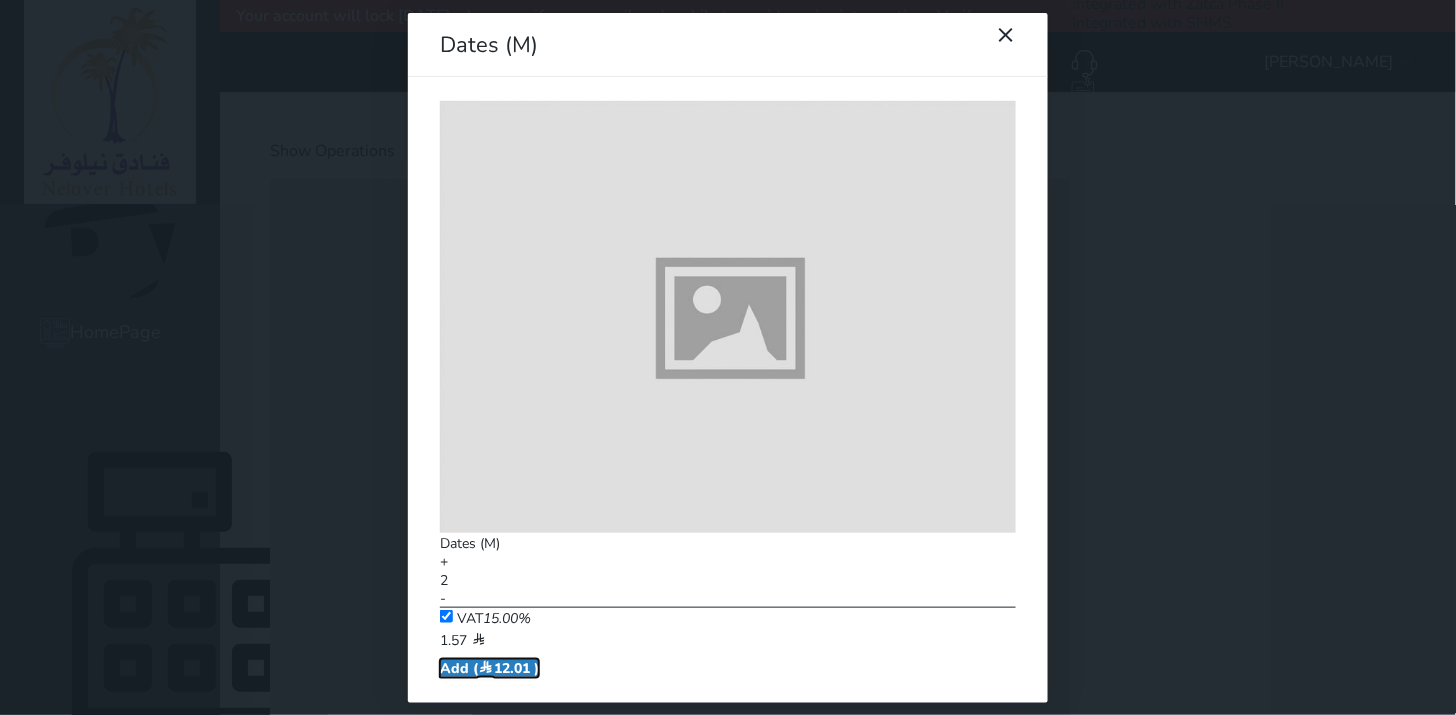 click on "Add  (    12.01 )" at bounding box center (489, 668) 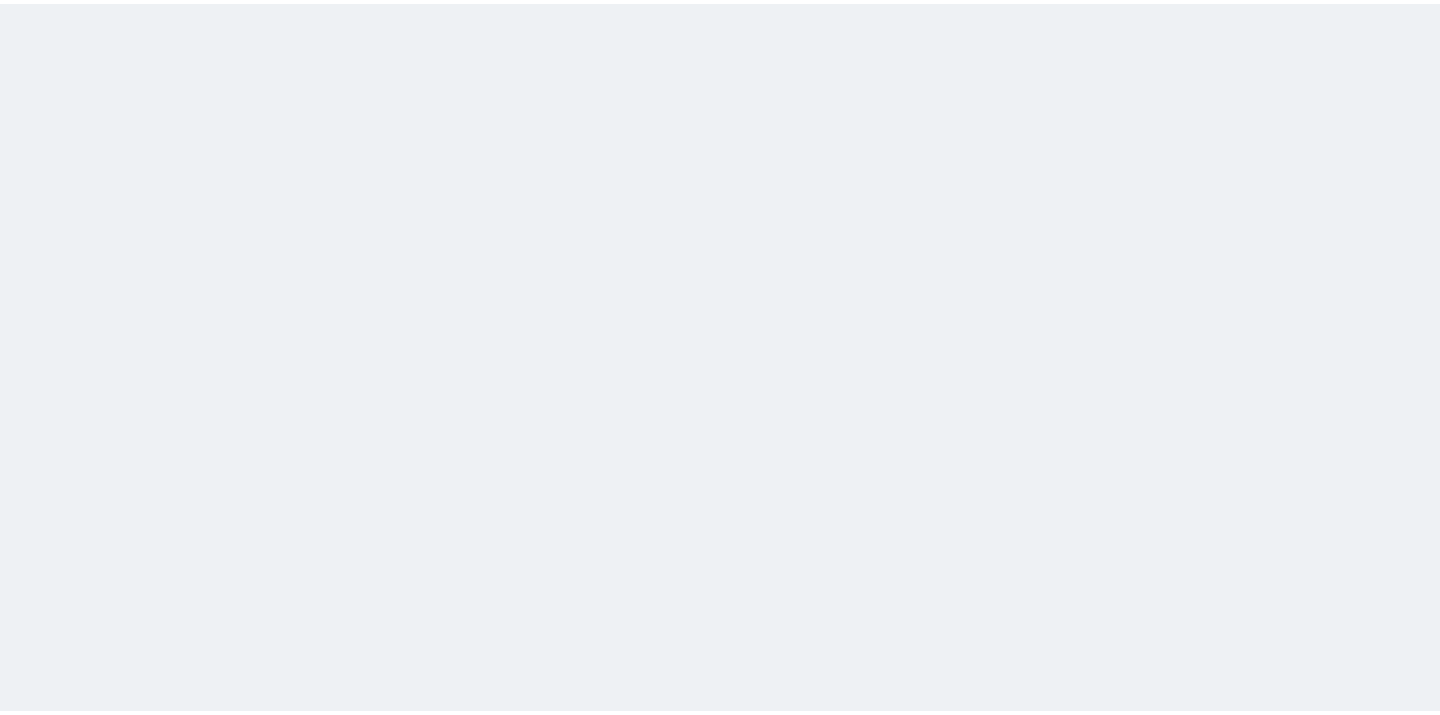 scroll, scrollTop: 0, scrollLeft: 0, axis: both 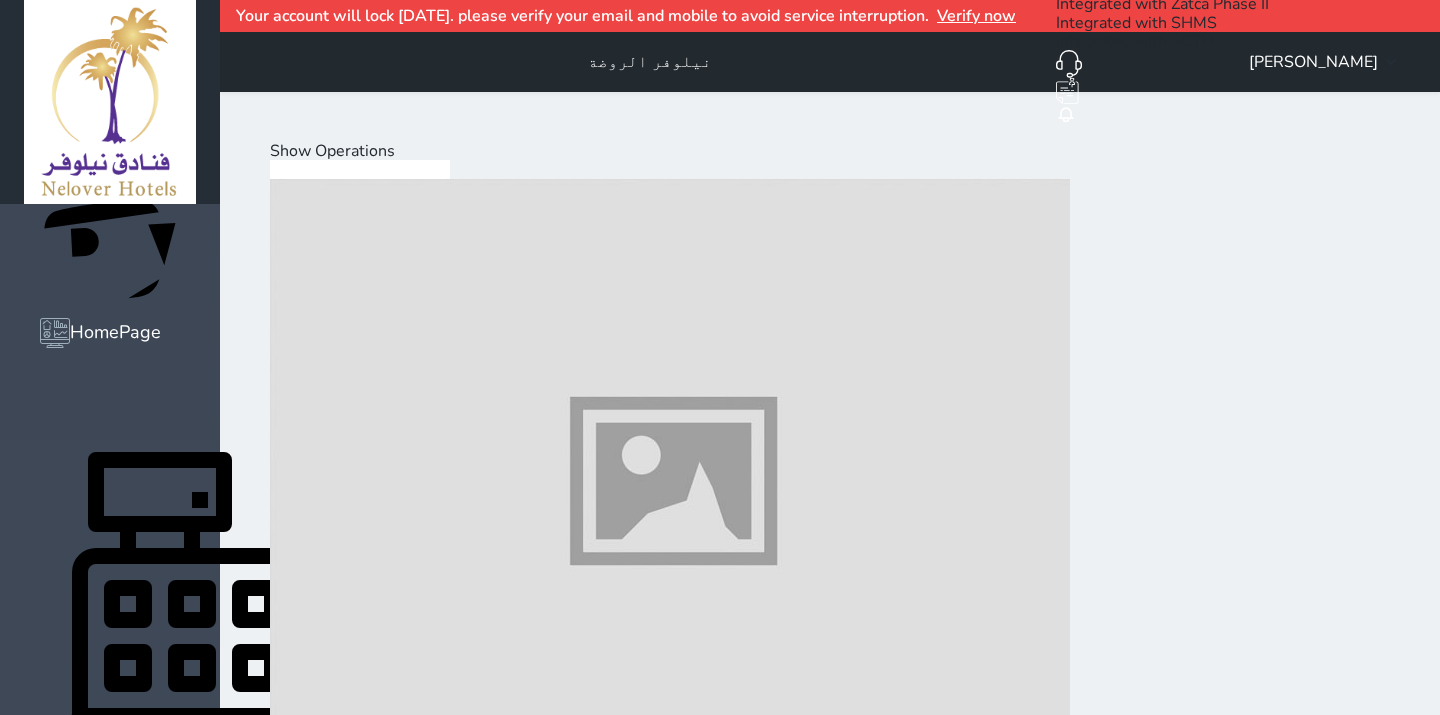 click on "Select Customer" at bounding box center (331, 20077) 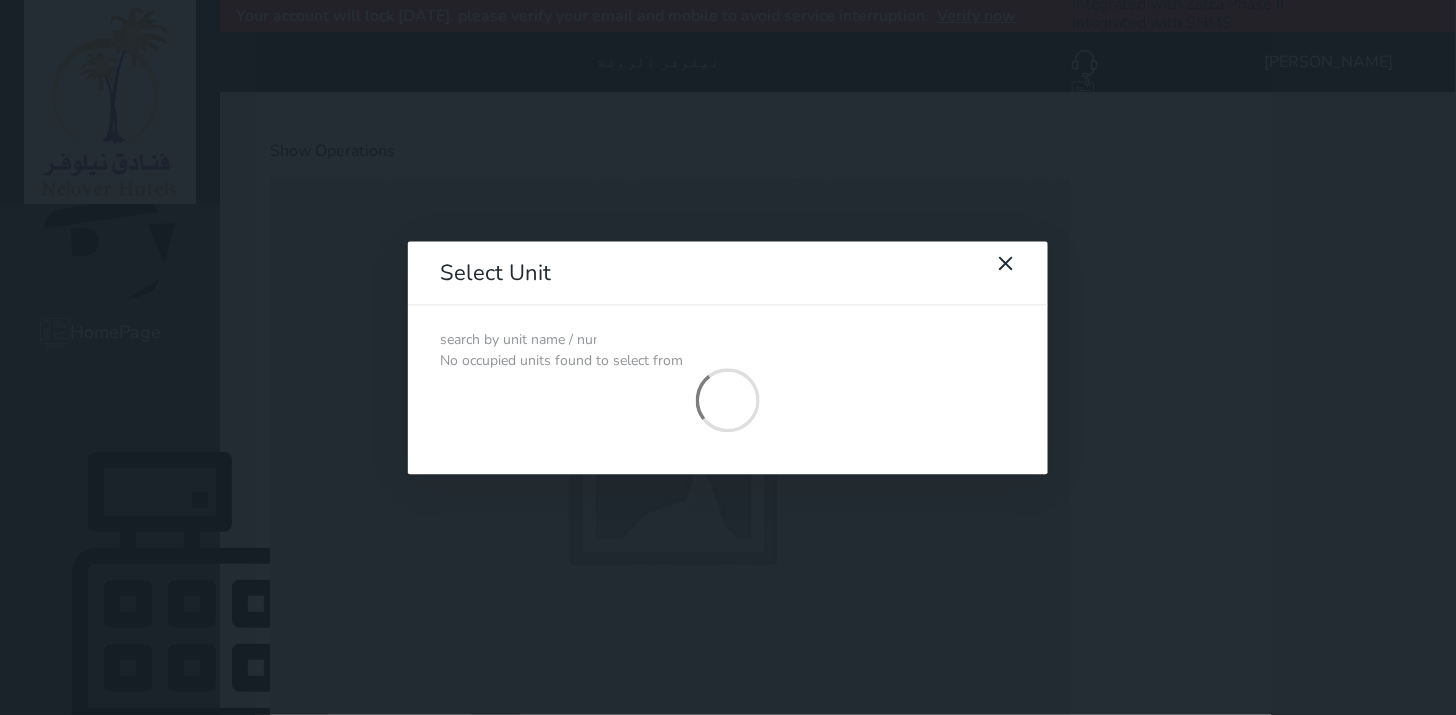 click at bounding box center [518, 340] 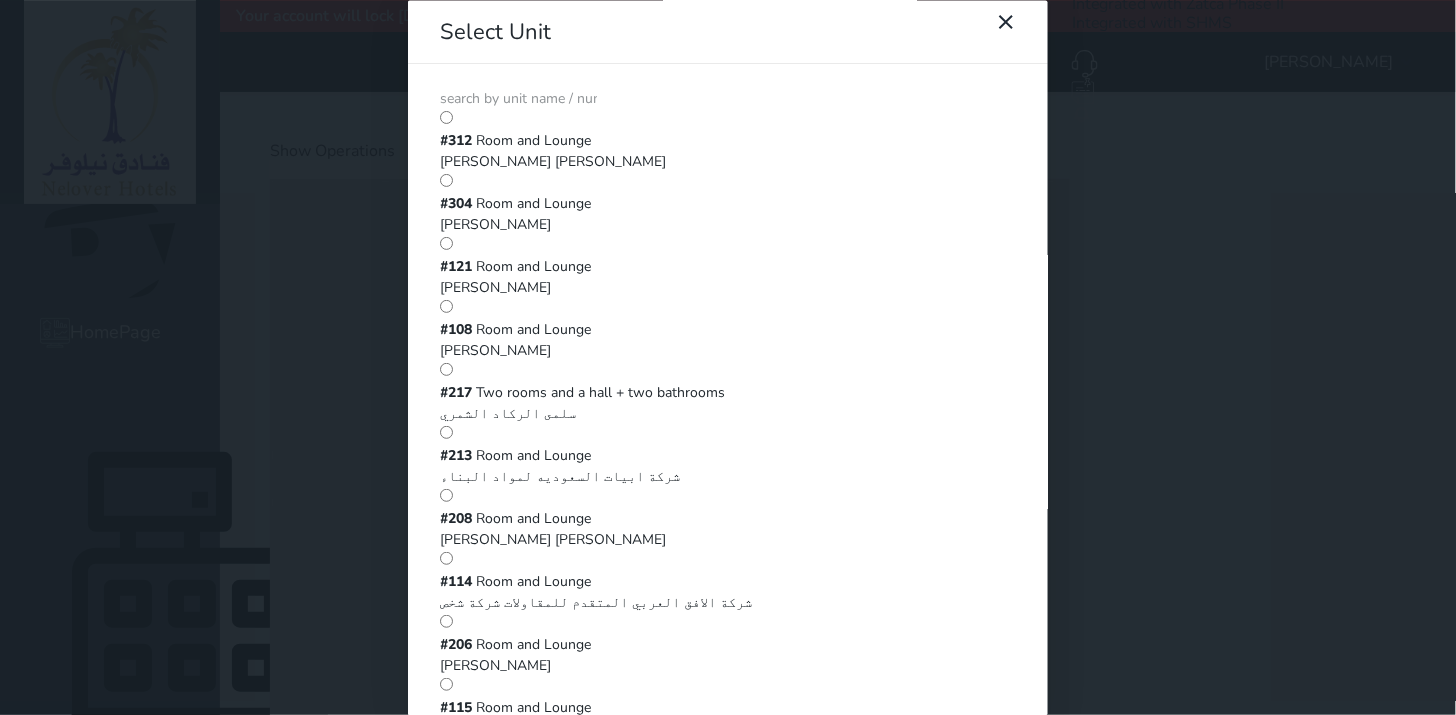 click at bounding box center (518, 99) 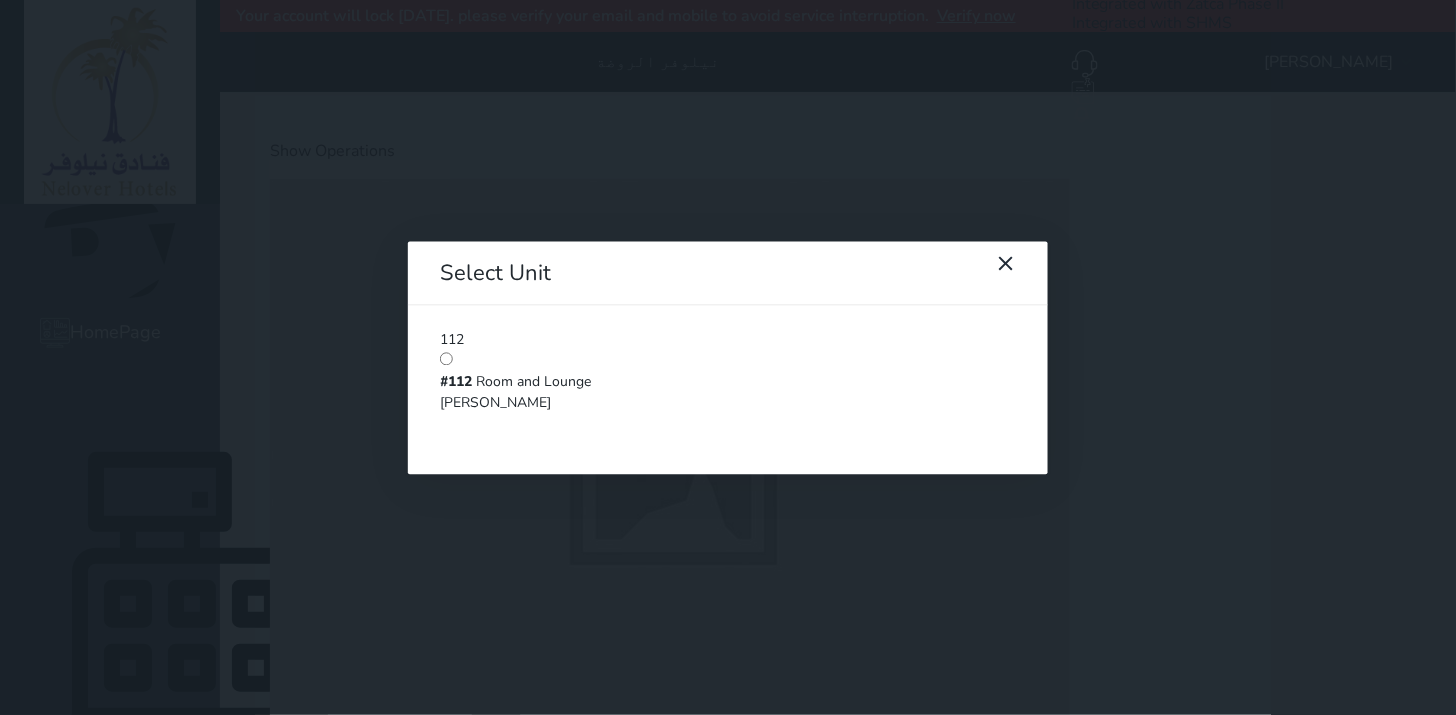 type on "112" 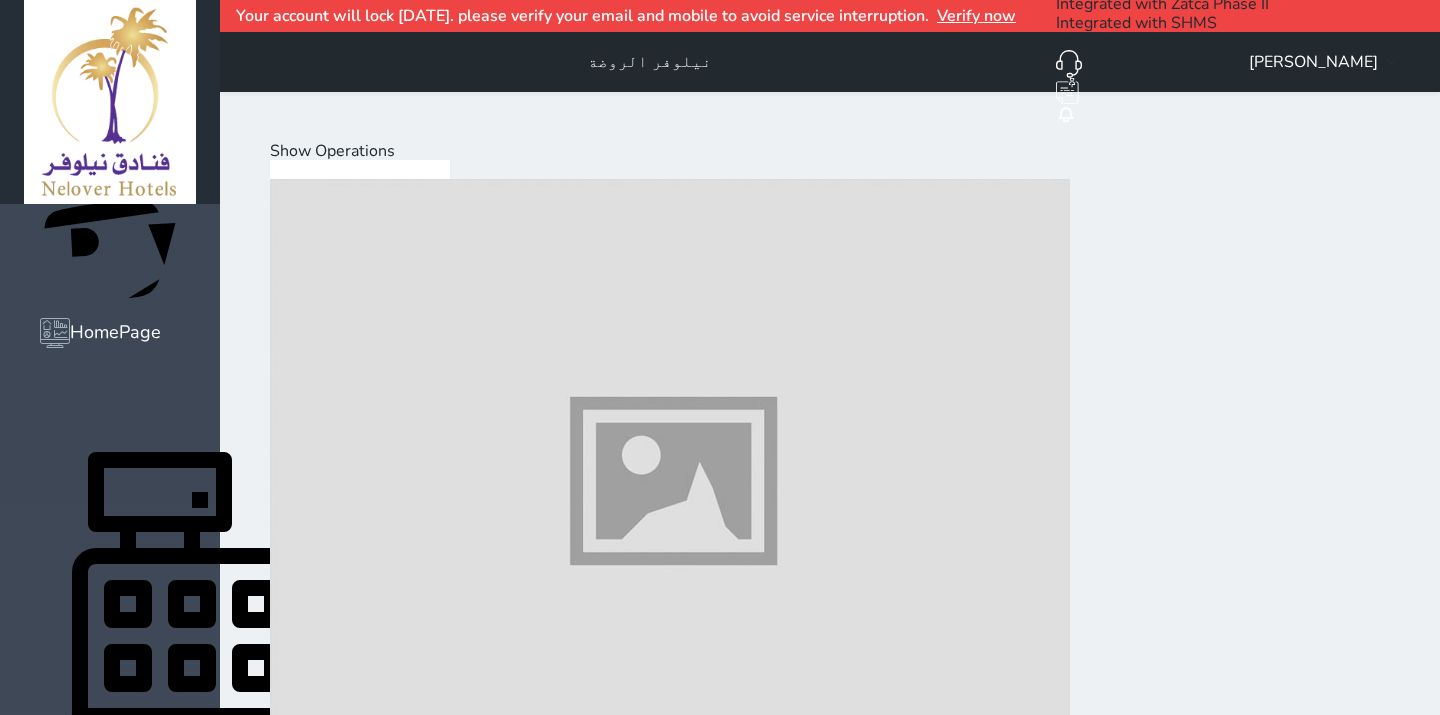 click on "Hot Drinks" at bounding box center (393, 20040) 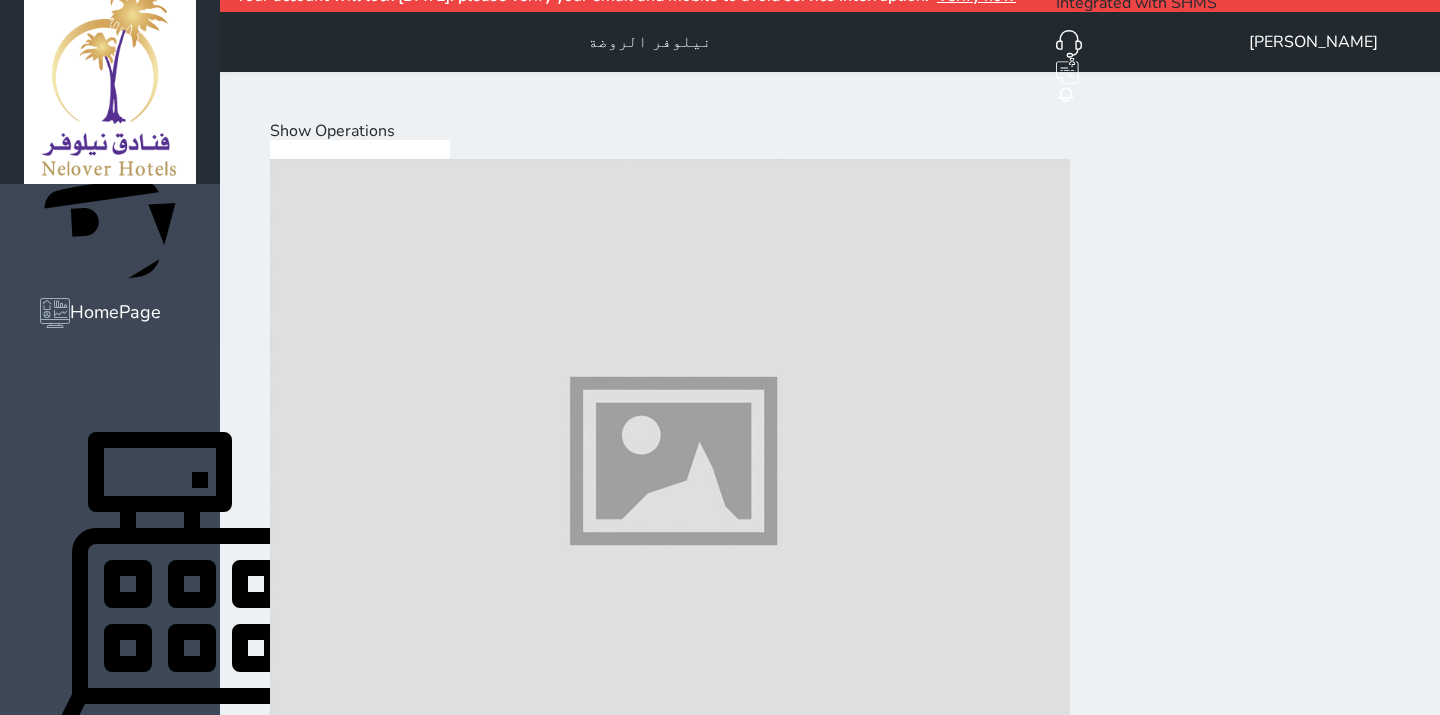 scroll, scrollTop: 31, scrollLeft: 0, axis: vertical 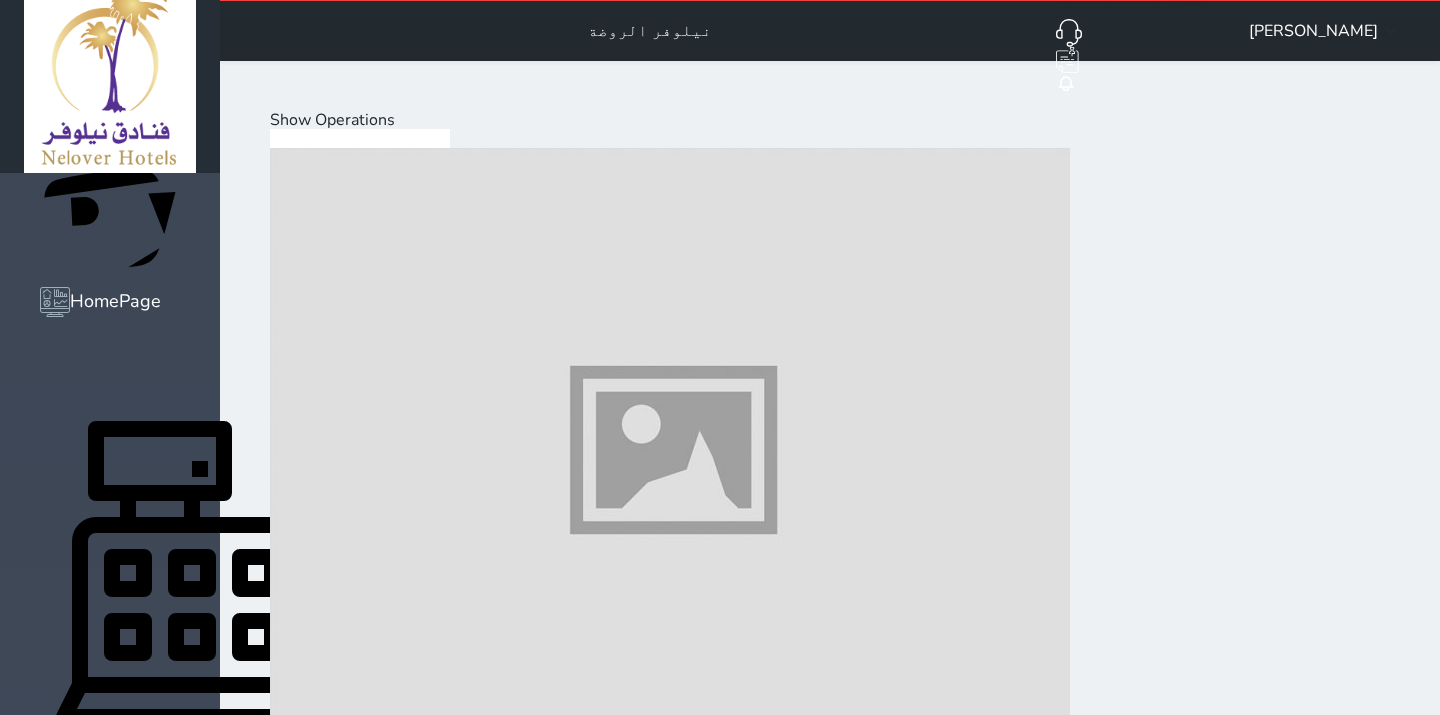 click at bounding box center (670, 7272) 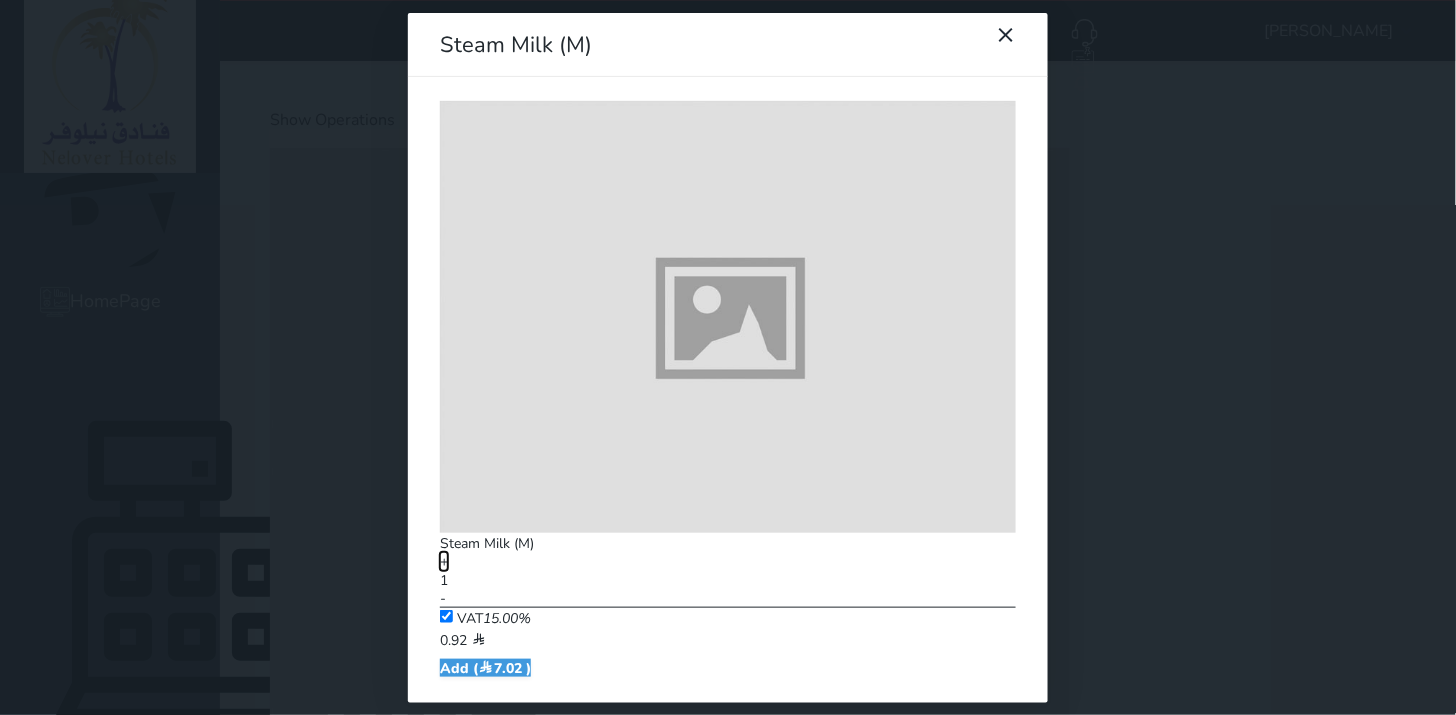 click on "+" at bounding box center [444, 561] 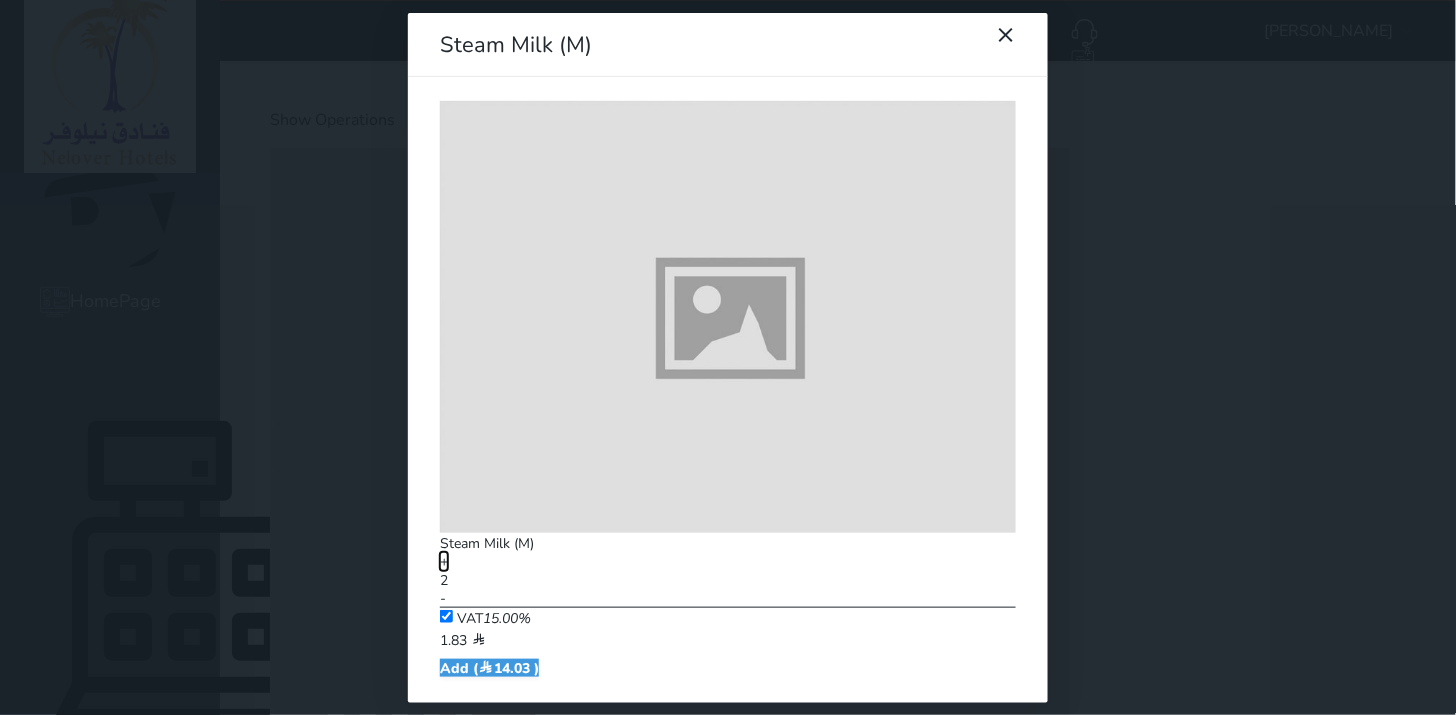 click on "+" at bounding box center [444, 561] 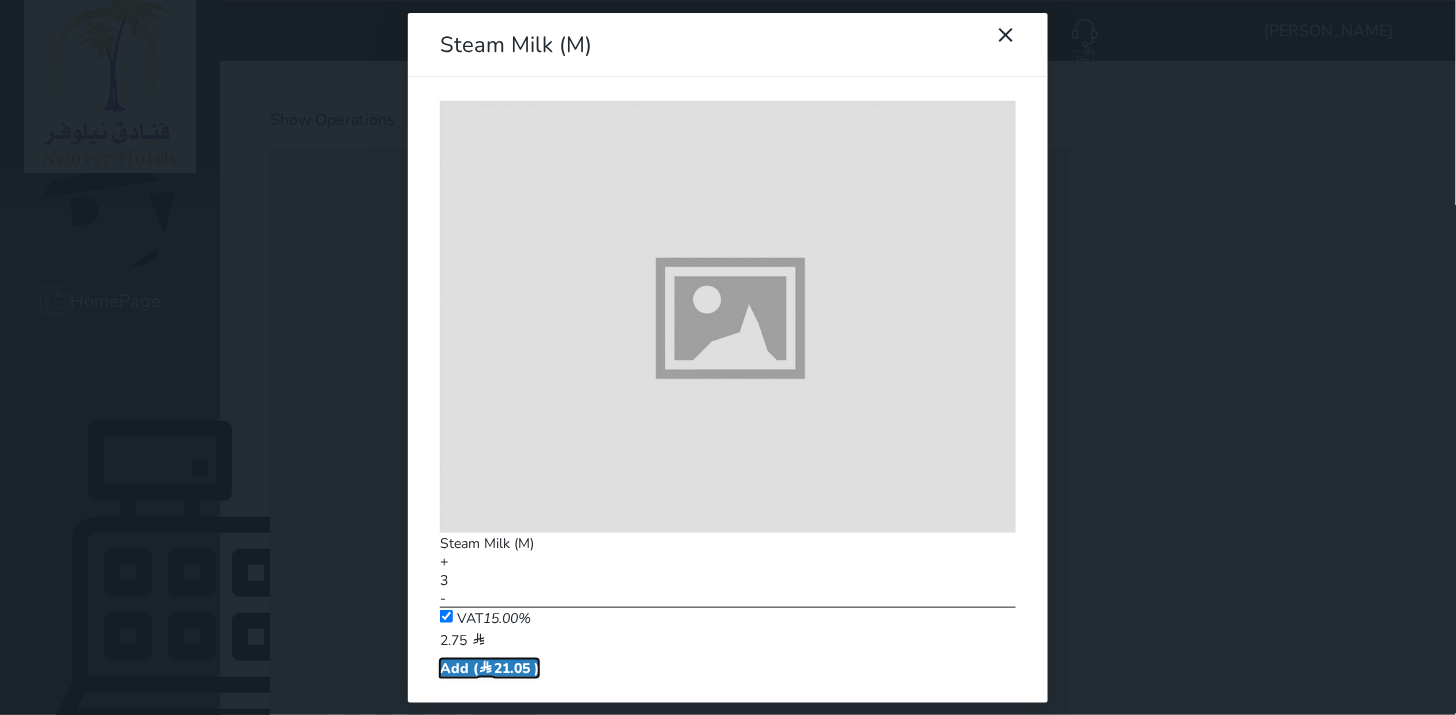 click at bounding box center [486, 668] 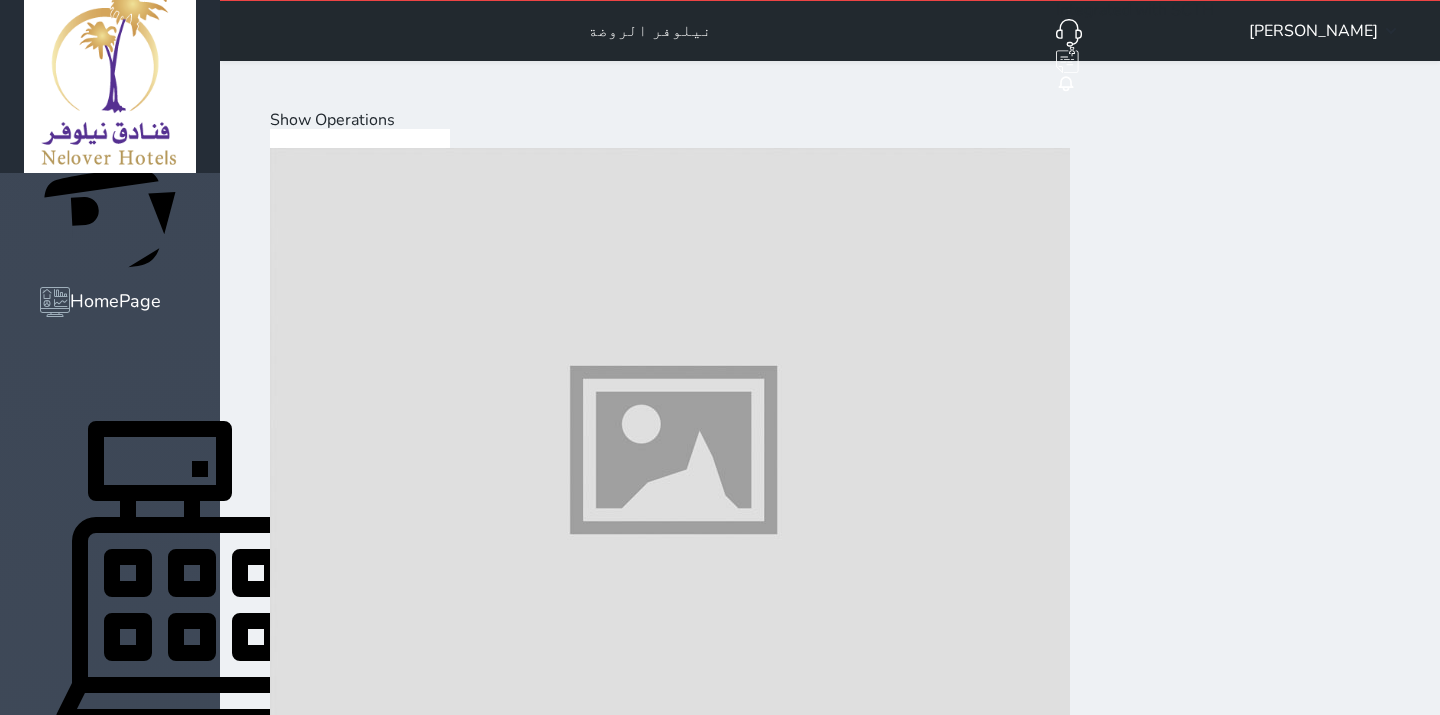 drag, startPoint x: 471, startPoint y: 637, endPoint x: 521, endPoint y: 618, distance: 53.488316 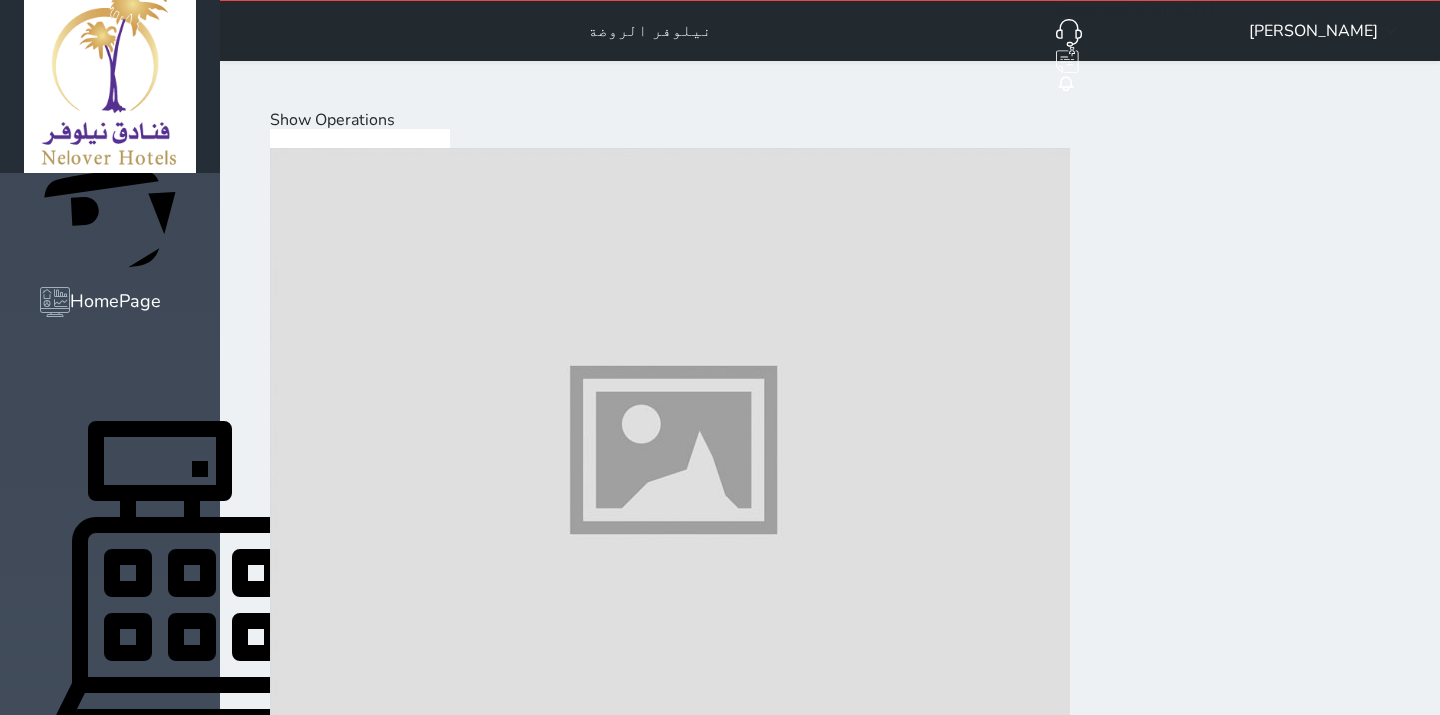 click at bounding box center [670, 4791] 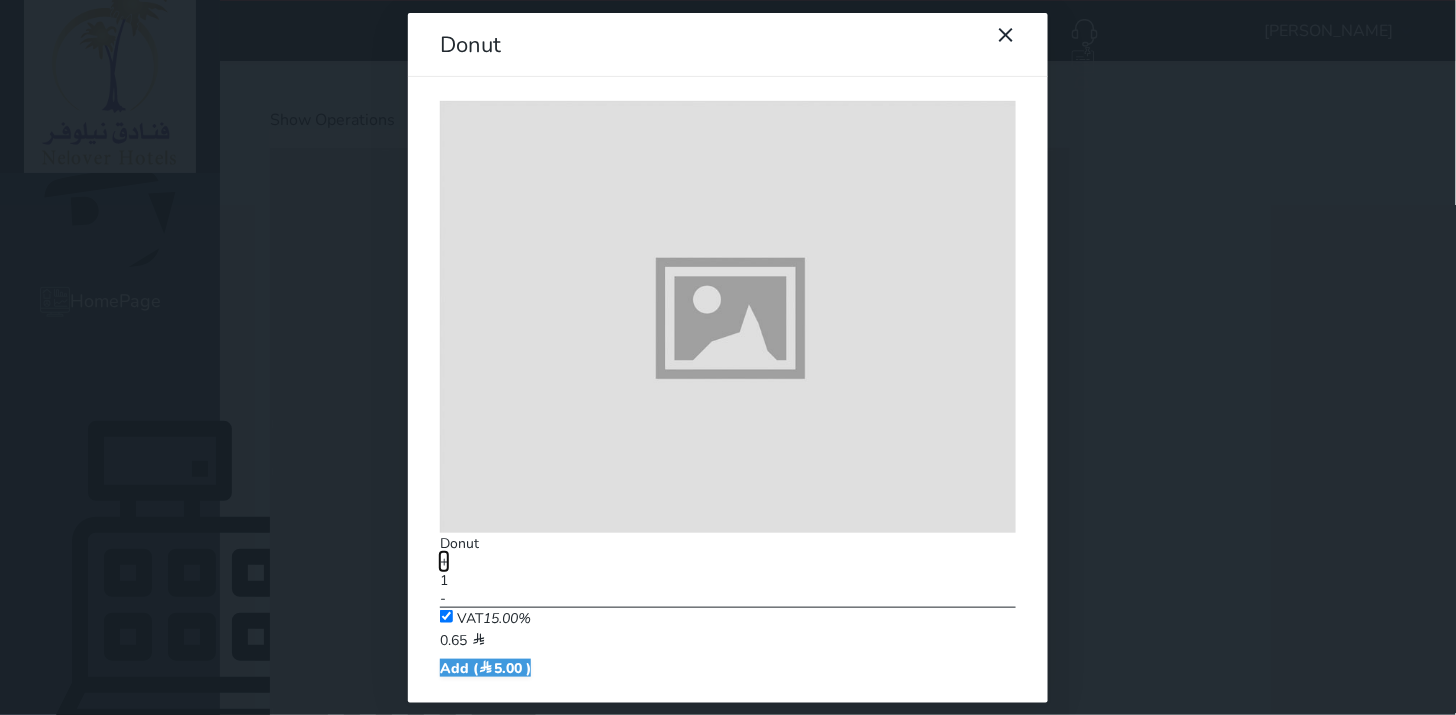 drag, startPoint x: 680, startPoint y: 297, endPoint x: 692, endPoint y: 346, distance: 50.447994 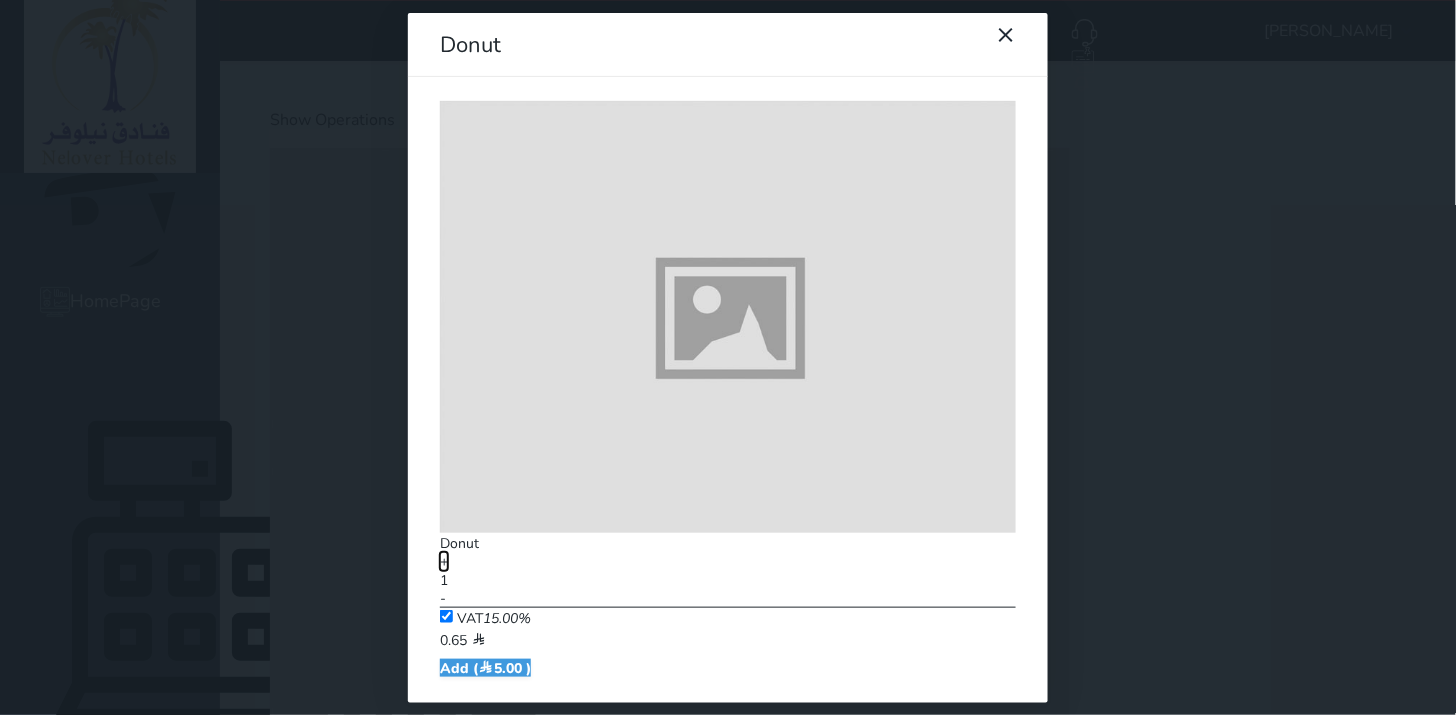 click on "+" at bounding box center [444, 561] 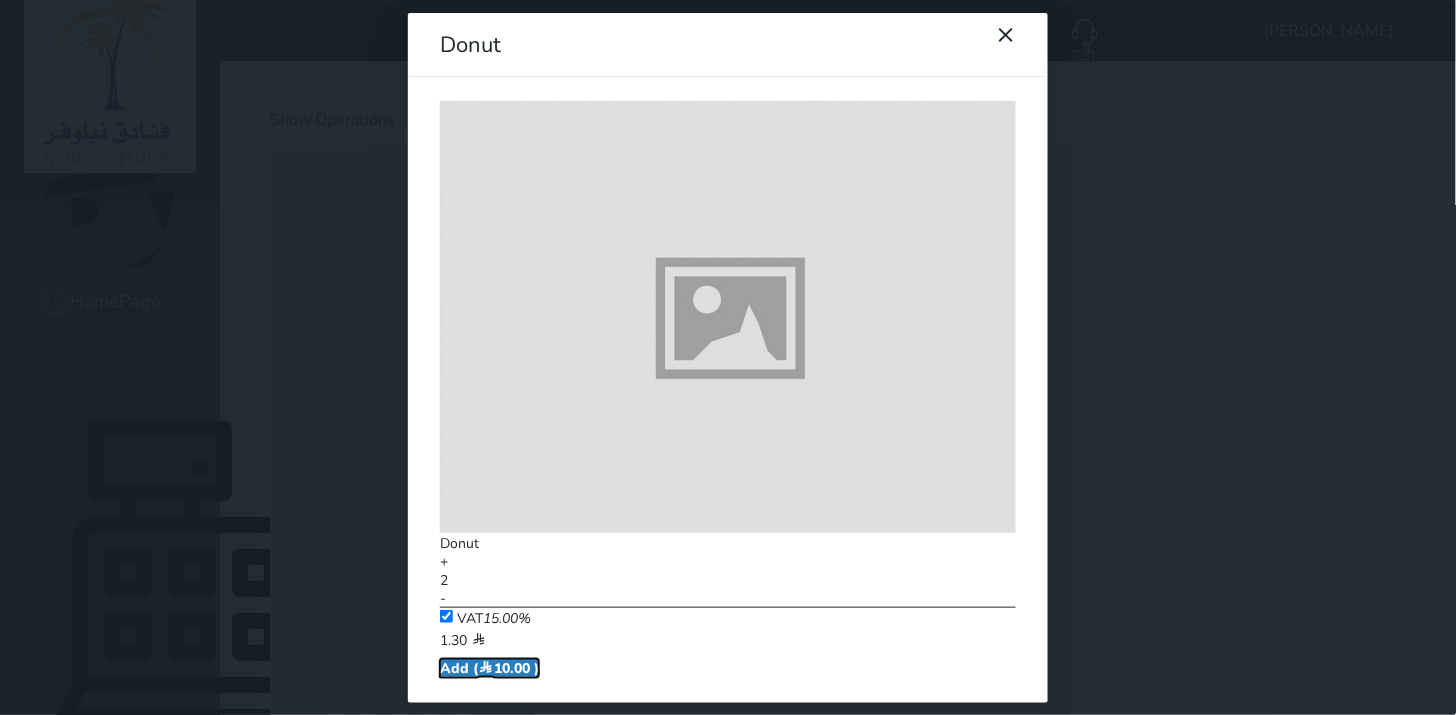drag, startPoint x: 732, startPoint y: 421, endPoint x: 742, endPoint y: 410, distance: 14.866069 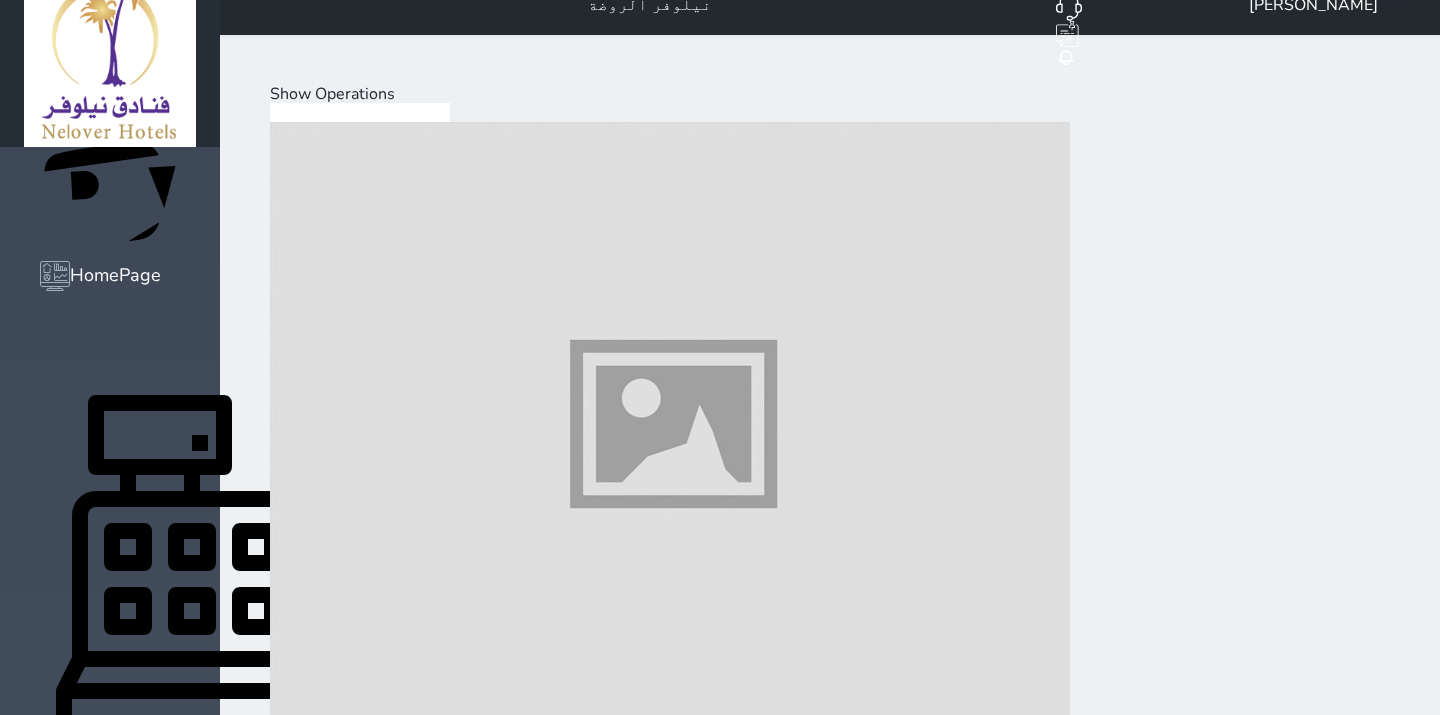 scroll, scrollTop: 65, scrollLeft: 0, axis: vertical 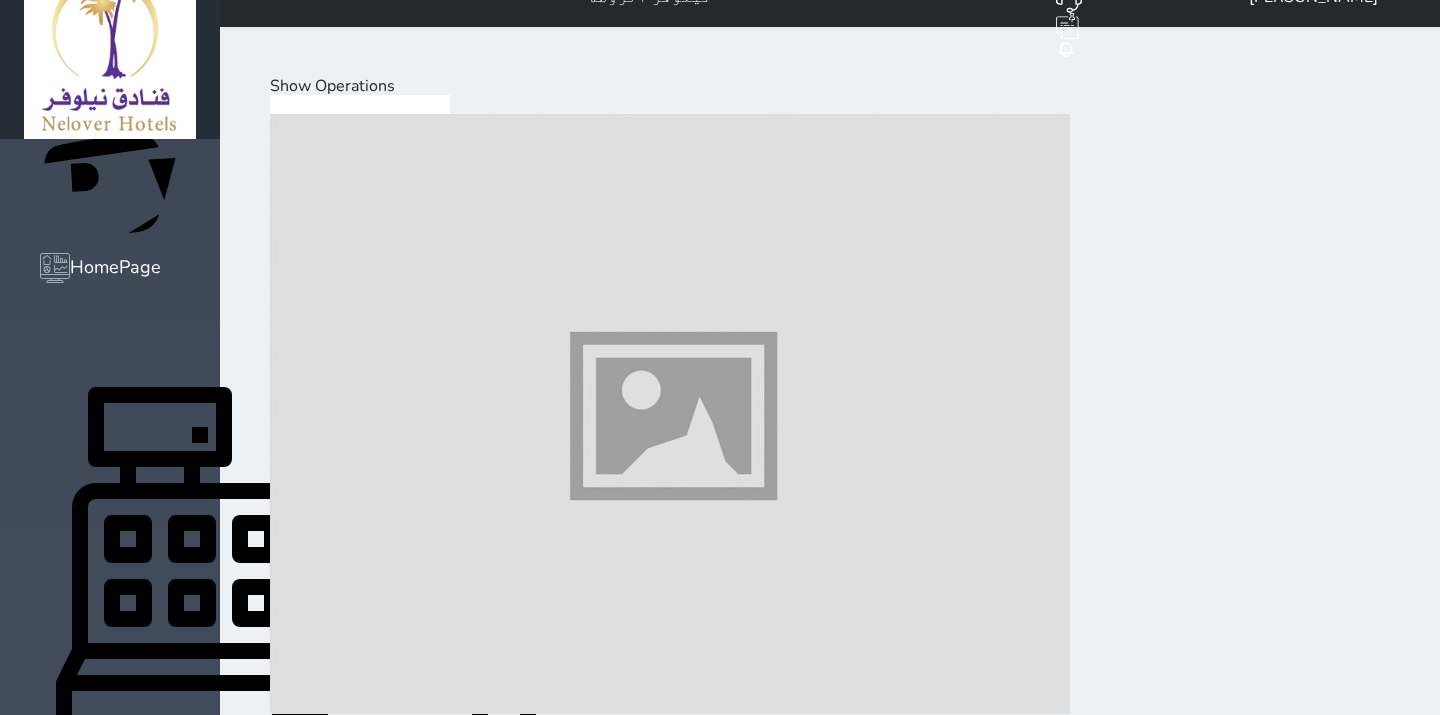click on "Load on reservation (31.05  )" at bounding box center (384, 9208) 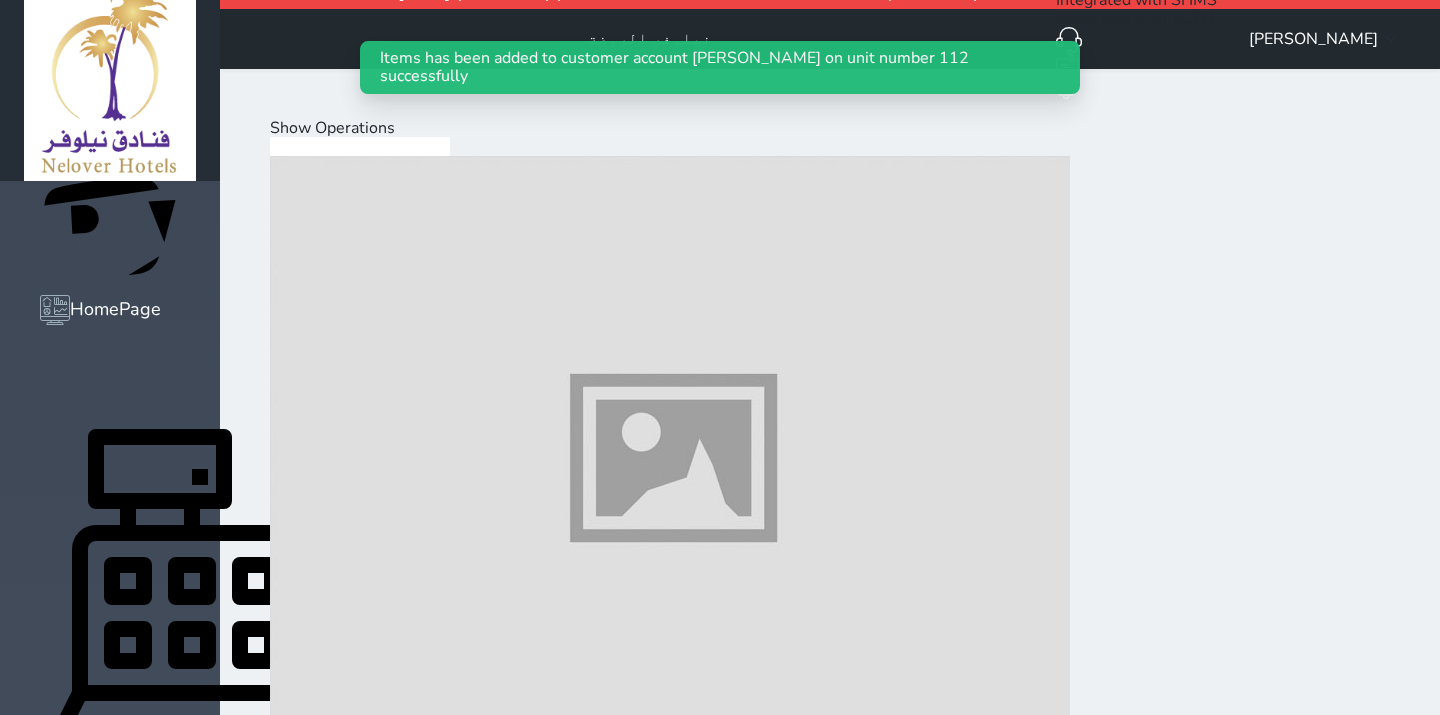 scroll, scrollTop: 0, scrollLeft: 0, axis: both 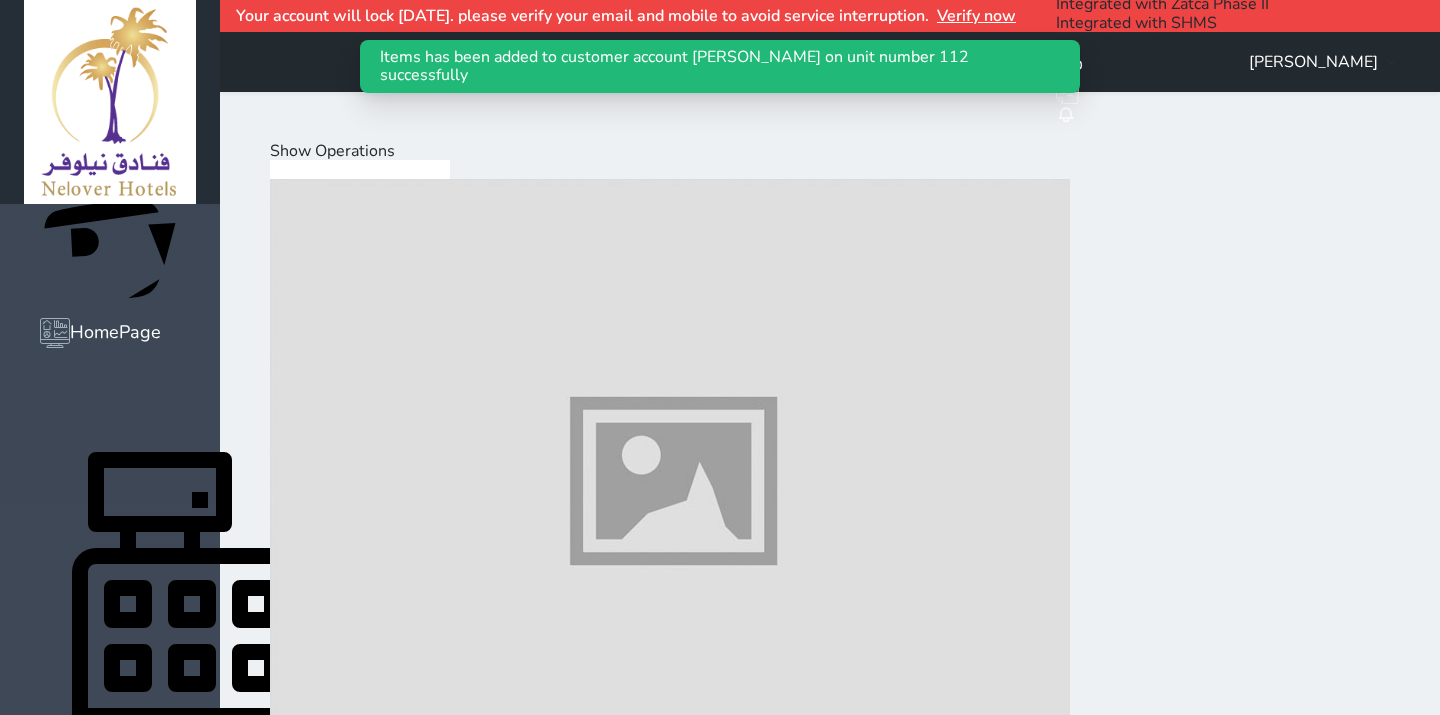 click on "Select Customer" at bounding box center (331, 20077) 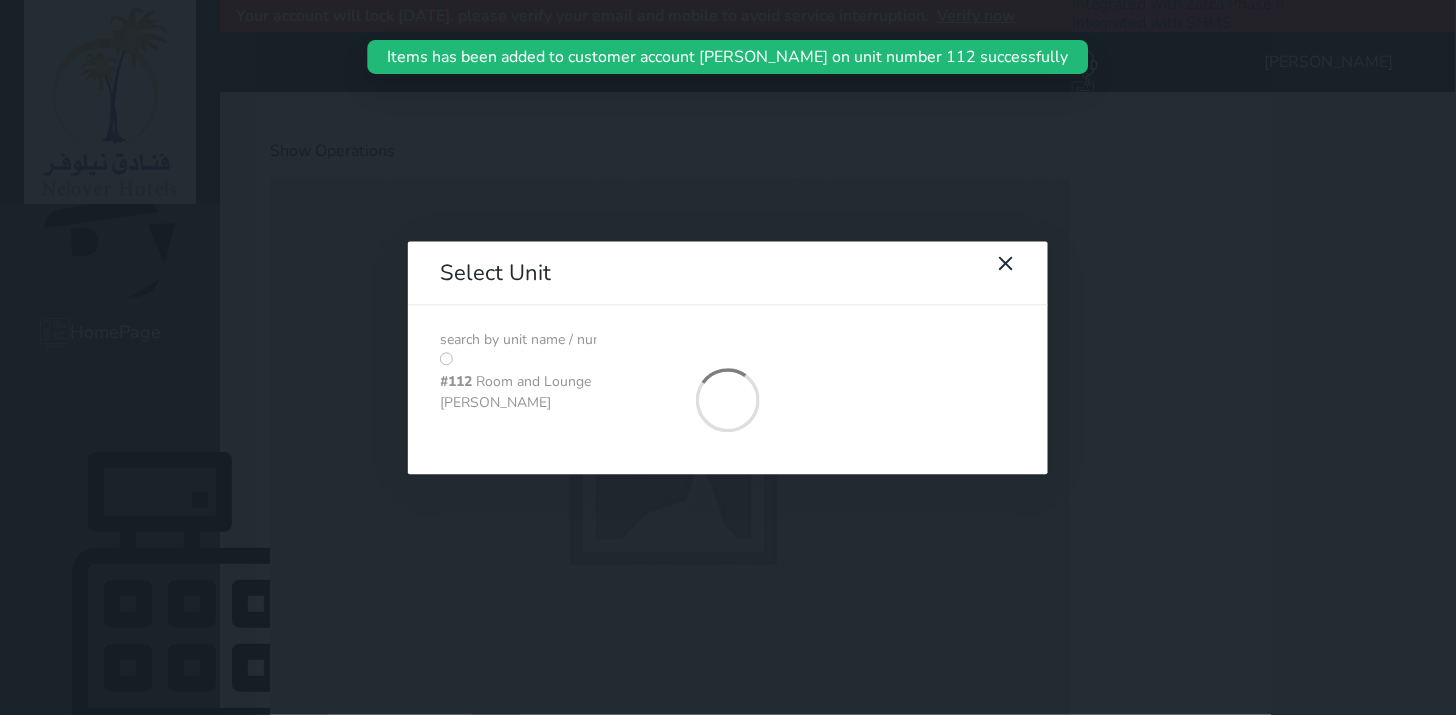 click at bounding box center [518, 340] 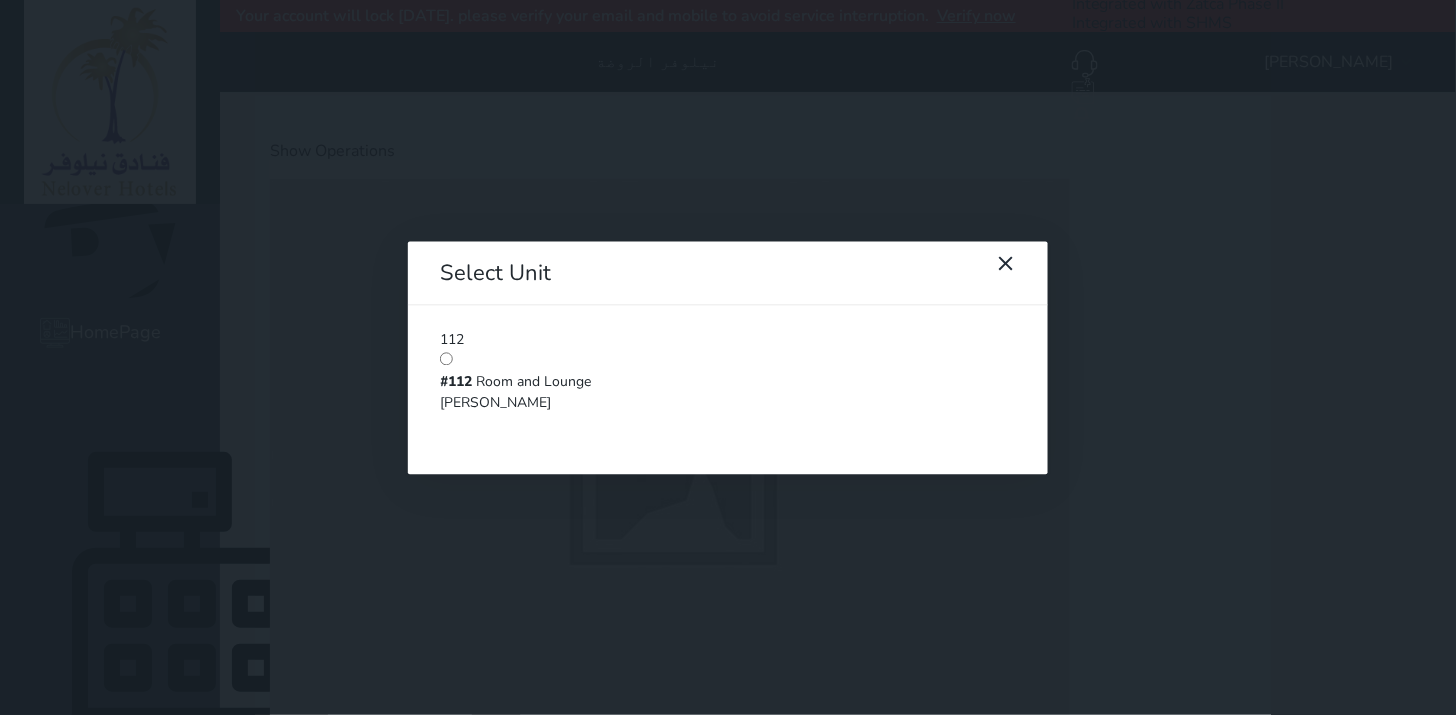 type on "112" 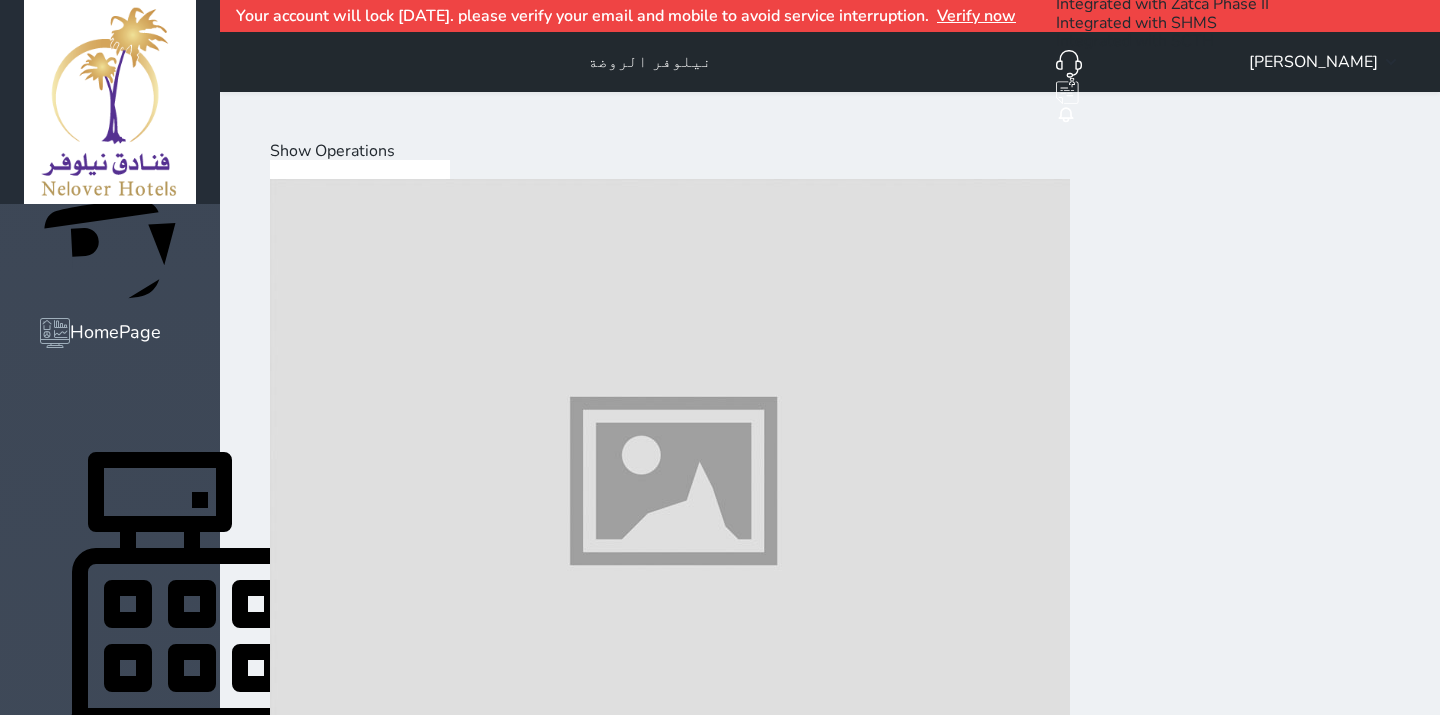 drag, startPoint x: 526, startPoint y: 672, endPoint x: 526, endPoint y: 634, distance: 38 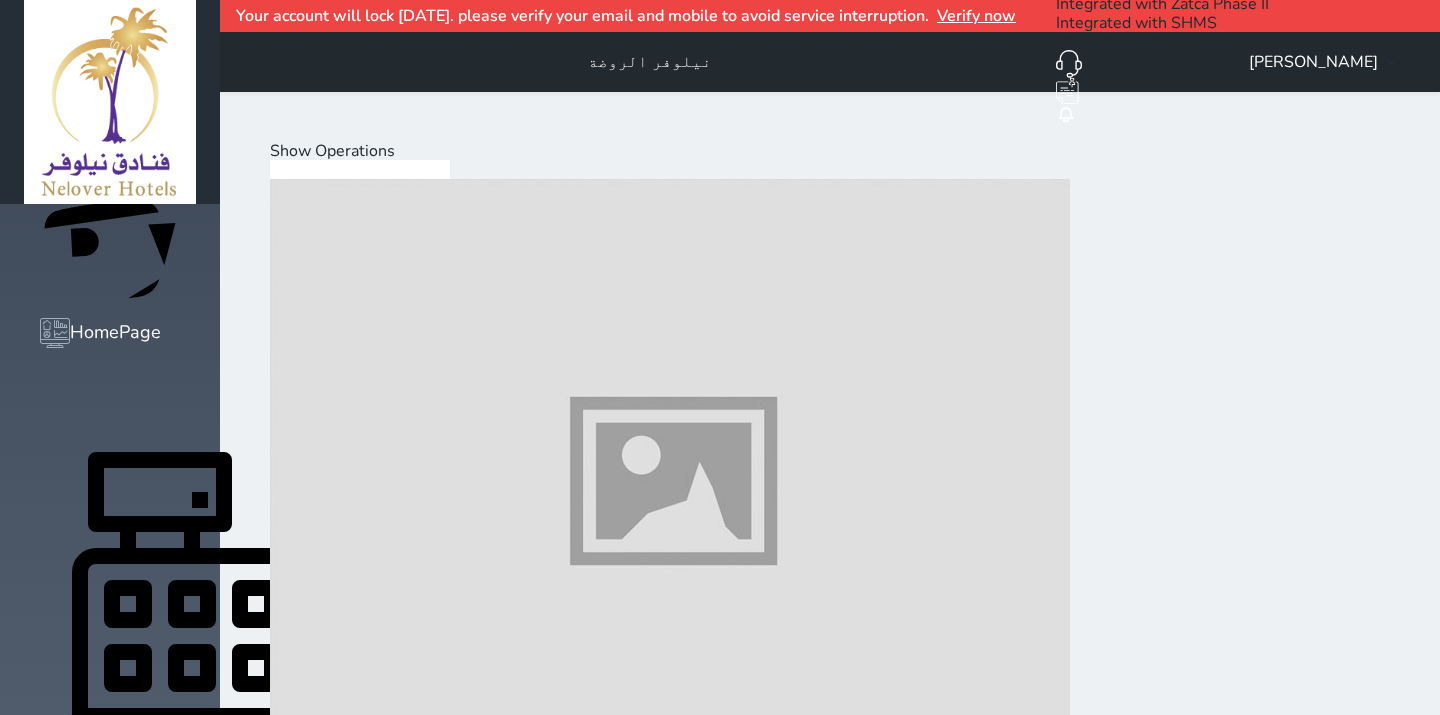 click at bounding box center [670, 1720] 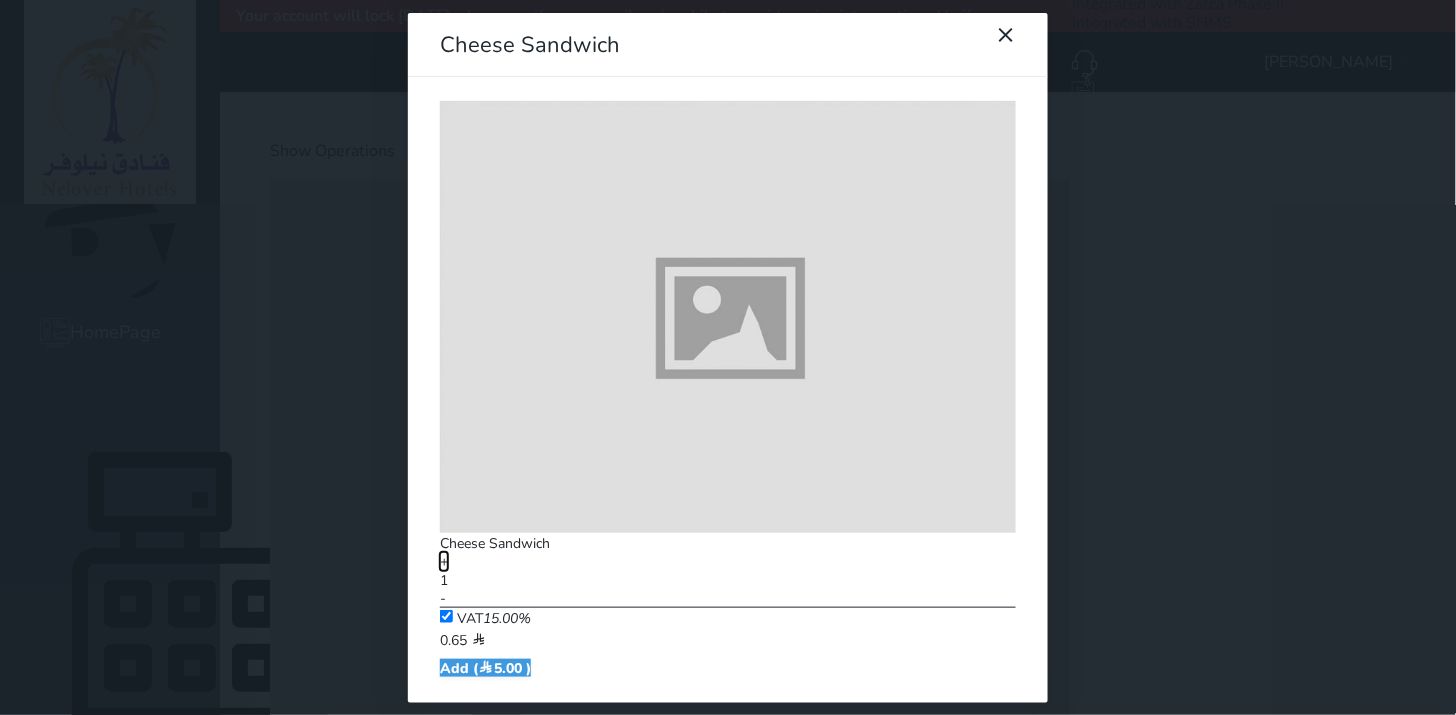 click on "+" at bounding box center [444, 561] 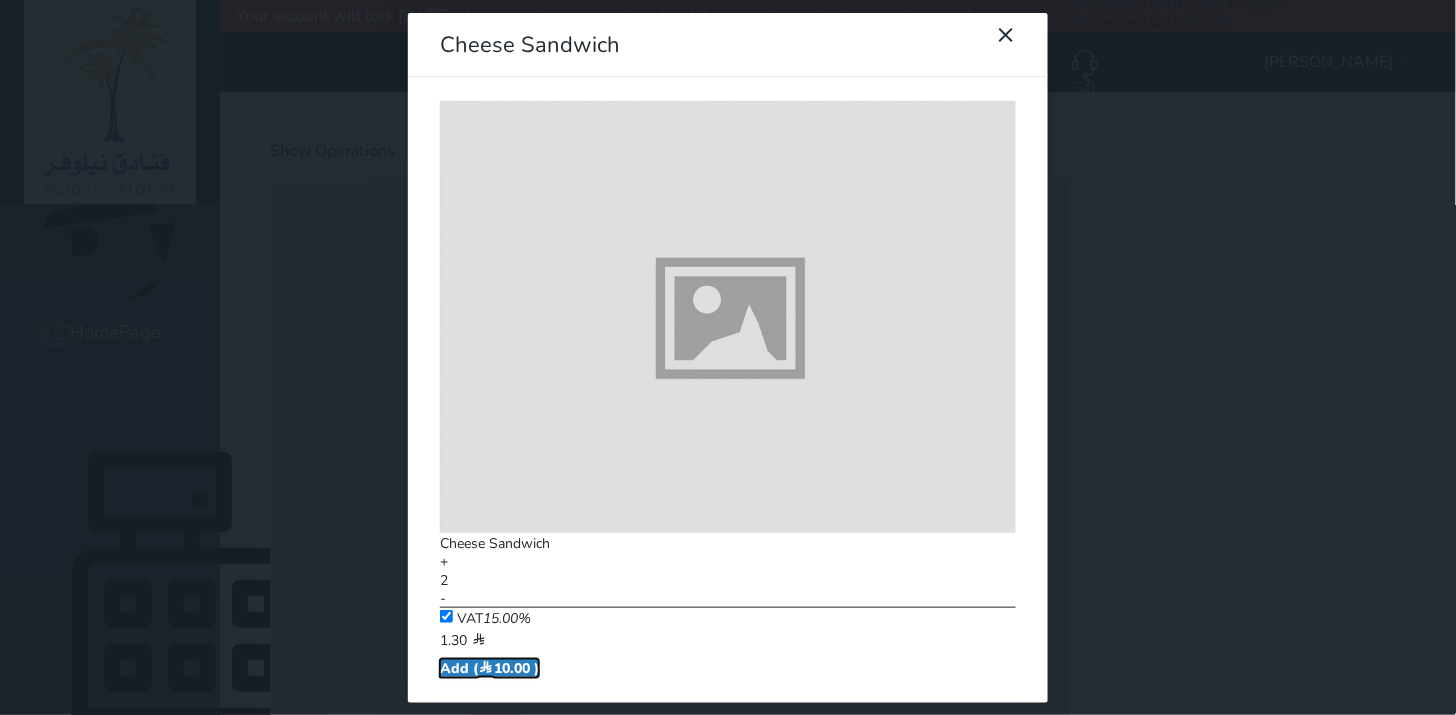 click on "Add  (    10.00 )" at bounding box center (489, 668) 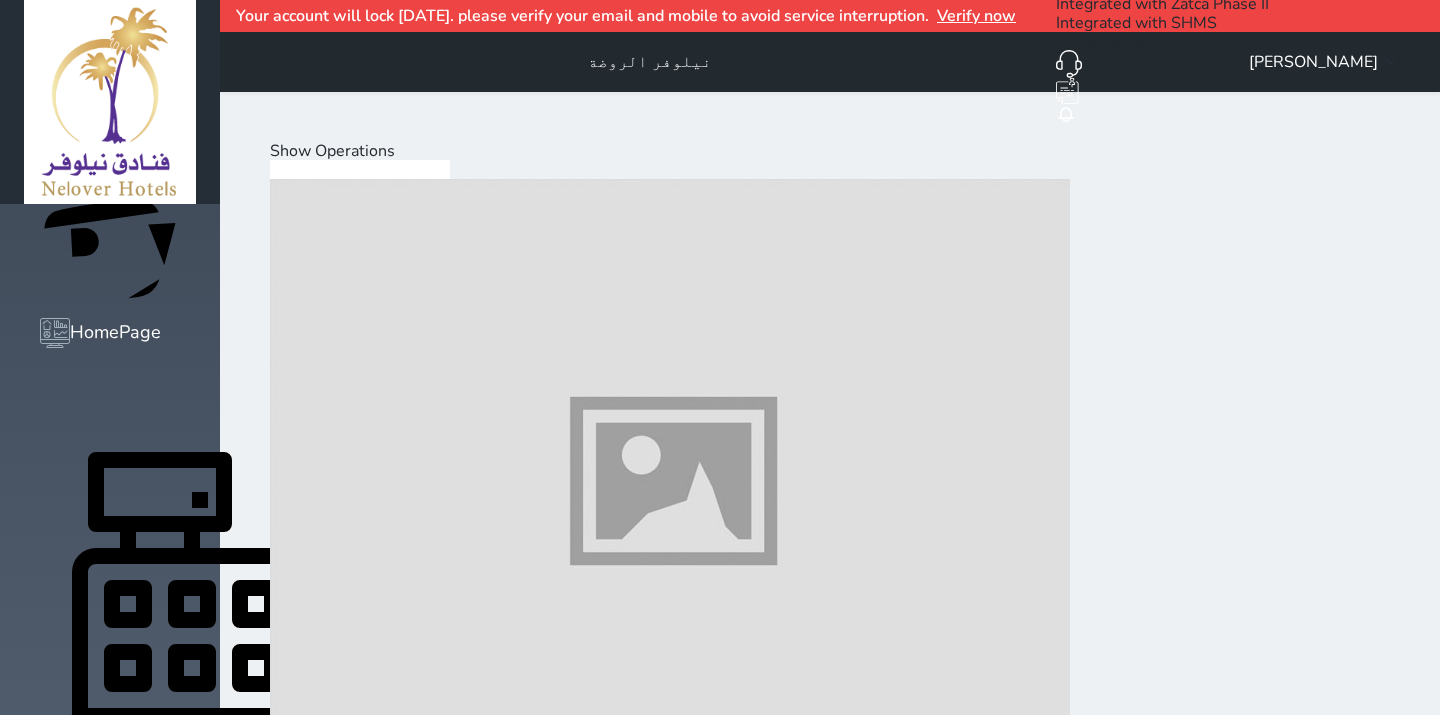 click at bounding box center (670, 1099) 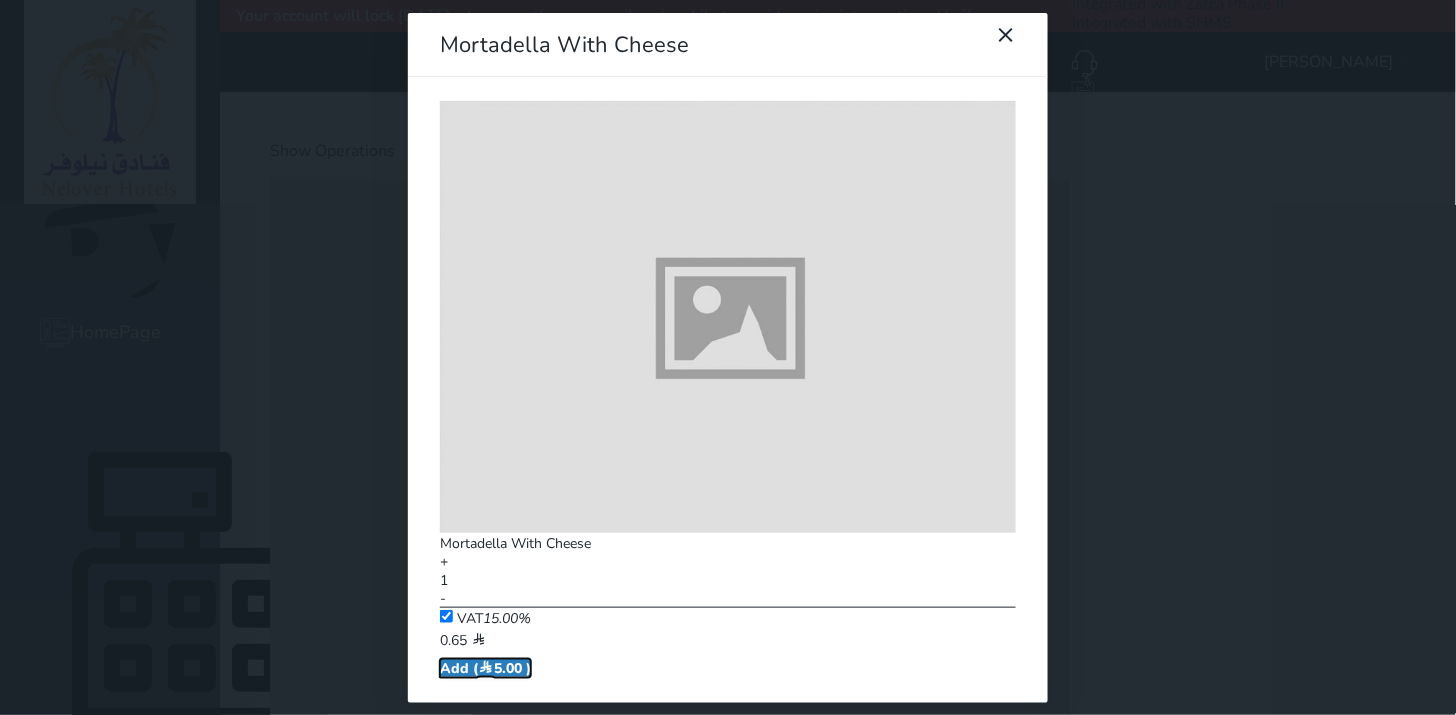 click on "Add  (    5.00 )" at bounding box center [485, 668] 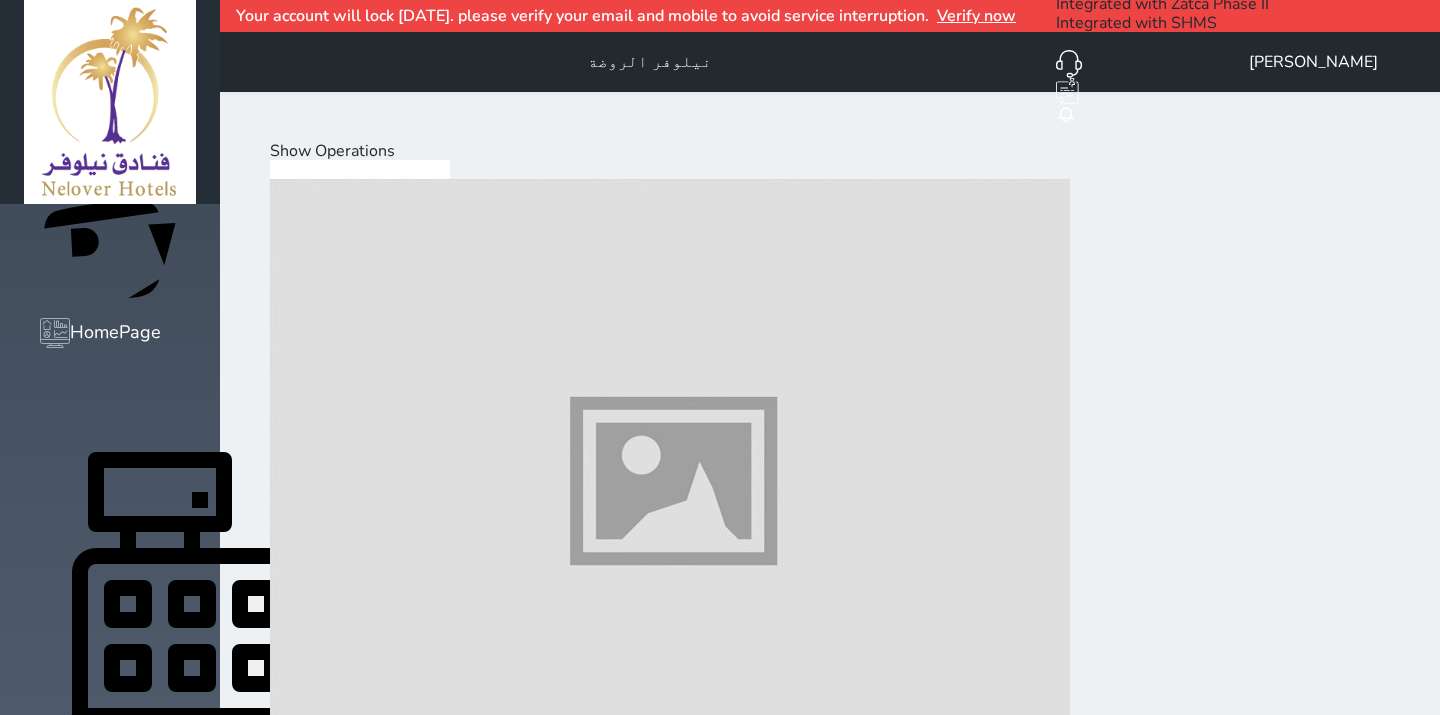 drag, startPoint x: 323, startPoint y: 682, endPoint x: 391, endPoint y: 617, distance: 94.06912 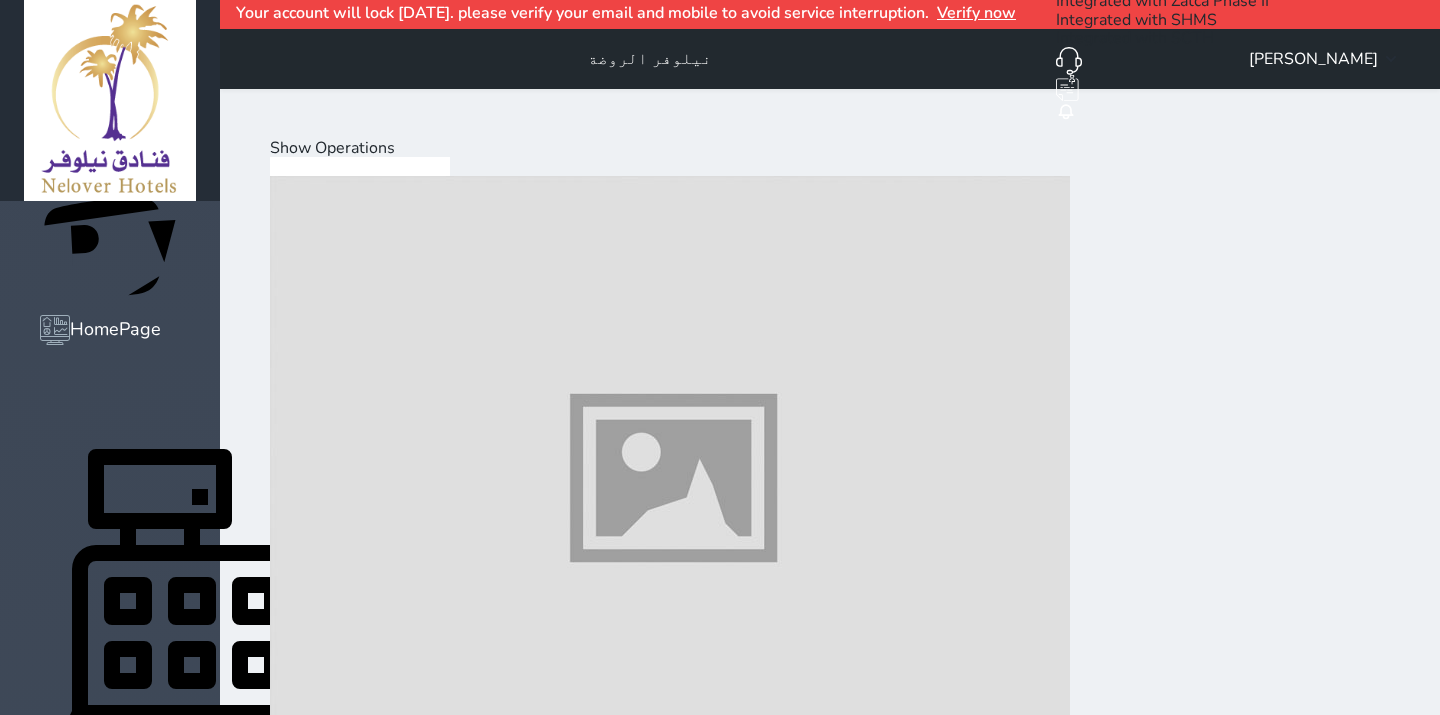 scroll, scrollTop: 65, scrollLeft: 0, axis: vertical 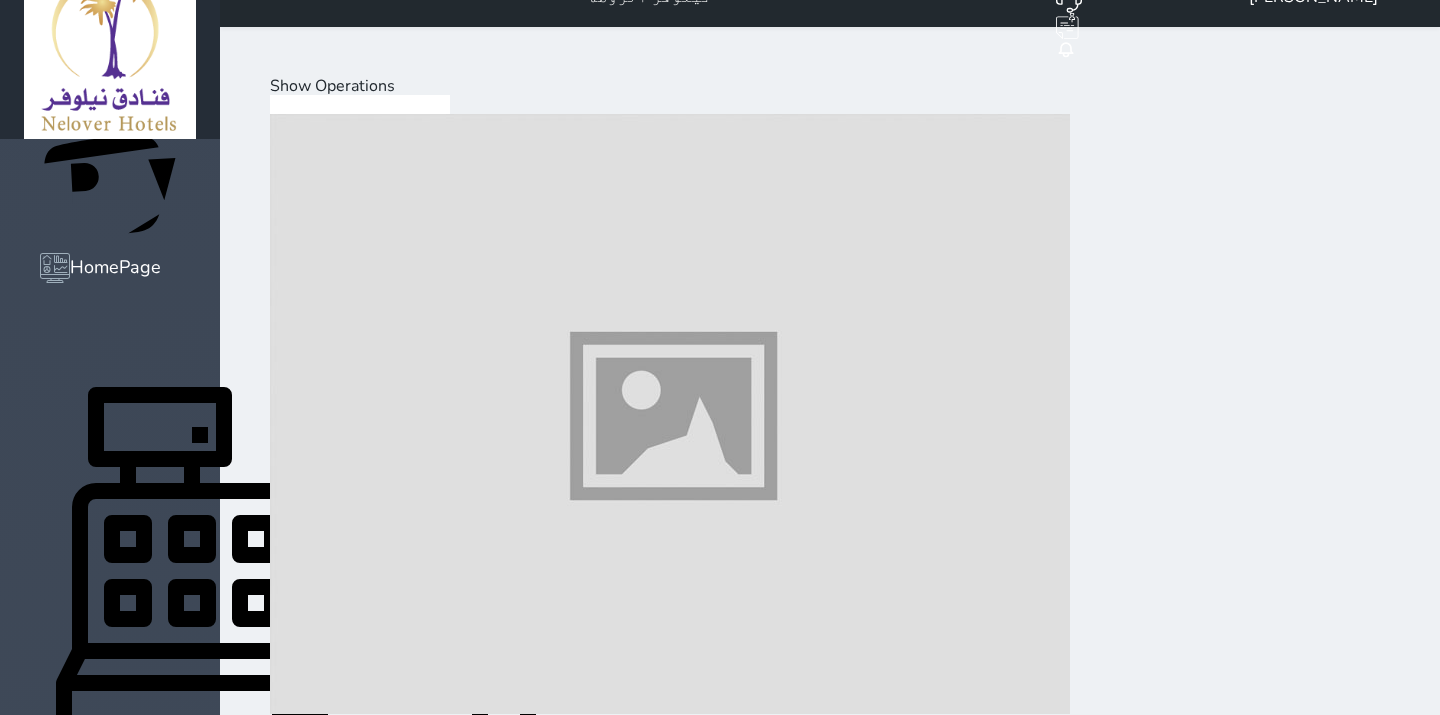 click at bounding box center (670, 14062) 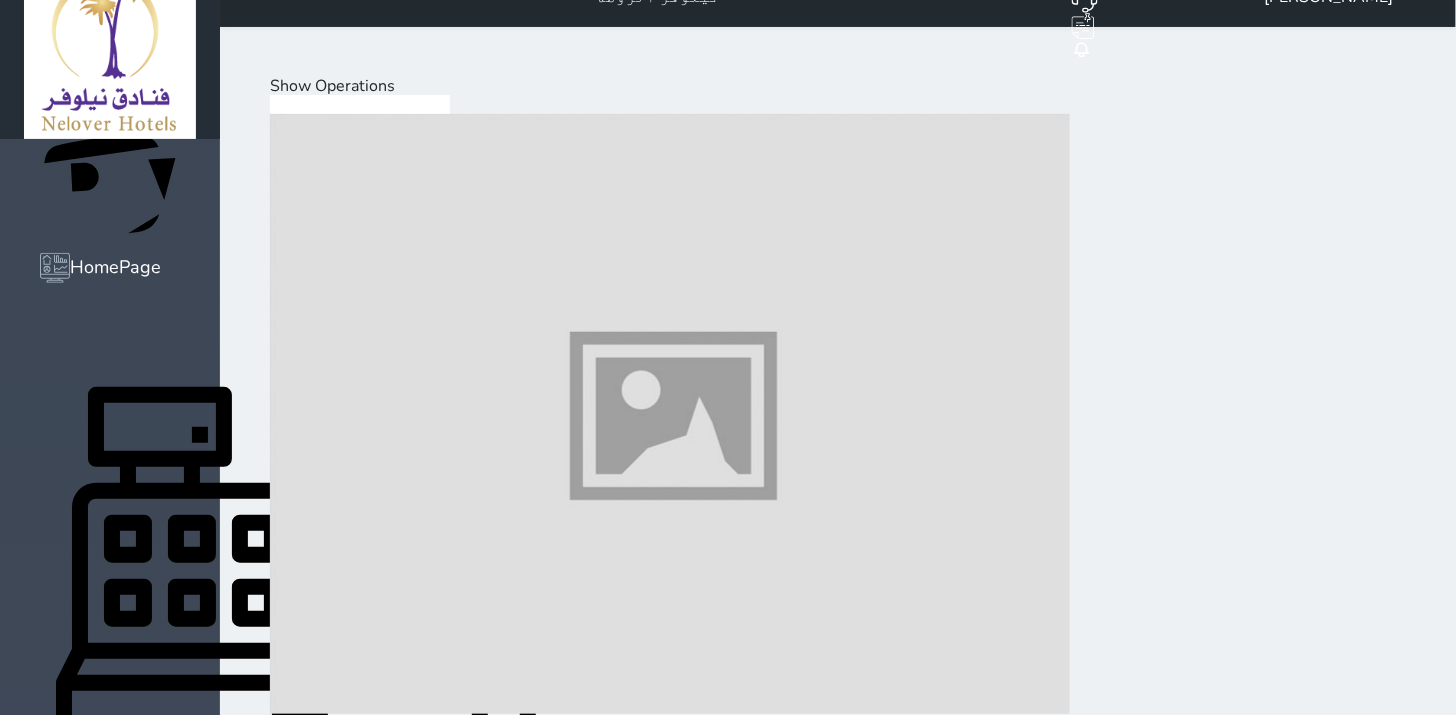 click on "VAT  15.00%   0.65" at bounding box center (0, 0) 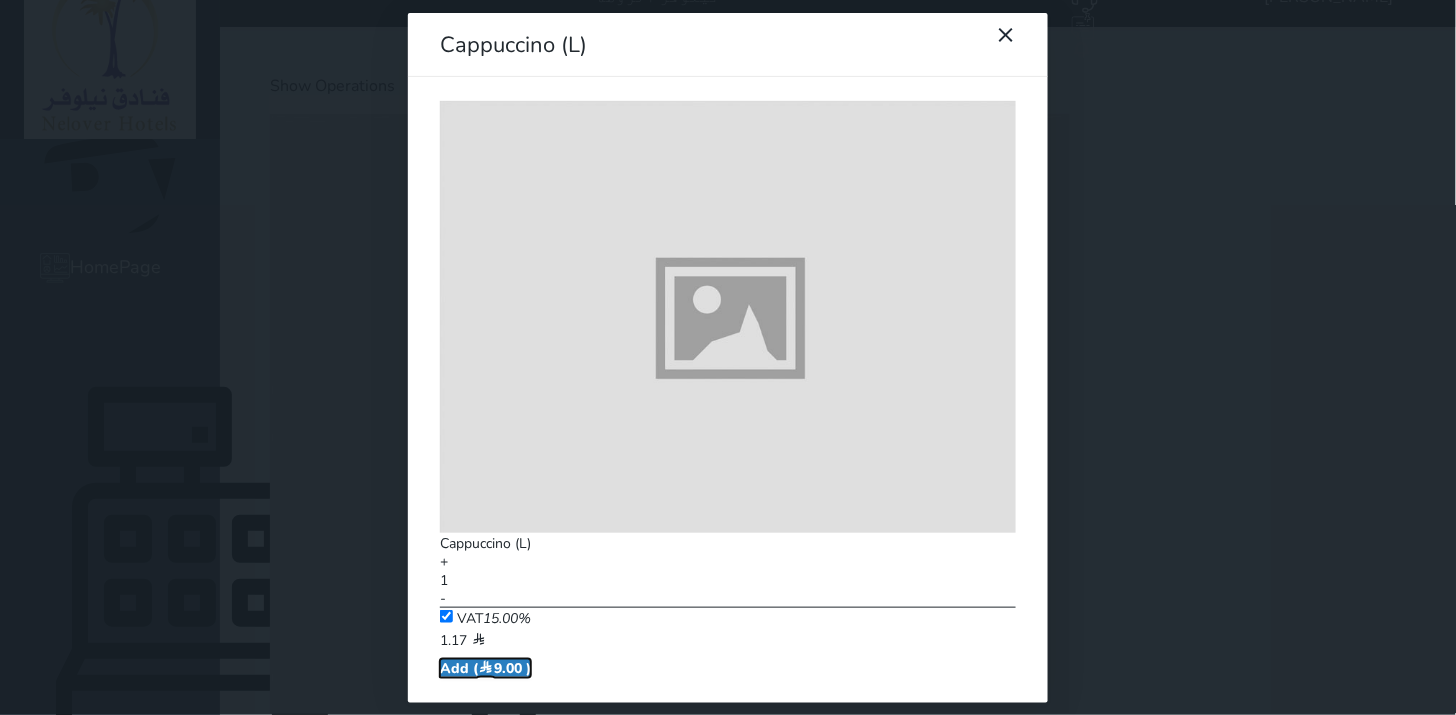 click on "Add  (    9.00 )" at bounding box center [485, 668] 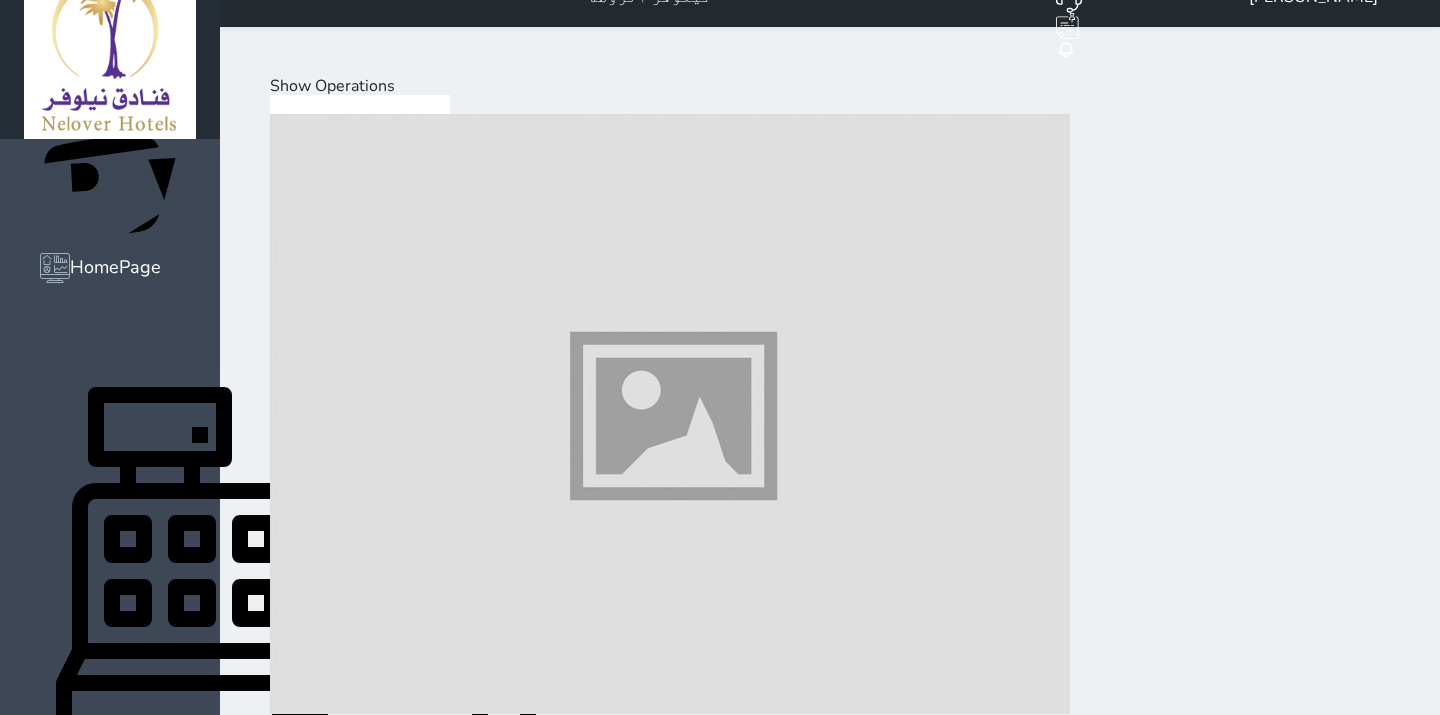 click on "Load on reservation (24.00  )" at bounding box center (384, 24170) 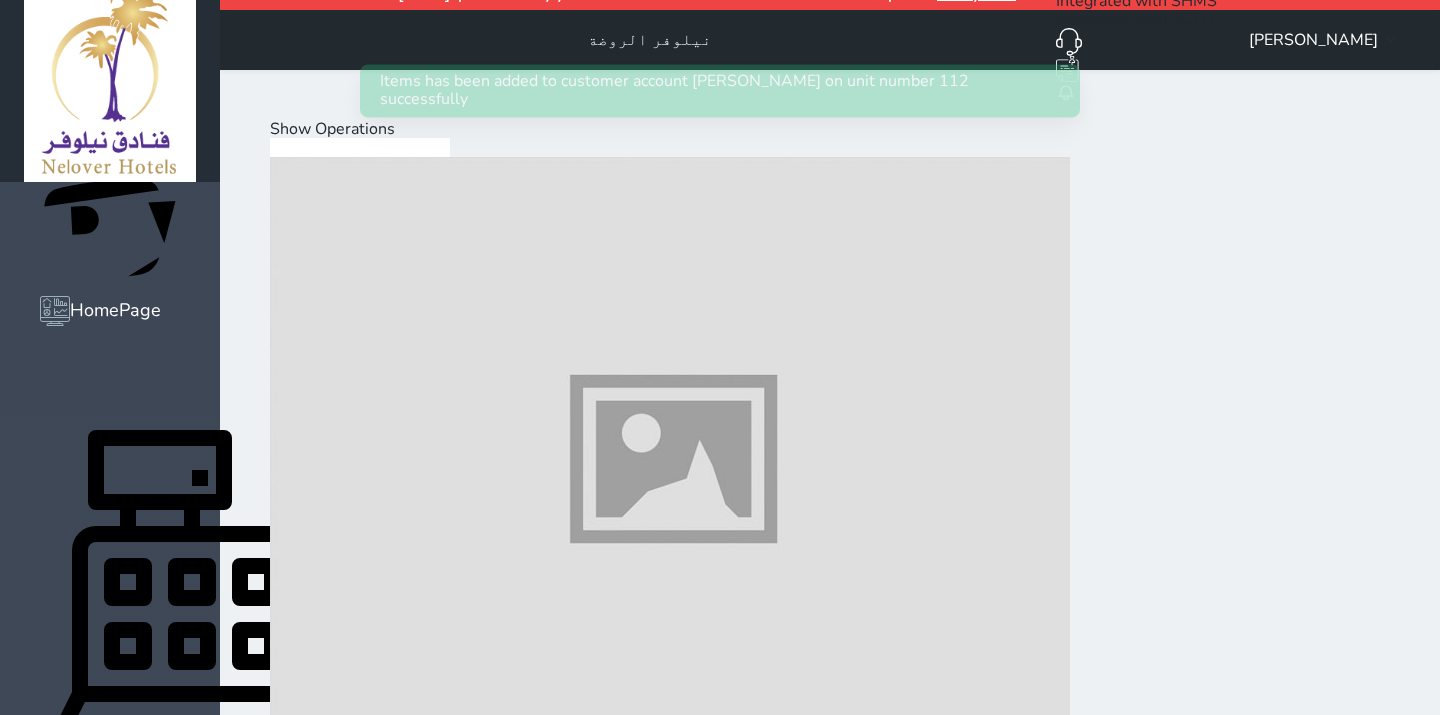 scroll, scrollTop: 0, scrollLeft: 0, axis: both 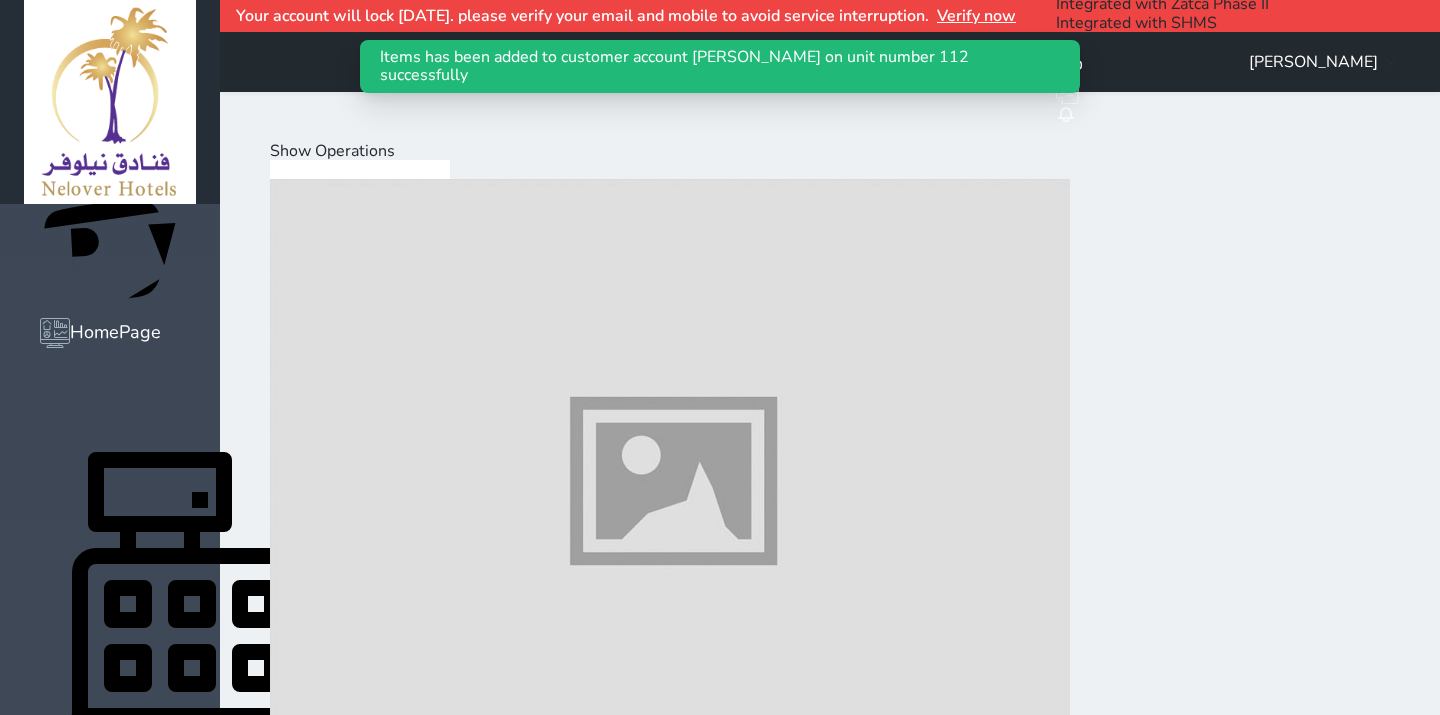click on "Select Customer" at bounding box center (331, 20077) 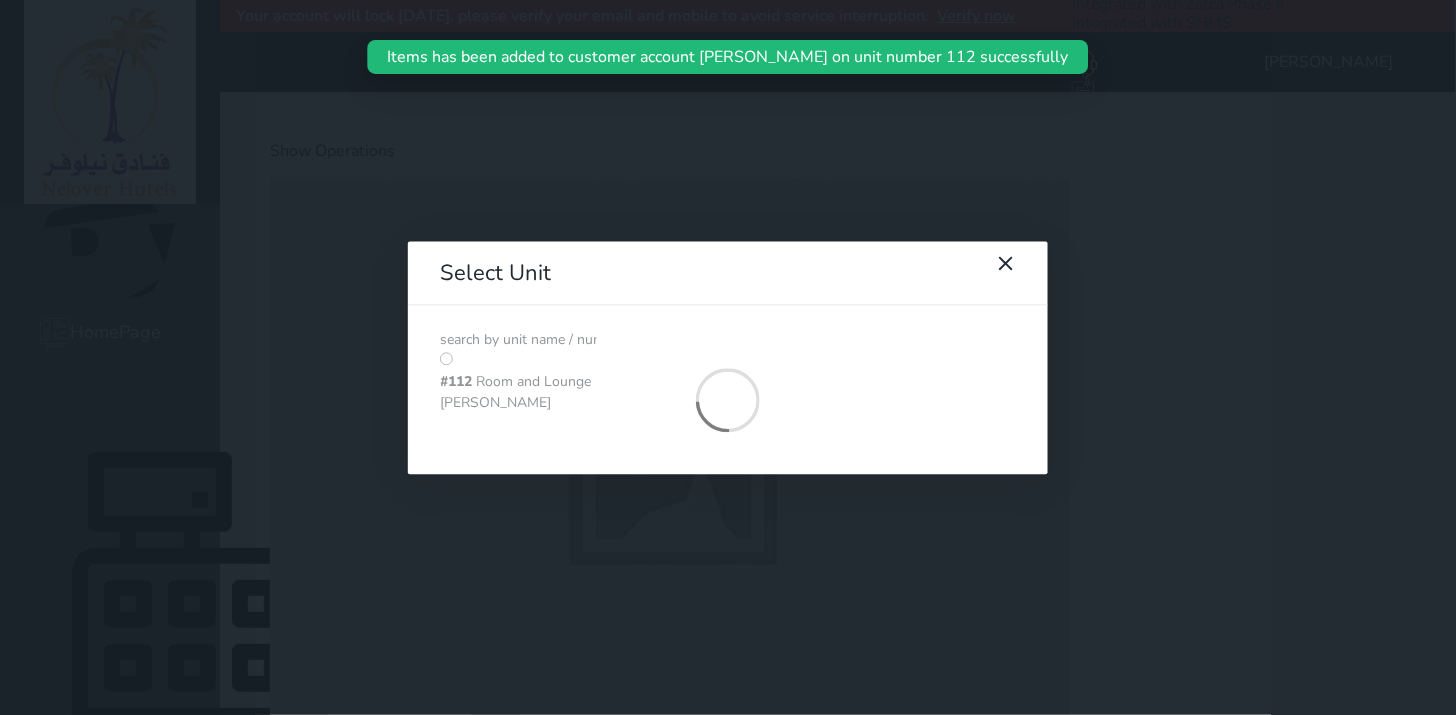 click at bounding box center (518, 340) 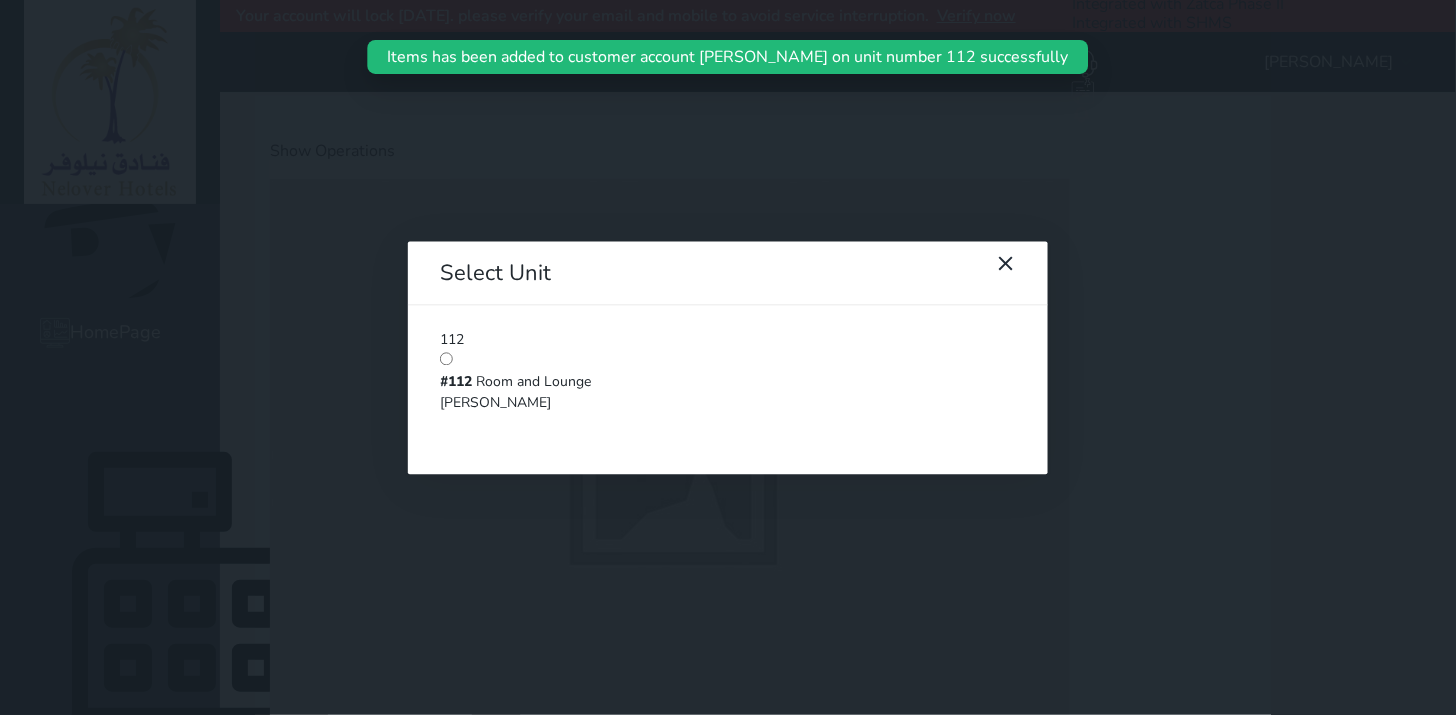 type on "112" 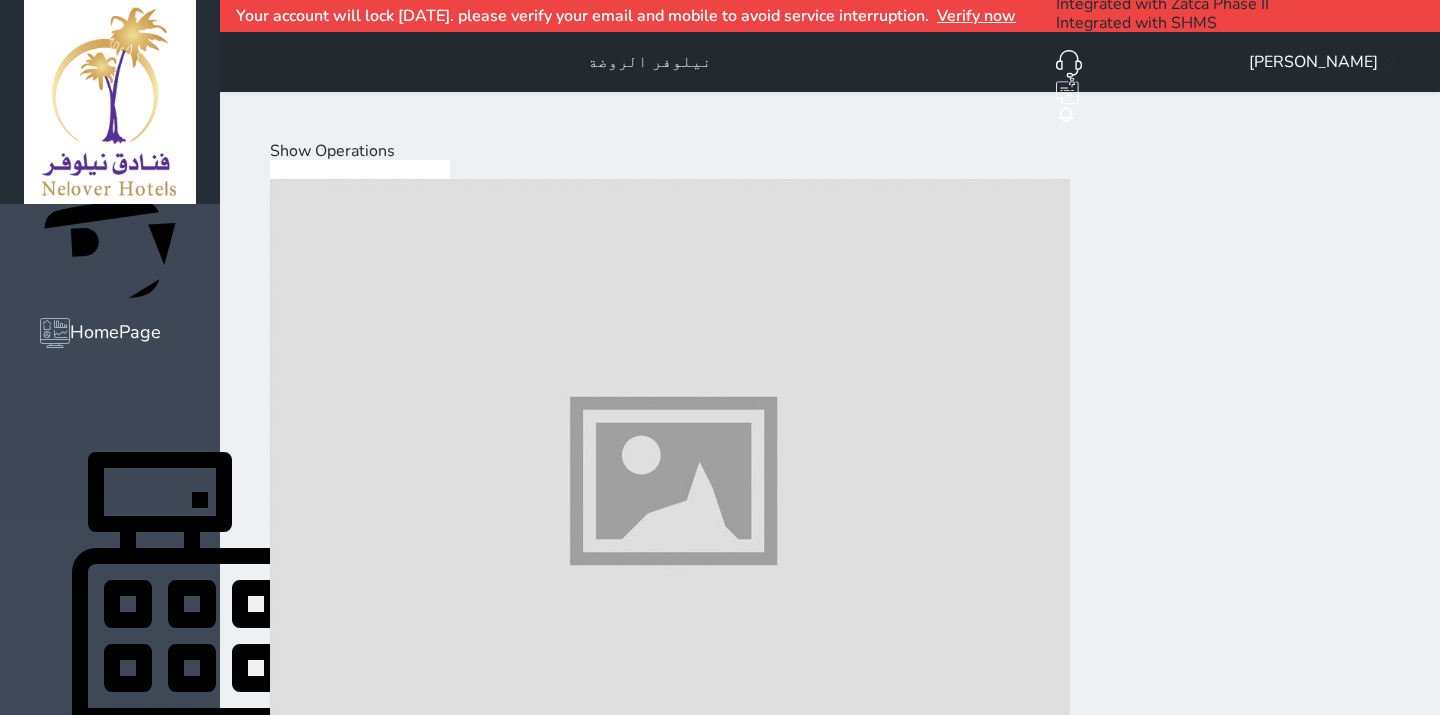 click at bounding box center [670, 1099] 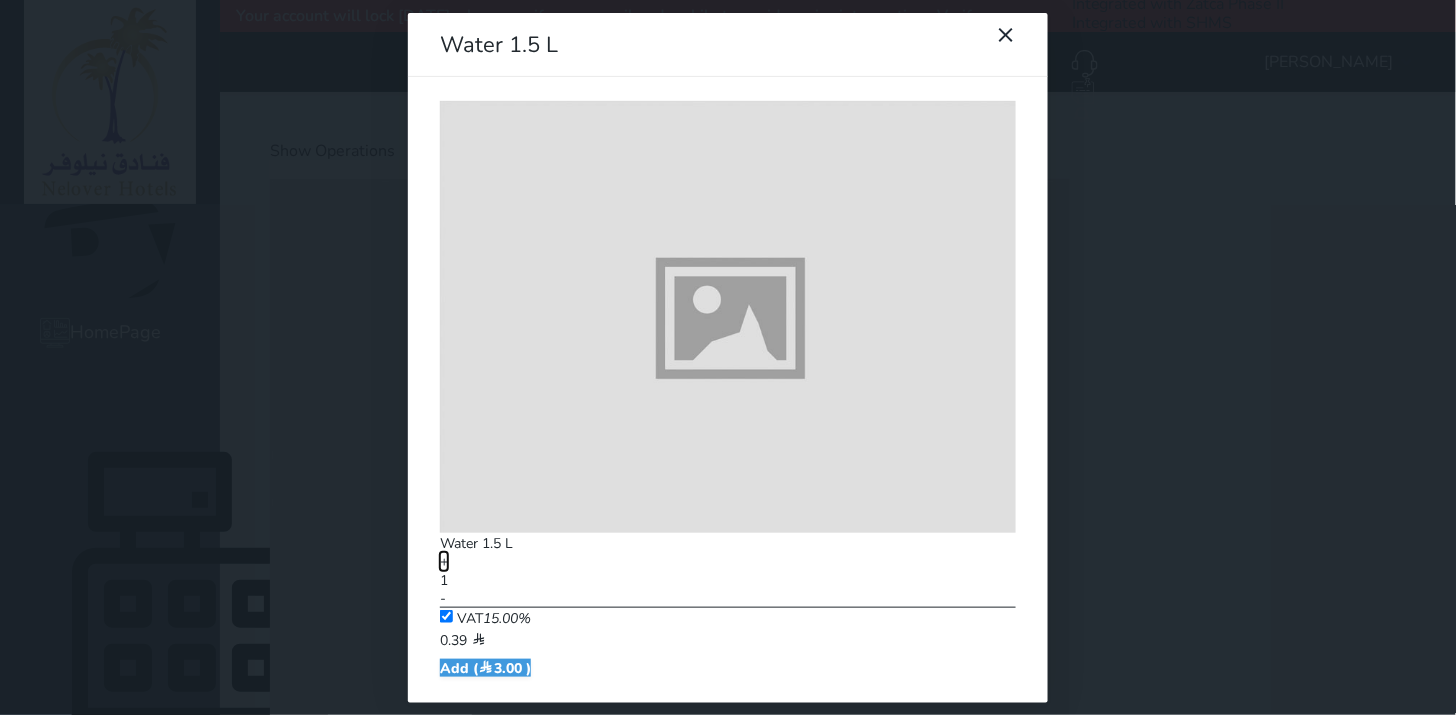 click on "+" at bounding box center [444, 561] 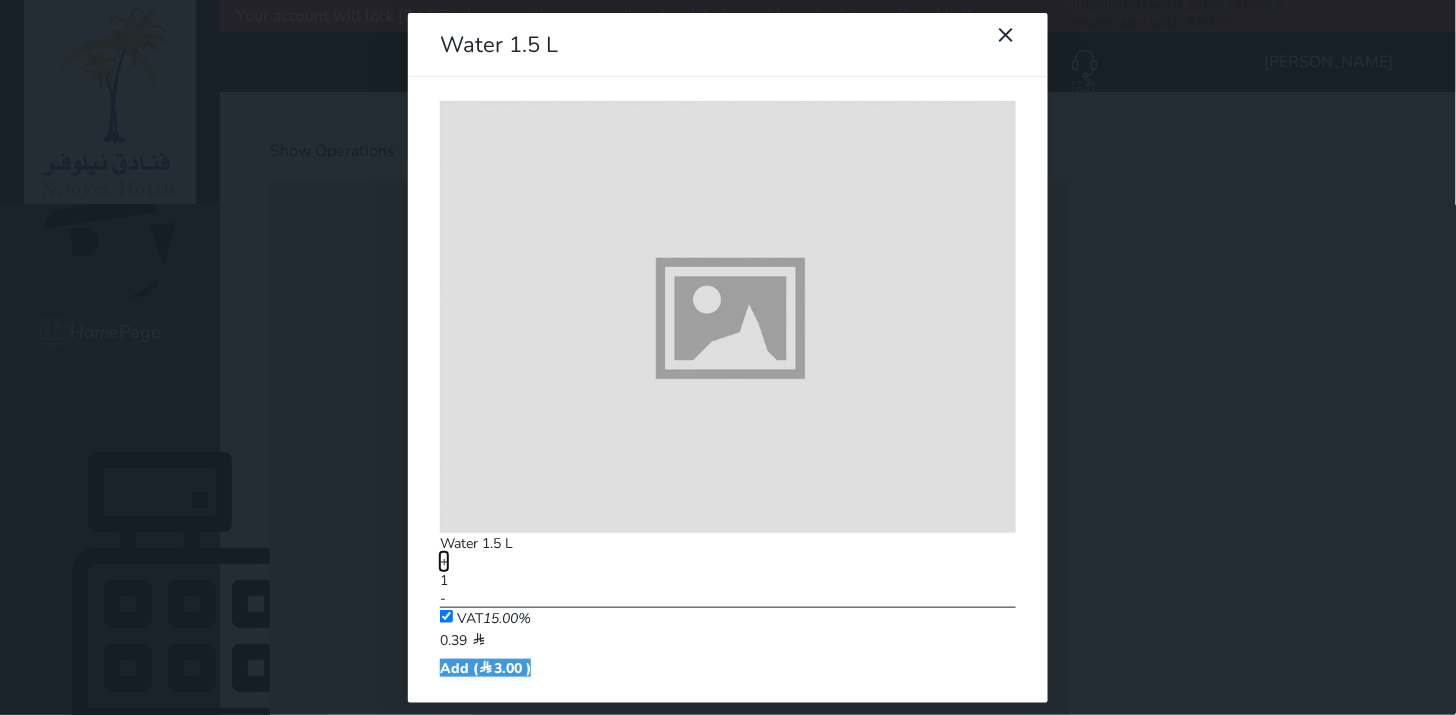 type on "2" 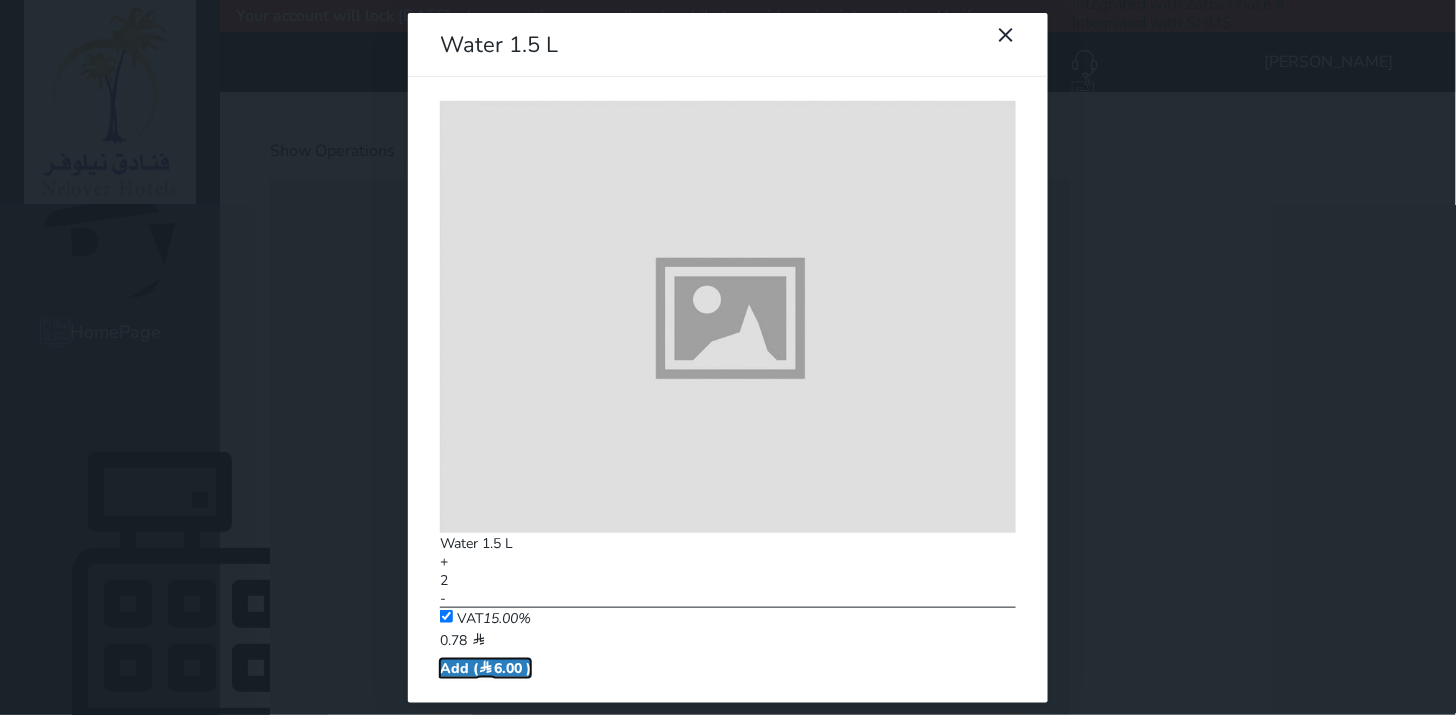 click on "Add  (    6.00 )" at bounding box center (485, 668) 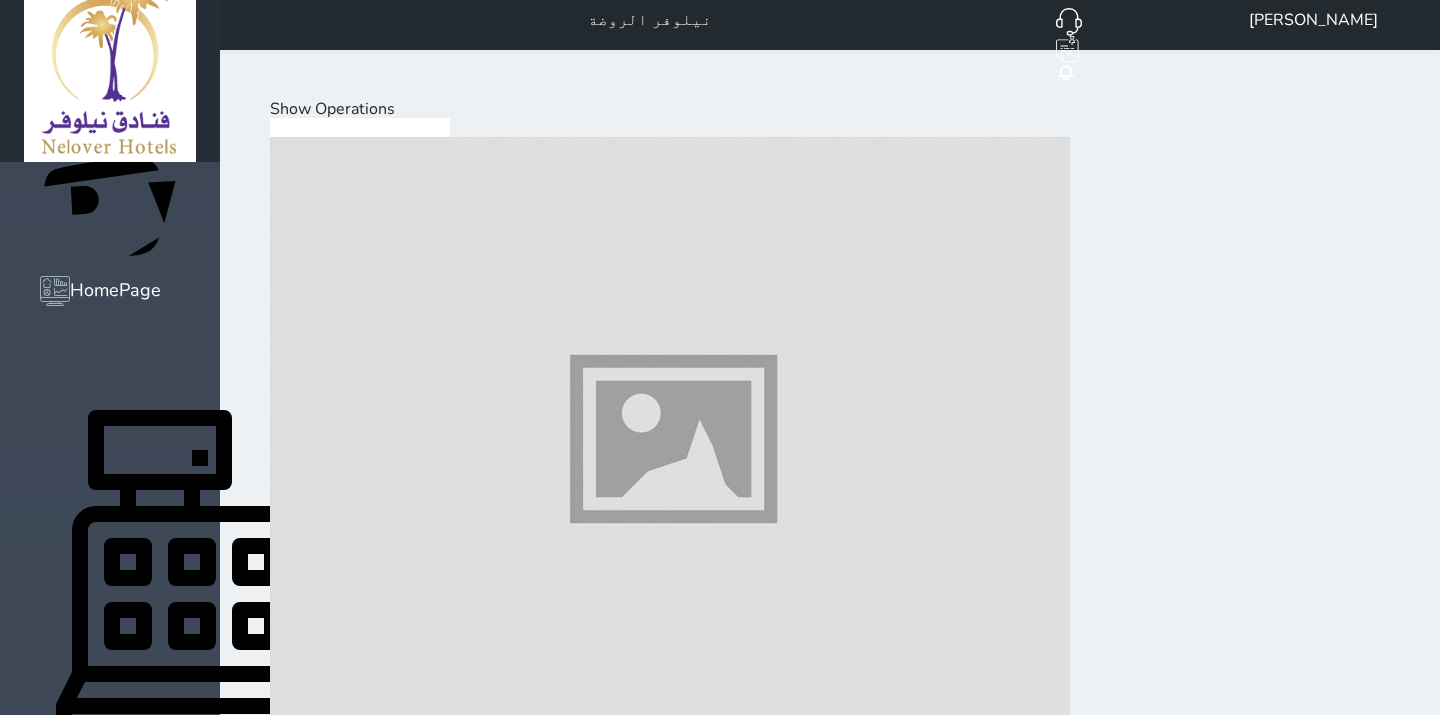 scroll, scrollTop: 65, scrollLeft: 0, axis: vertical 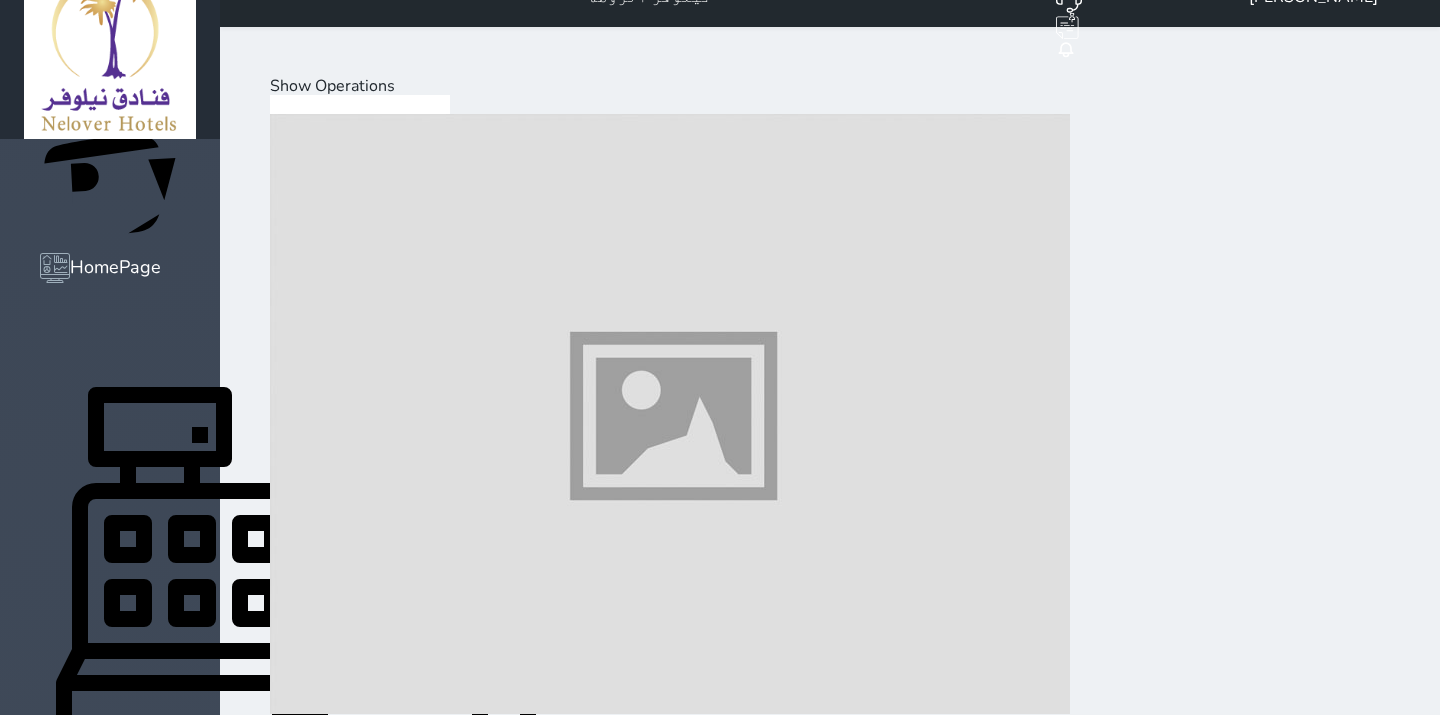 drag, startPoint x: 1243, startPoint y: 653, endPoint x: 1245, endPoint y: 613, distance: 40.04997 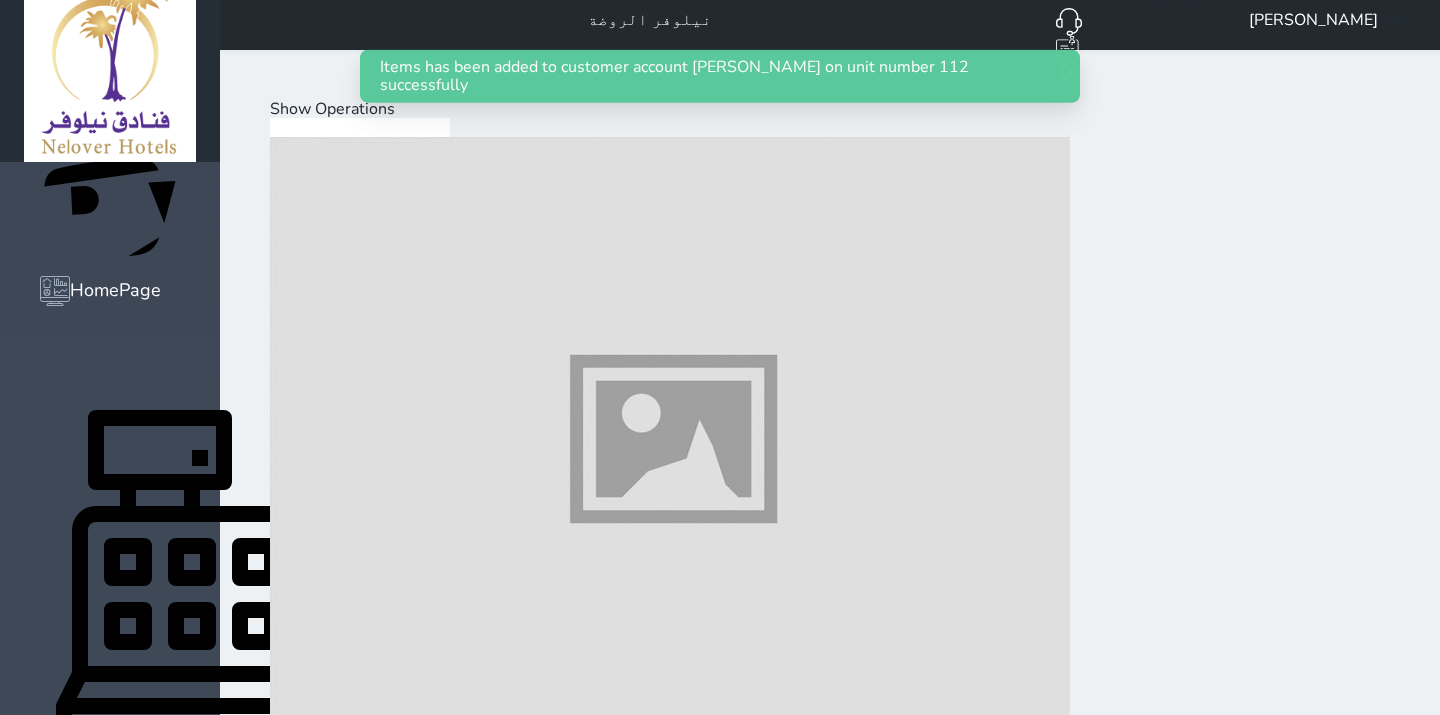 scroll, scrollTop: 0, scrollLeft: 0, axis: both 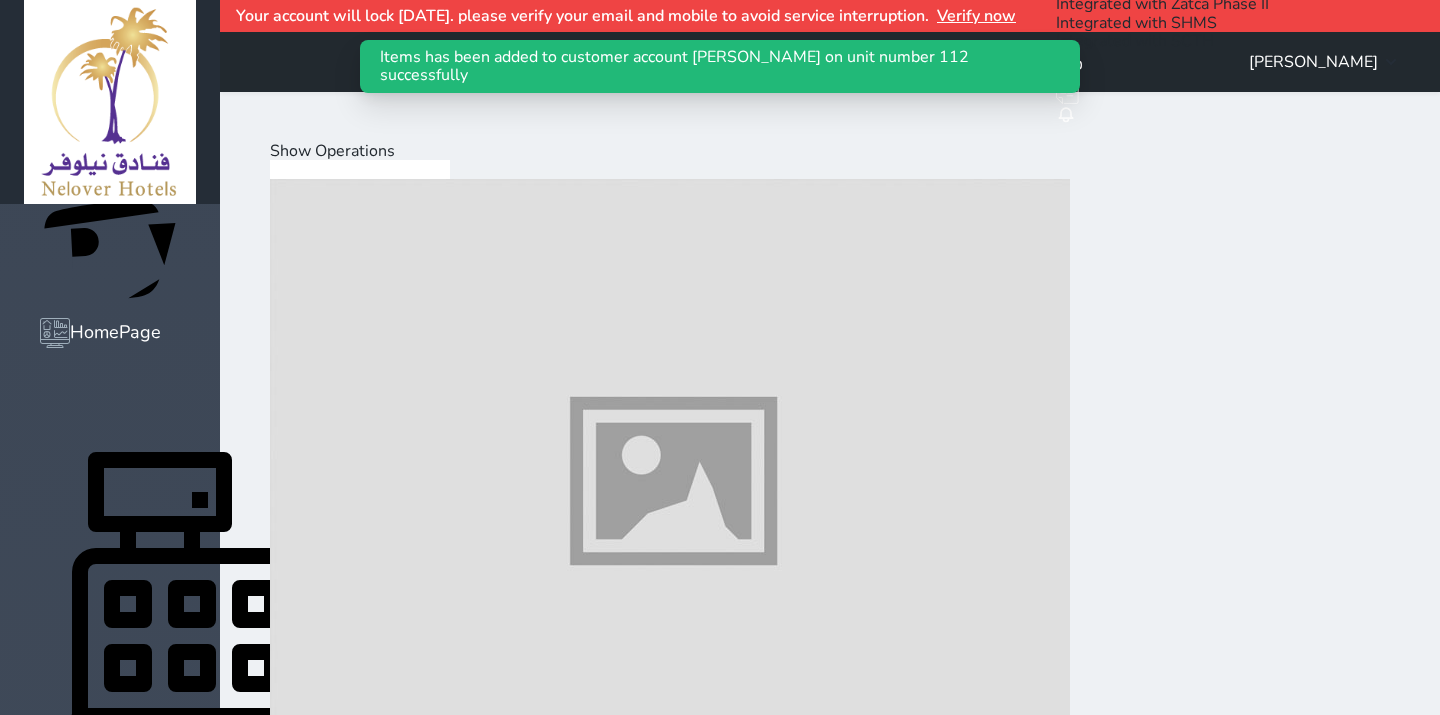 click on "Order   Select Customer         Select Unit               112         #112   Room and Lounge   [PERSON_NAME]" at bounding box center [830, 20068] 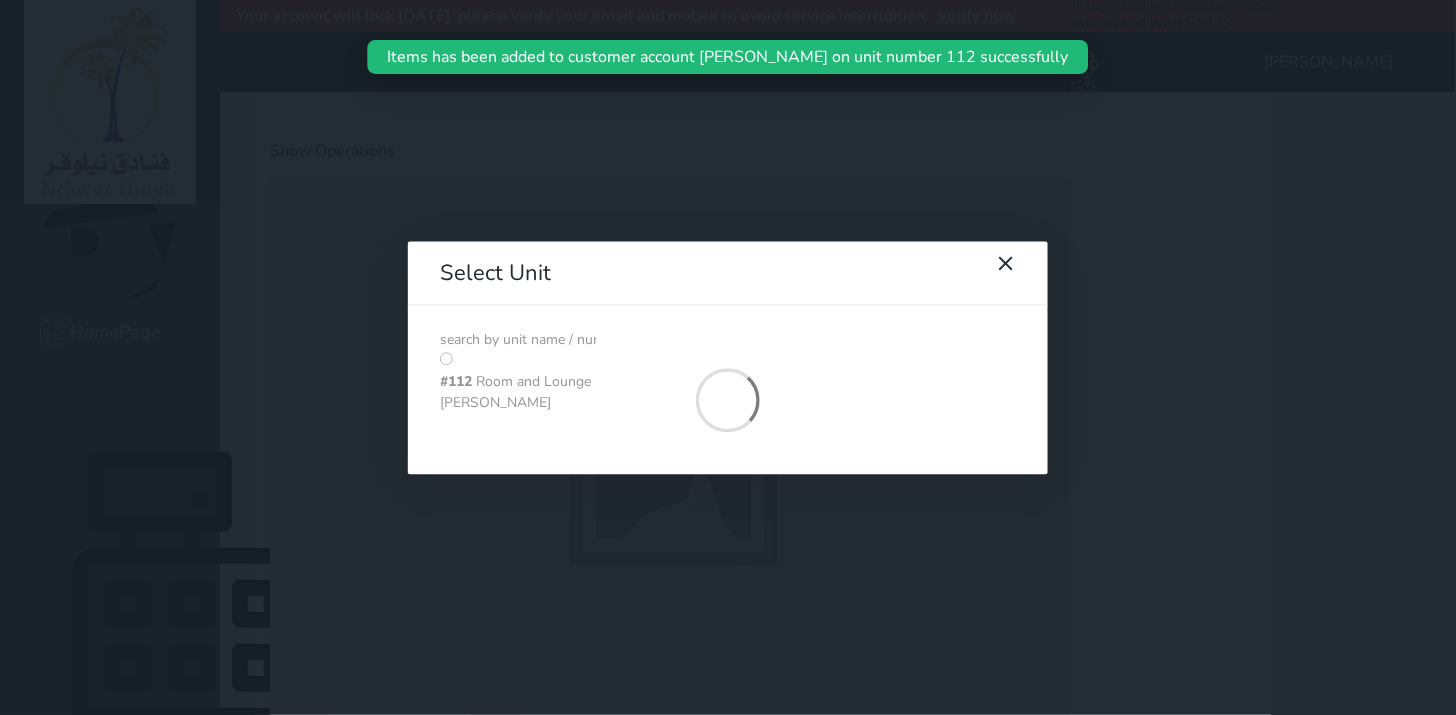 drag, startPoint x: 1378, startPoint y: 126, endPoint x: 1004, endPoint y: 104, distance: 374.6465 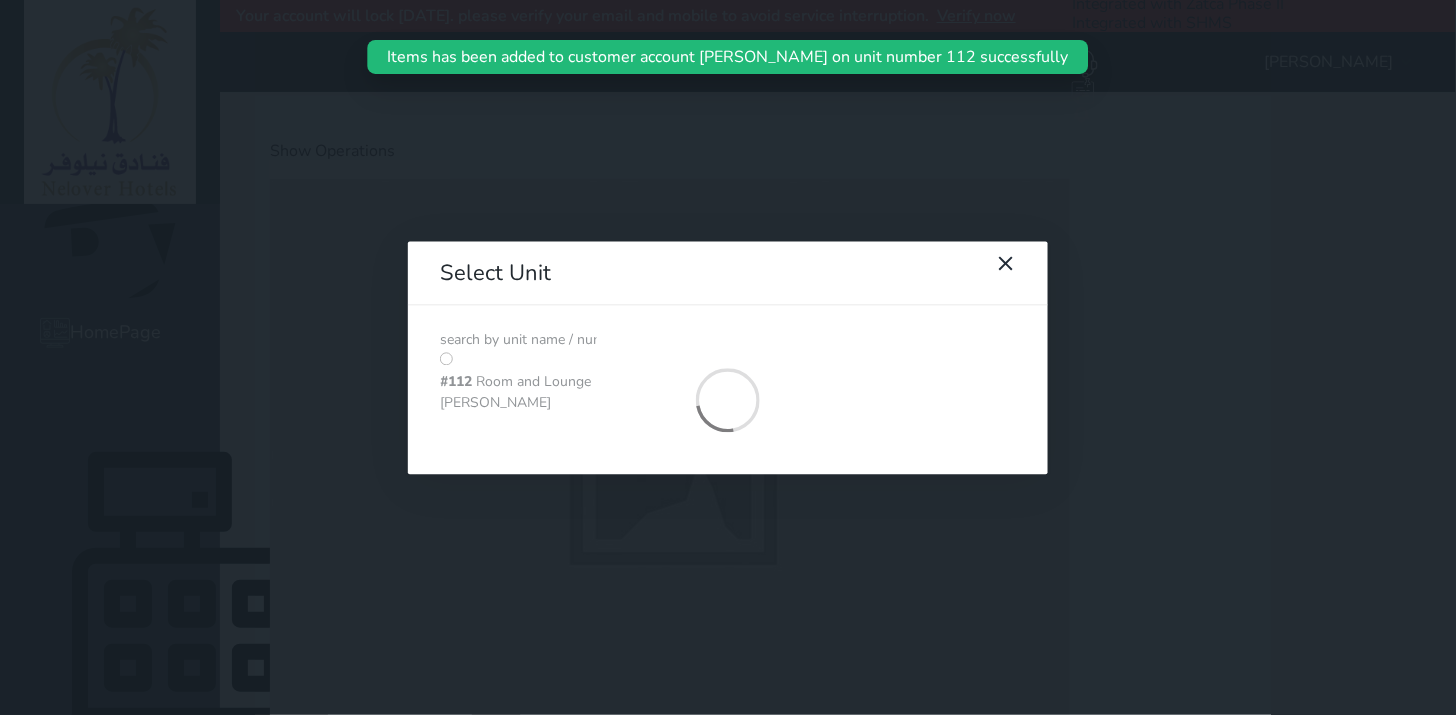 click at bounding box center (518, 340) 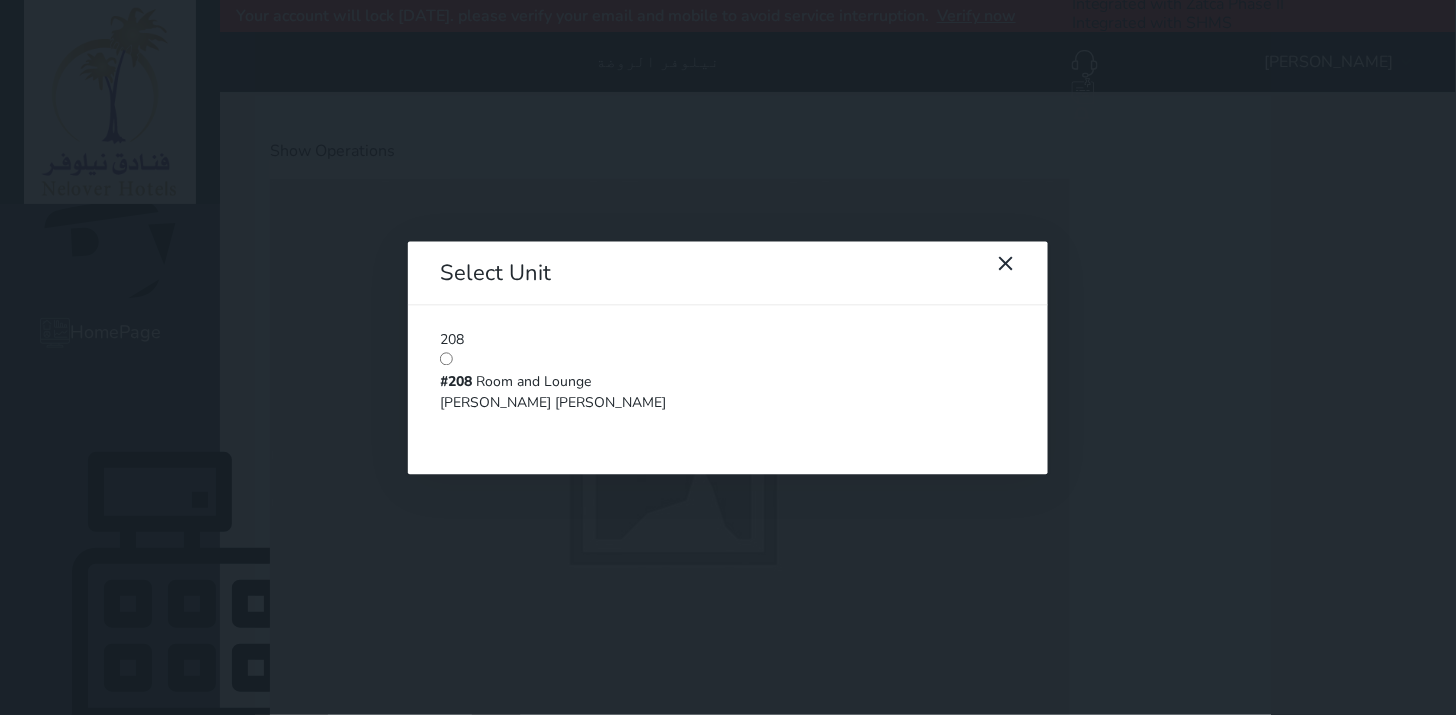 type on "208" 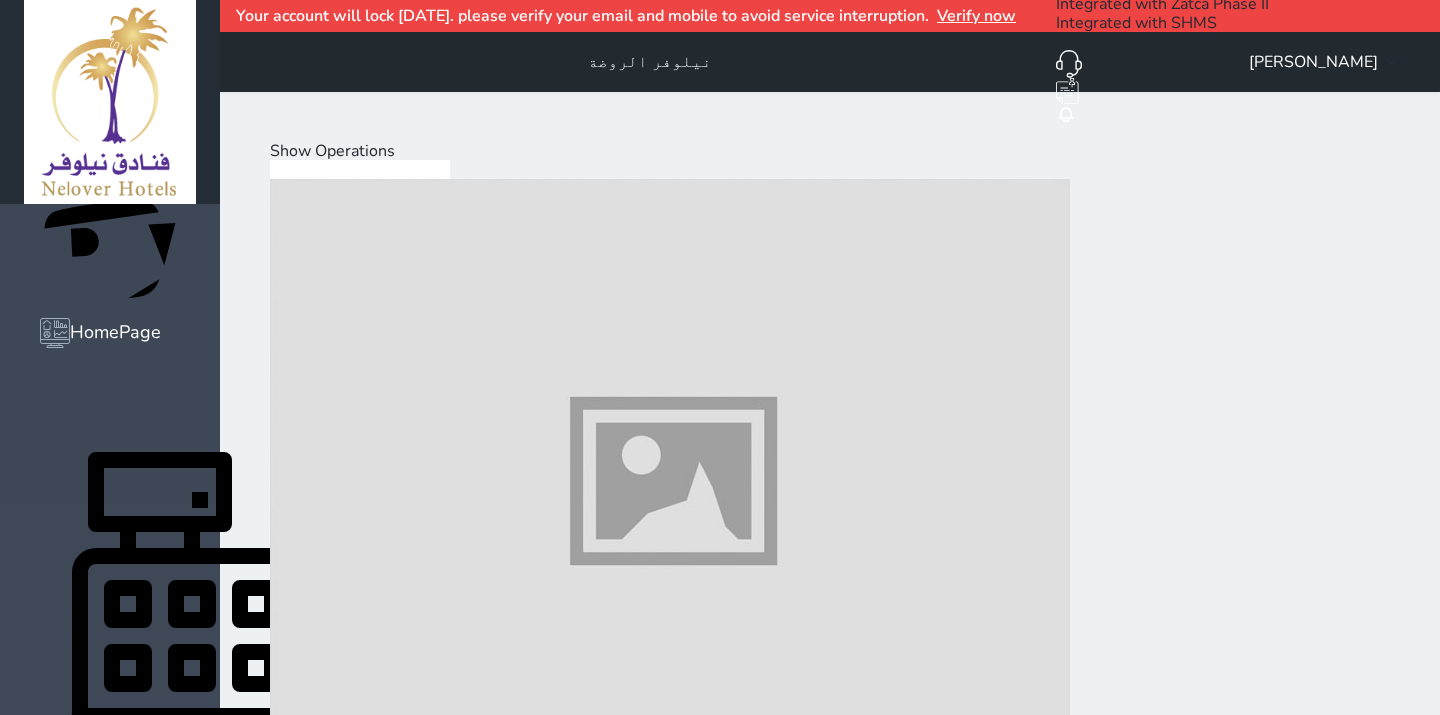 click at bounding box center (670, 1099) 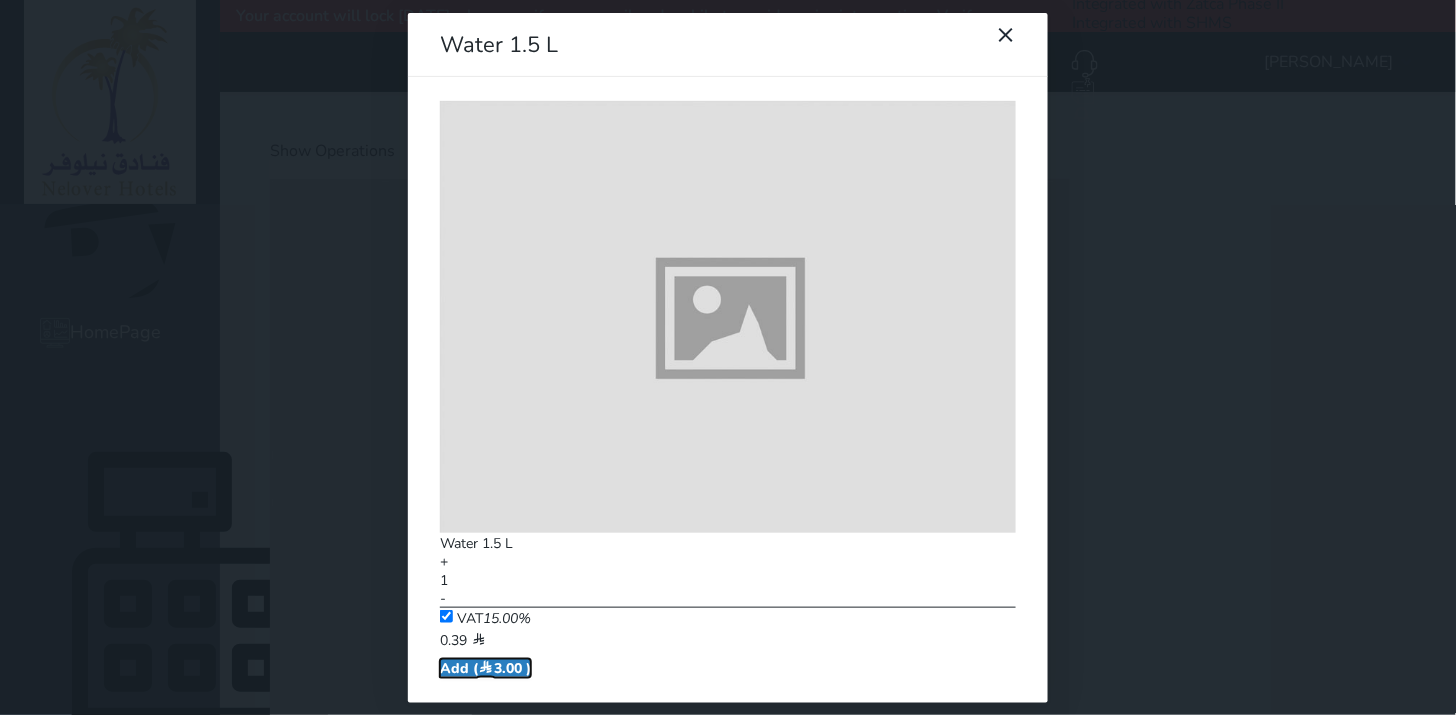 drag, startPoint x: 711, startPoint y: 414, endPoint x: 724, endPoint y: 416, distance: 13.152946 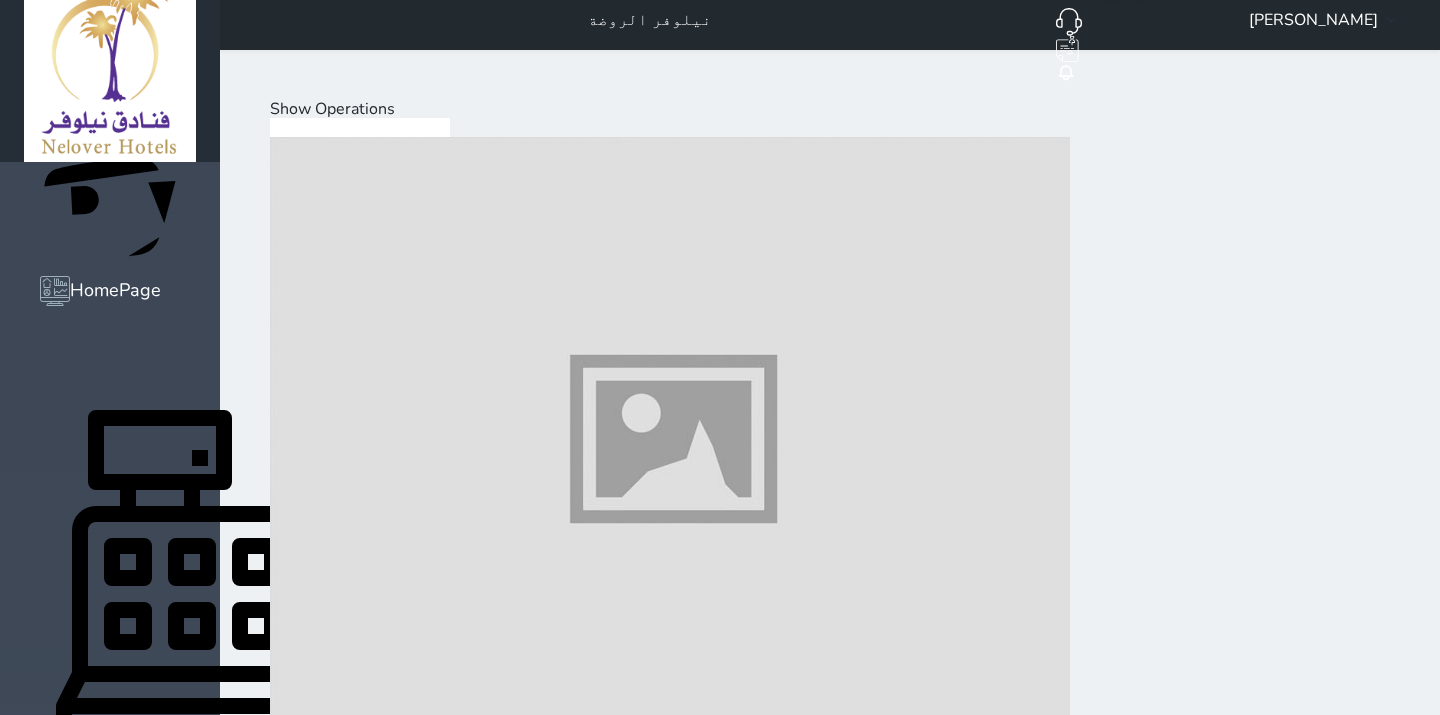 scroll, scrollTop: 65, scrollLeft: 0, axis: vertical 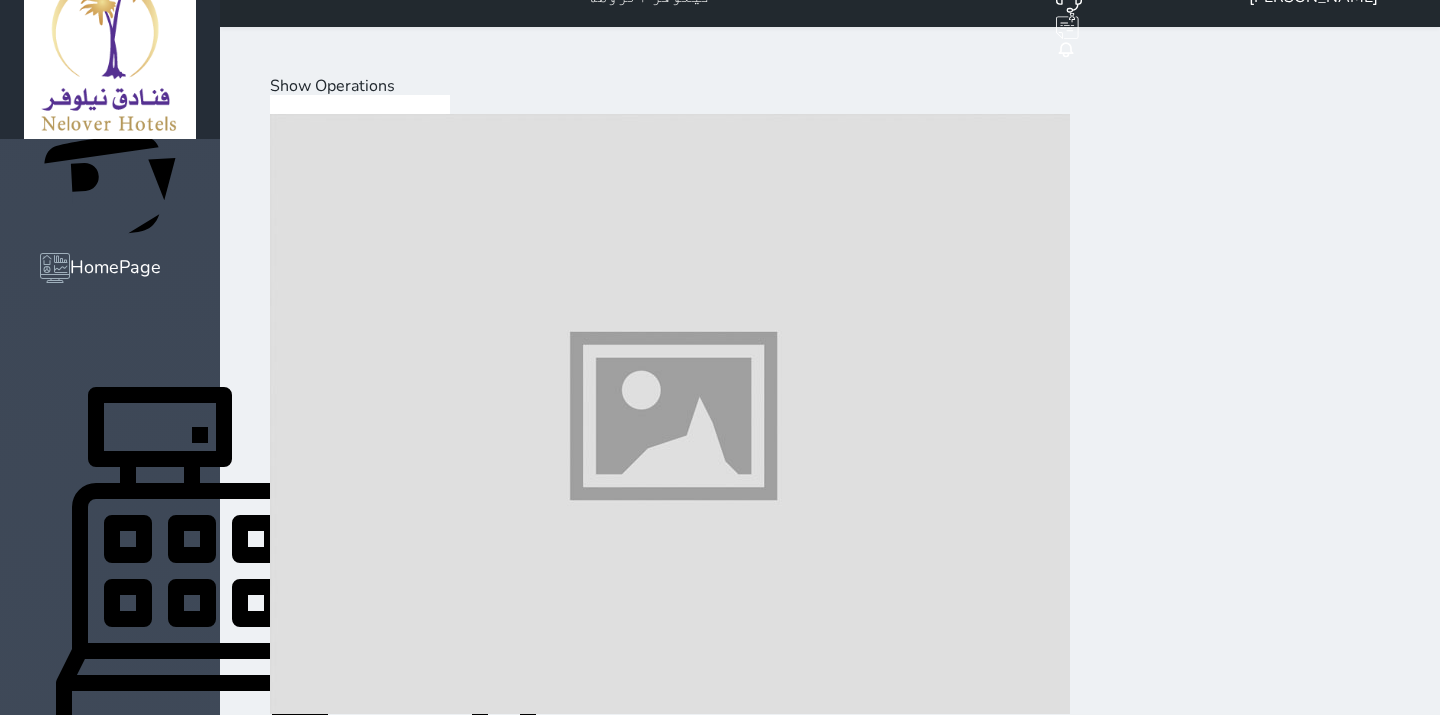 drag, startPoint x: 1288, startPoint y: 635, endPoint x: 1278, endPoint y: 594, distance: 42.201897 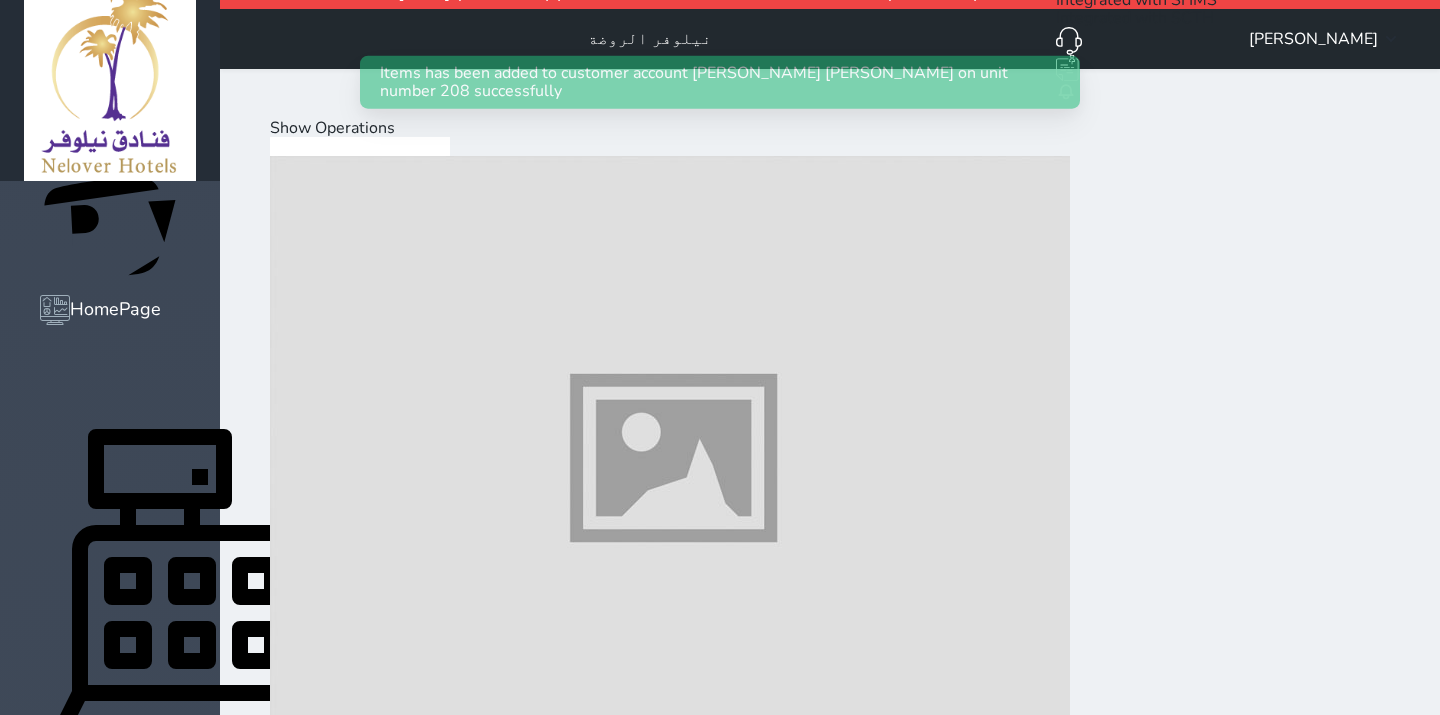 scroll, scrollTop: 0, scrollLeft: 0, axis: both 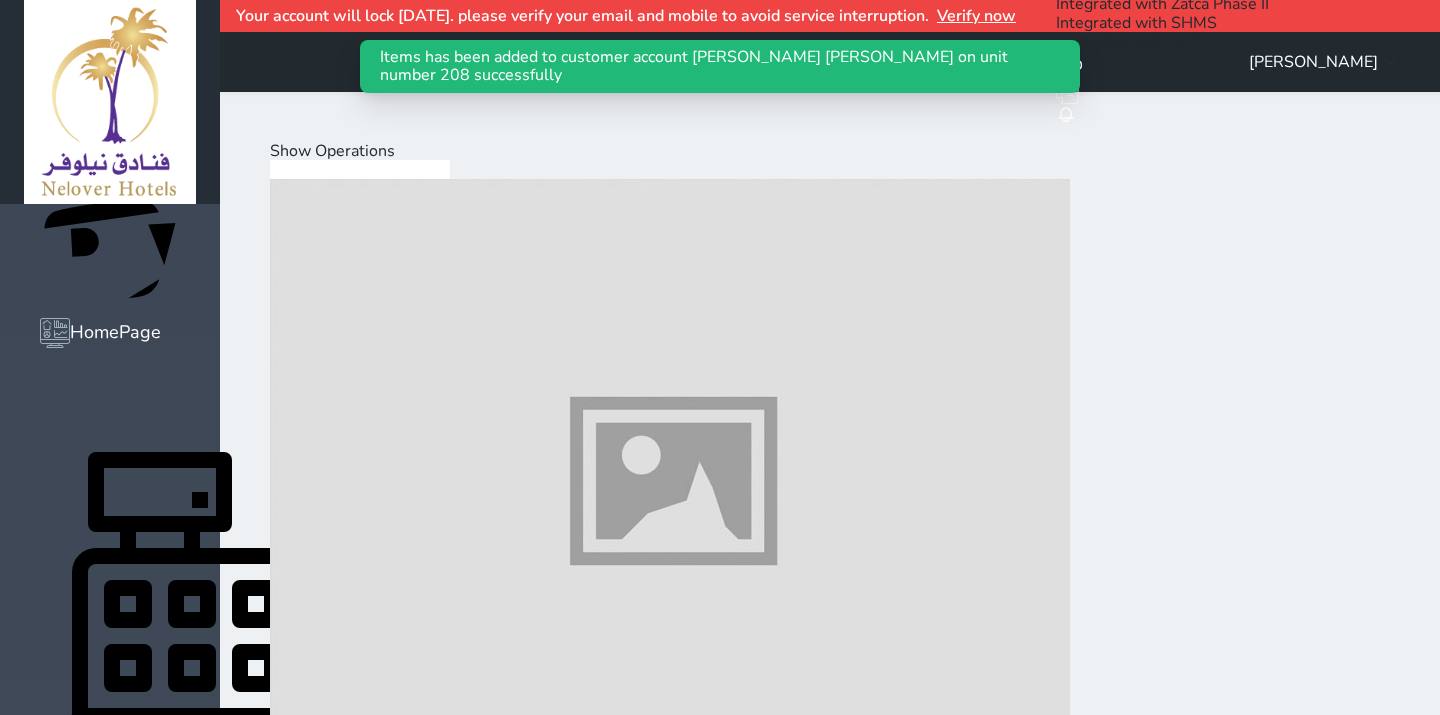 click on "Mini Bar" at bounding box center (135, 20040) 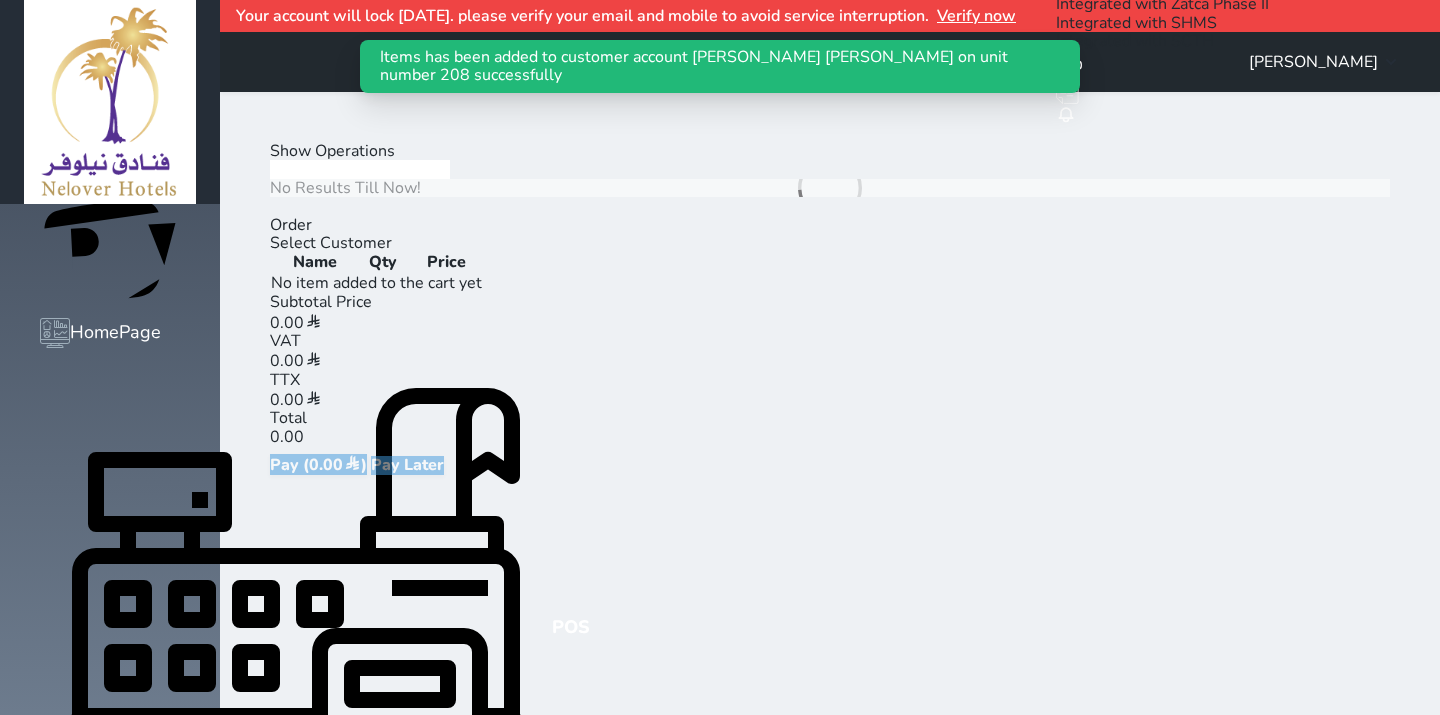 click on "Cold Drinks Hot Drinks Dessert Snacks Mini Bar" at bounding box center [105, 206] 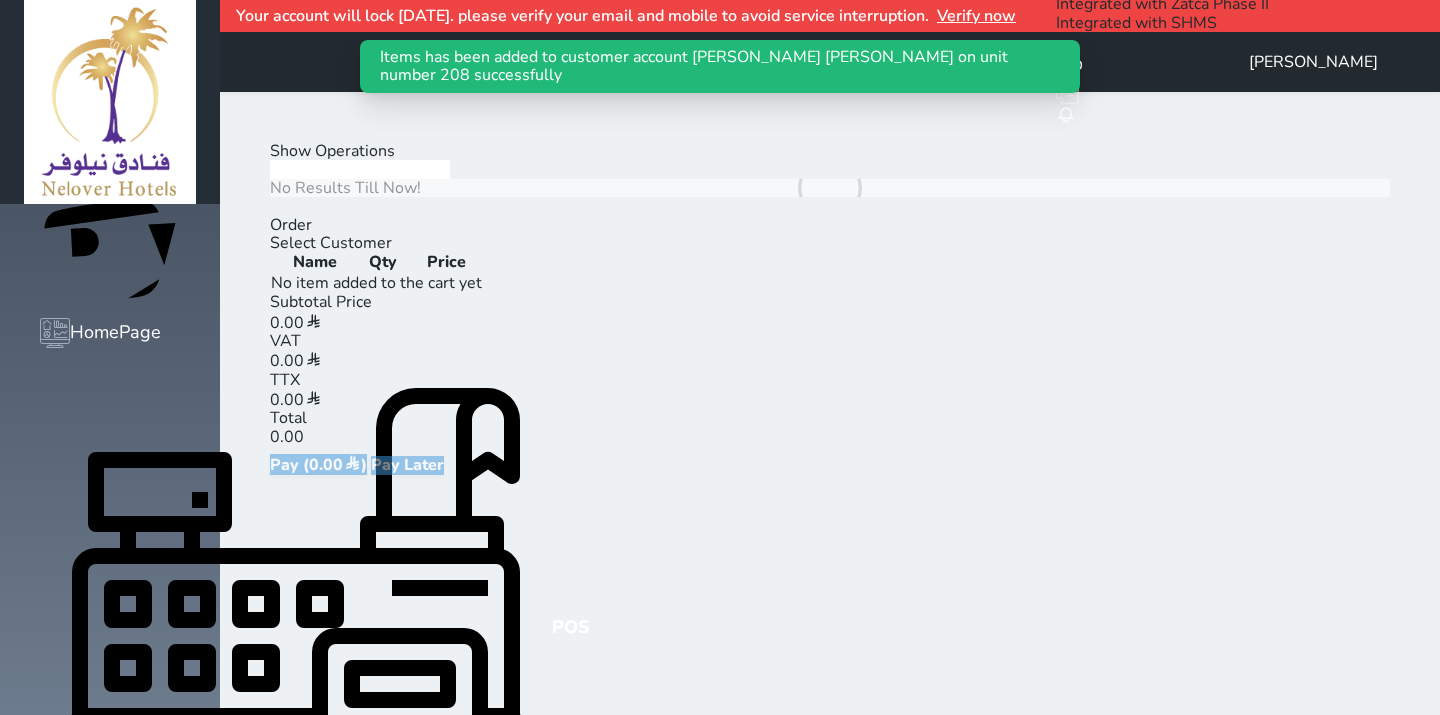 click on "Cold Drinks" at bounding box center [-123, 206] 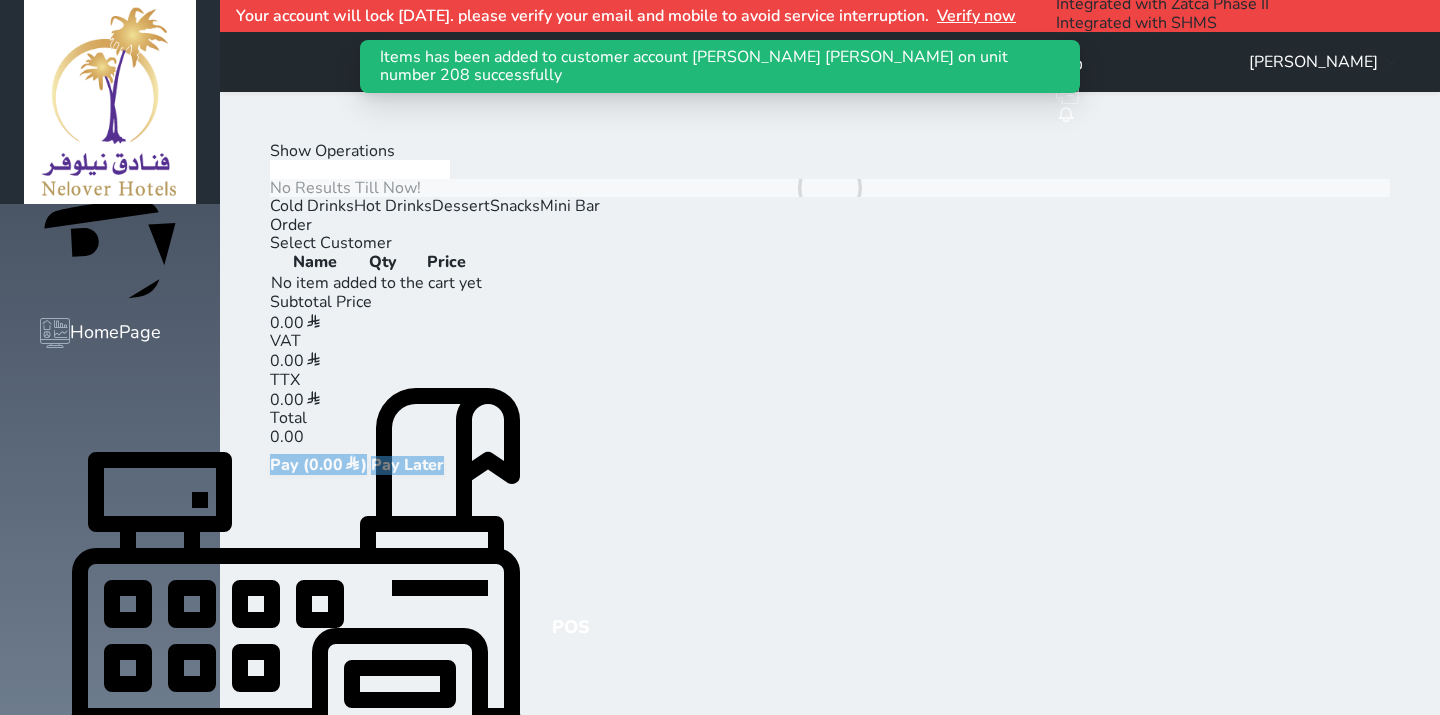click on "Hot Drinks" at bounding box center (393, 206) 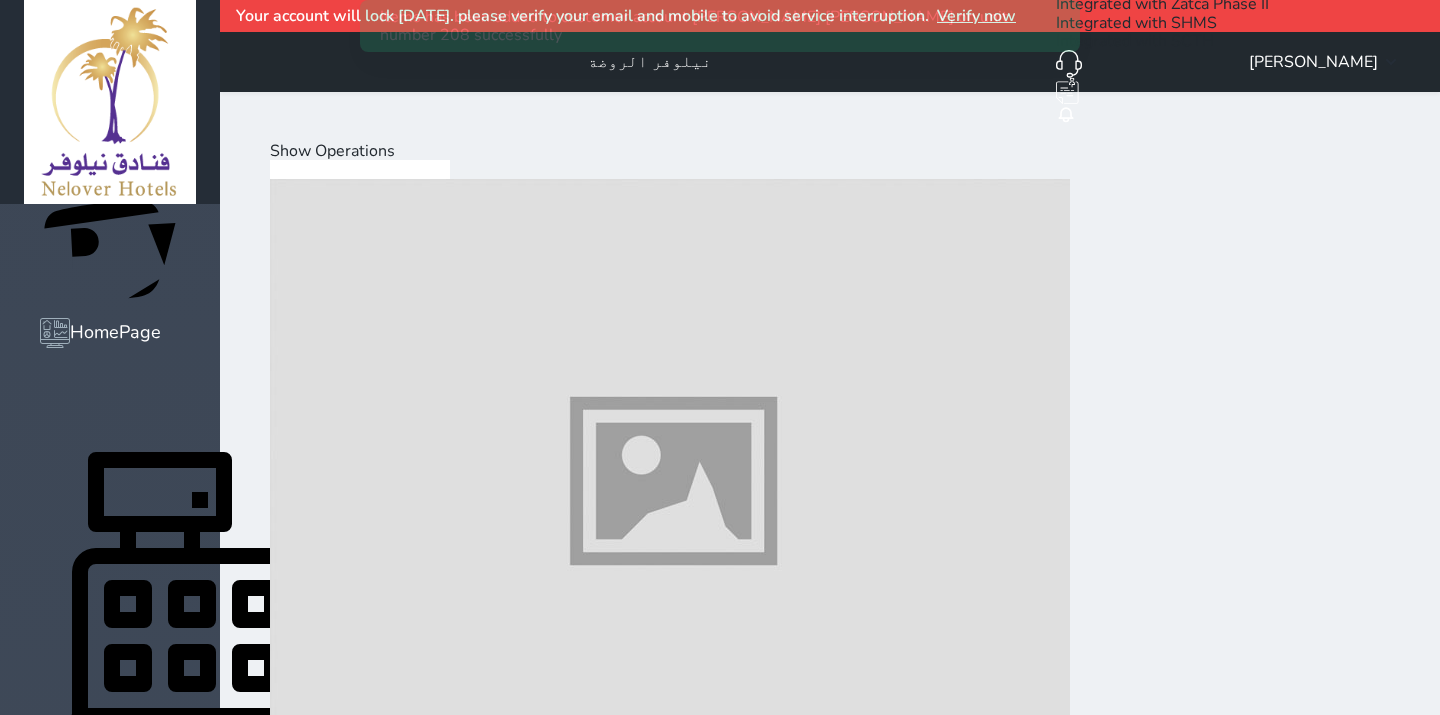 scroll, scrollTop: 75, scrollLeft: 0, axis: vertical 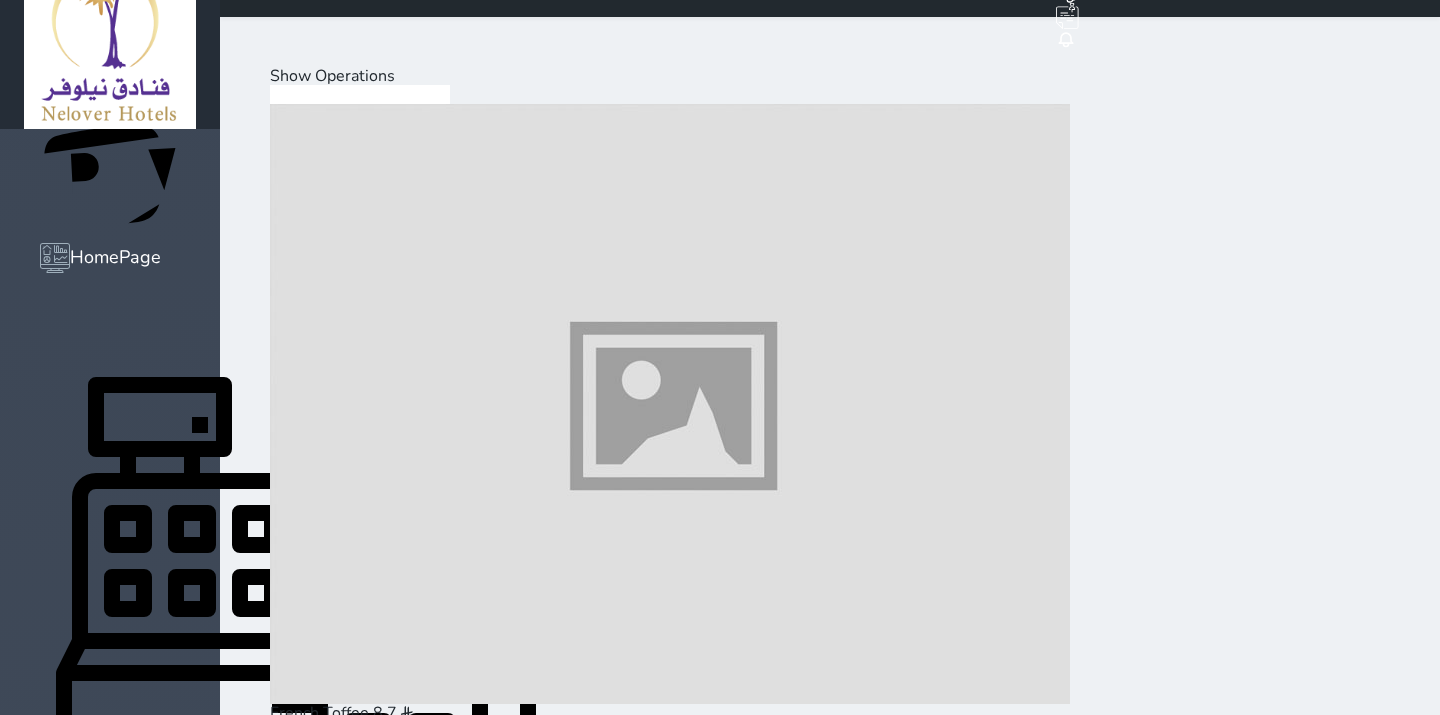 drag, startPoint x: 523, startPoint y: 334, endPoint x: 618, endPoint y: 334, distance: 95 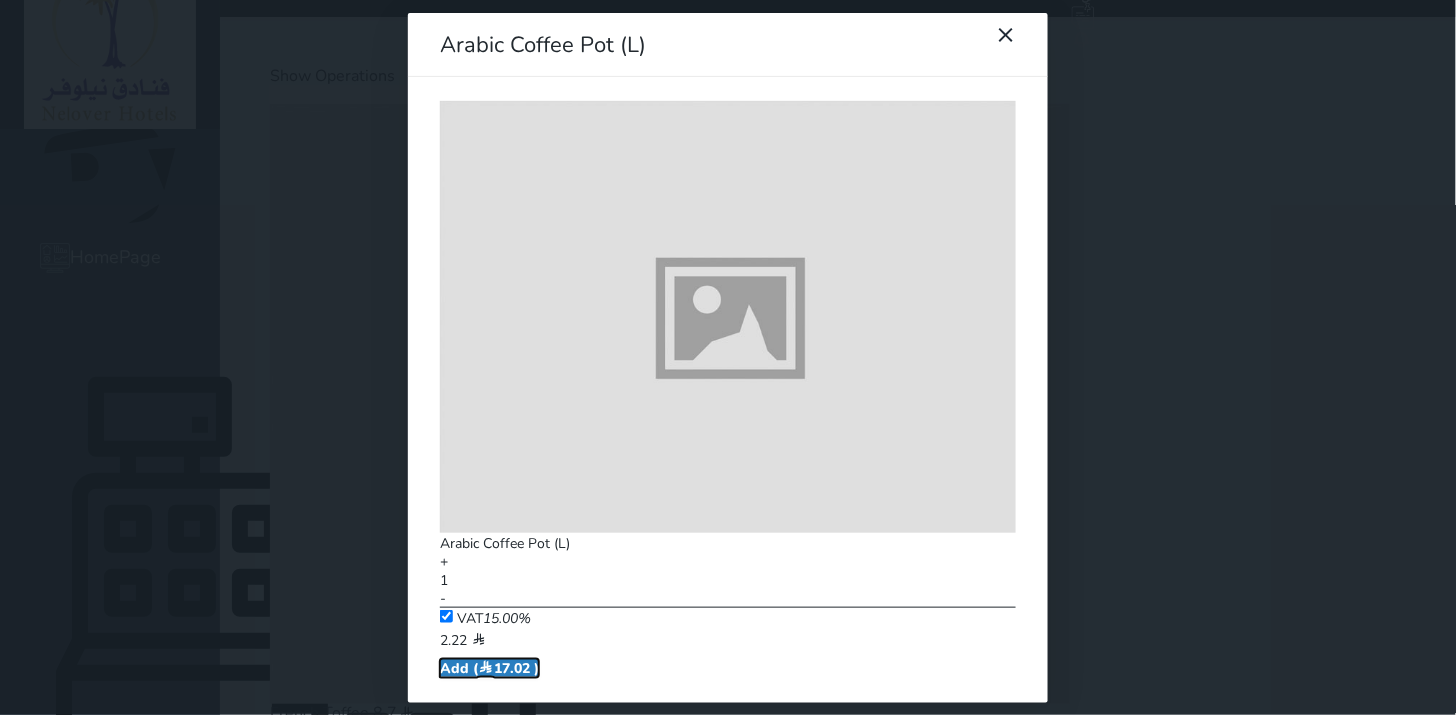 click on "Add  (    17.02 )" at bounding box center [489, 668] 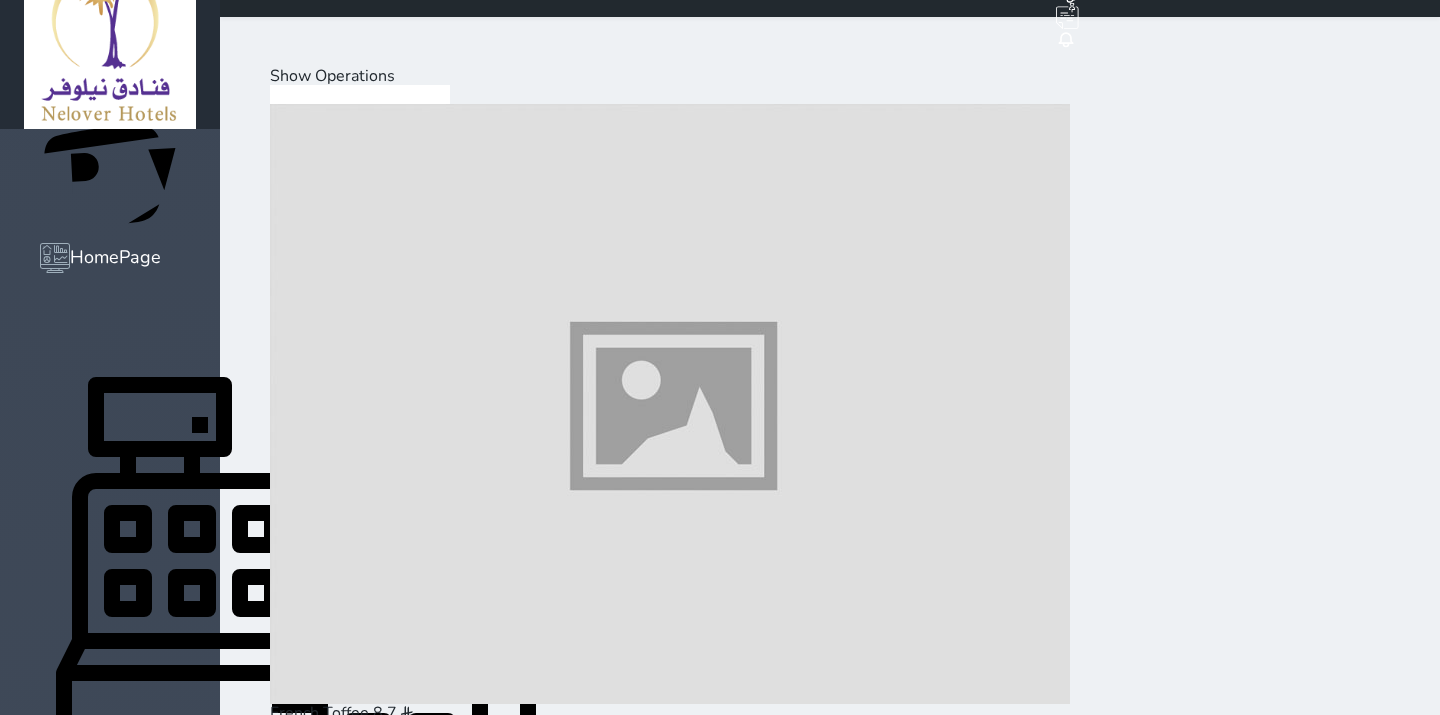 click at bounding box center [670, 11571] 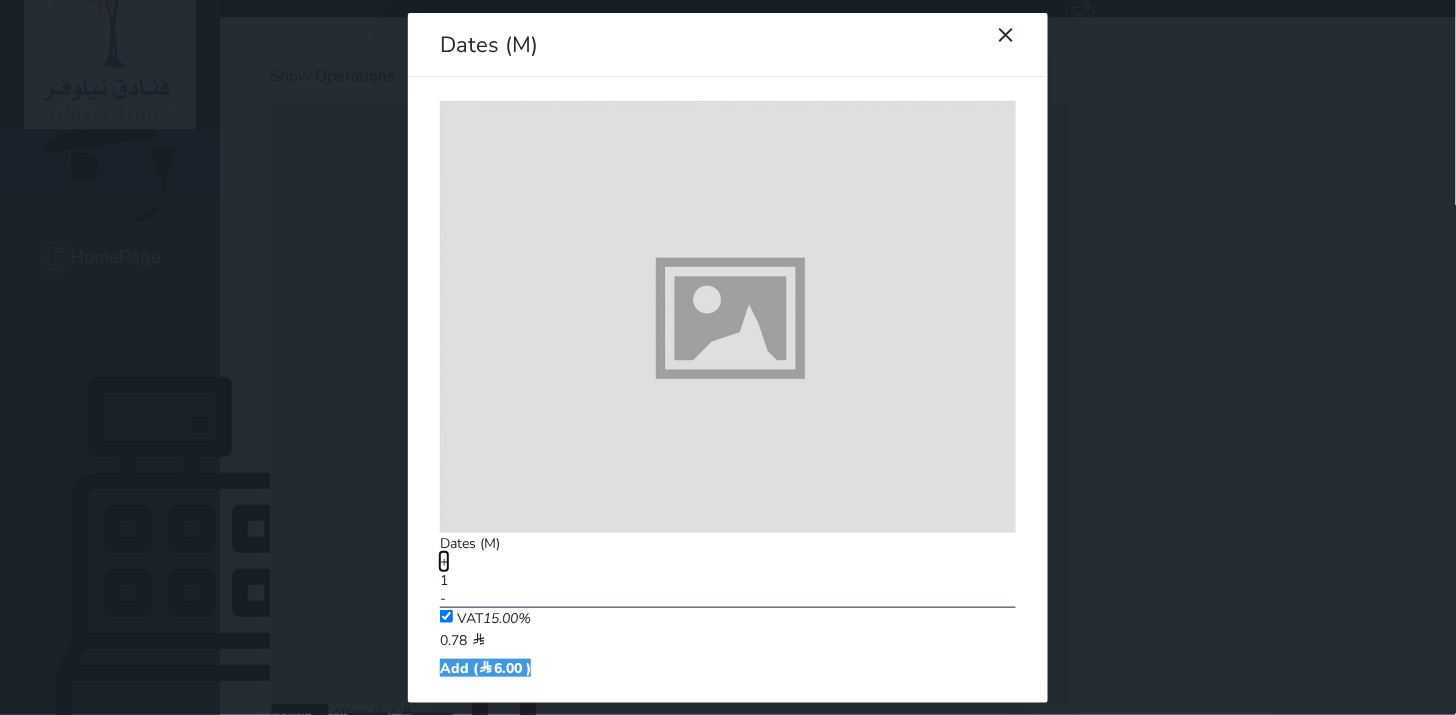 click on "+" at bounding box center [444, 561] 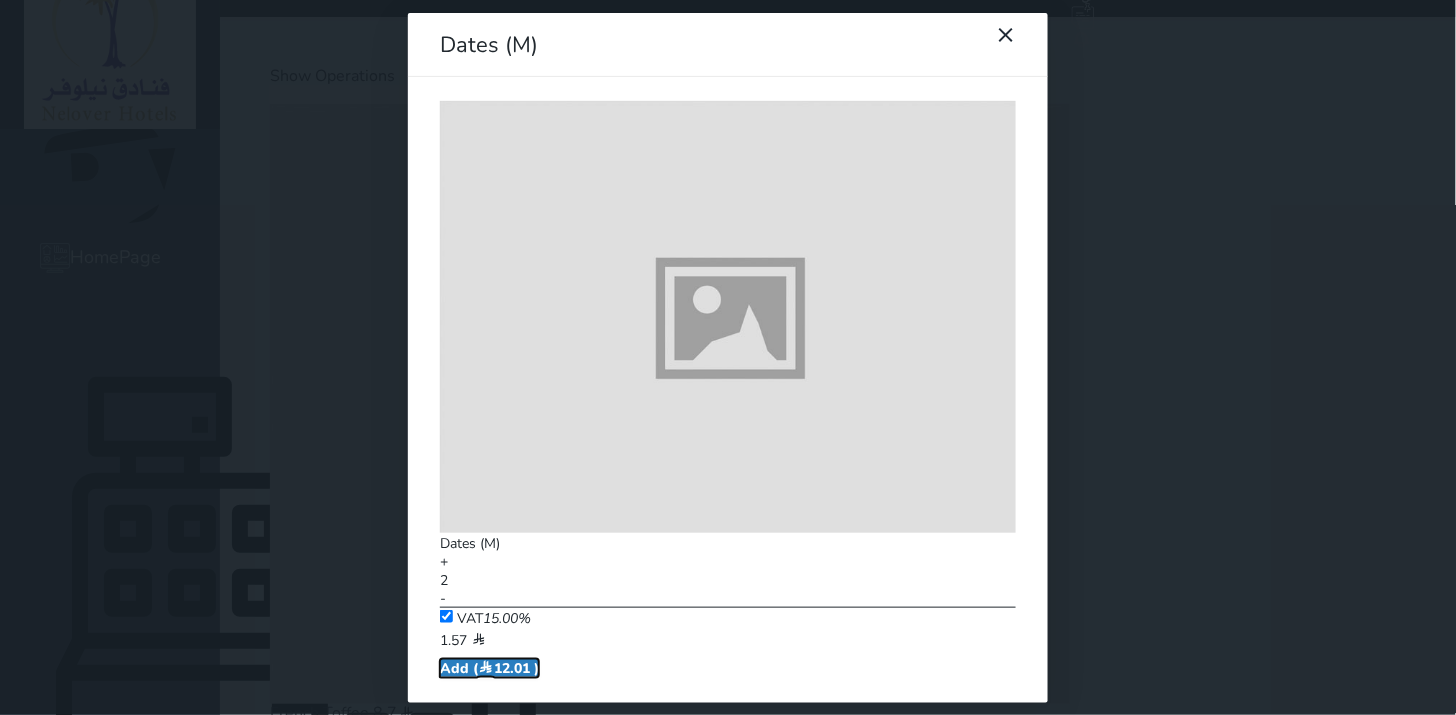 click at bounding box center [486, 668] 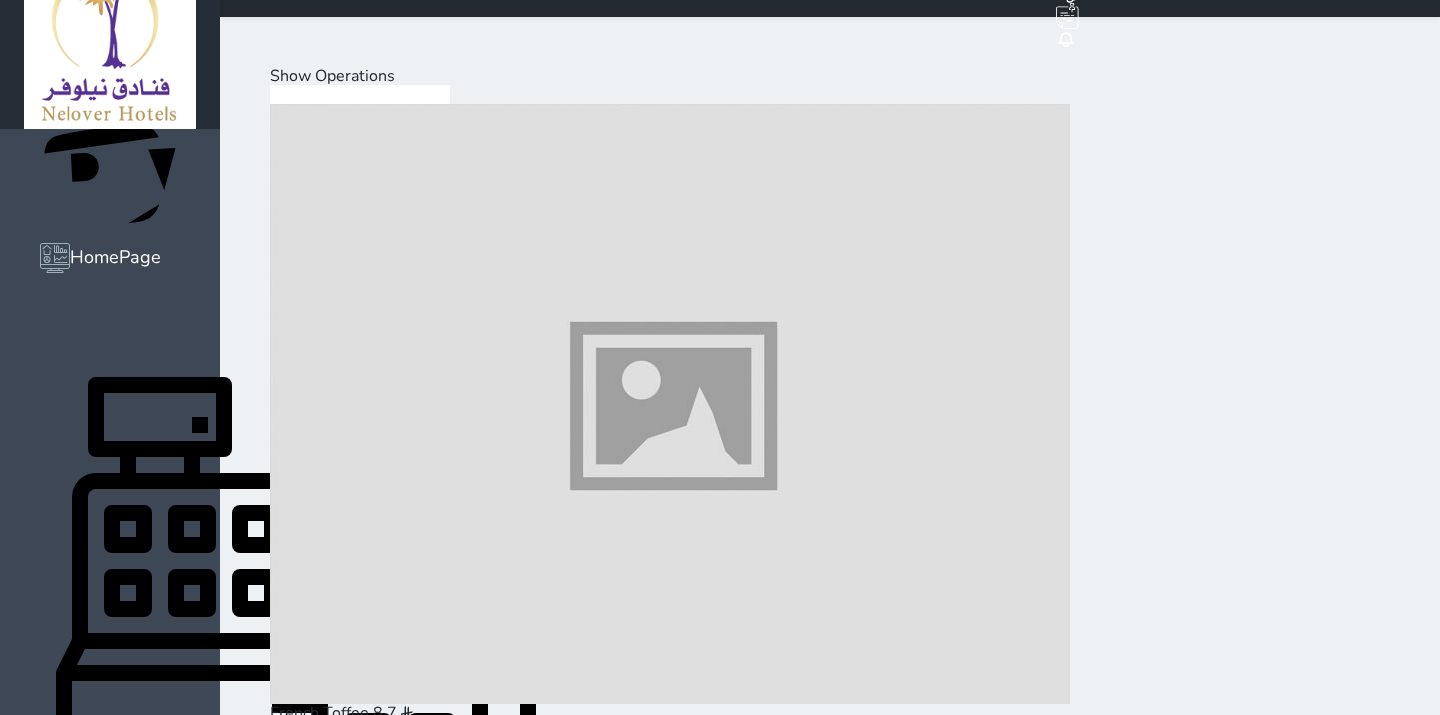 click at bounding box center [670, 11571] 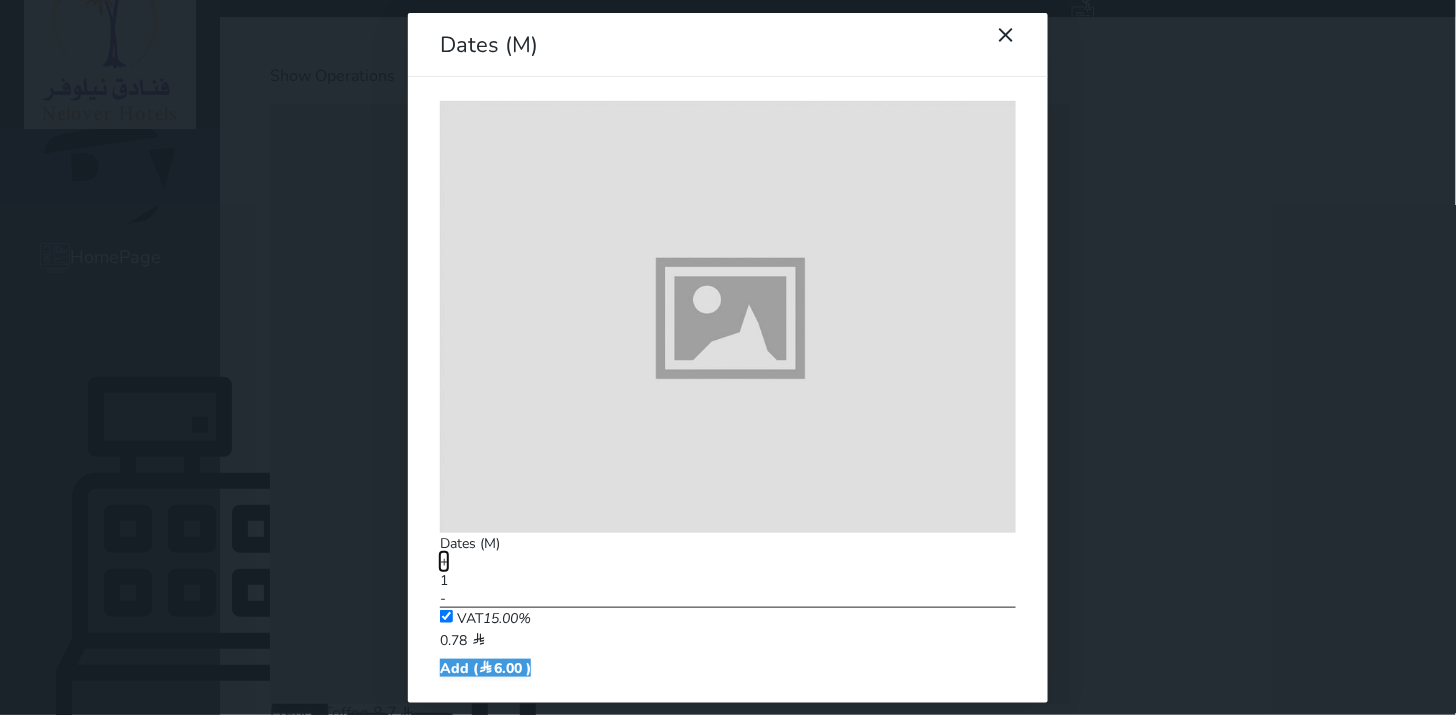 click on "+" at bounding box center (444, 561) 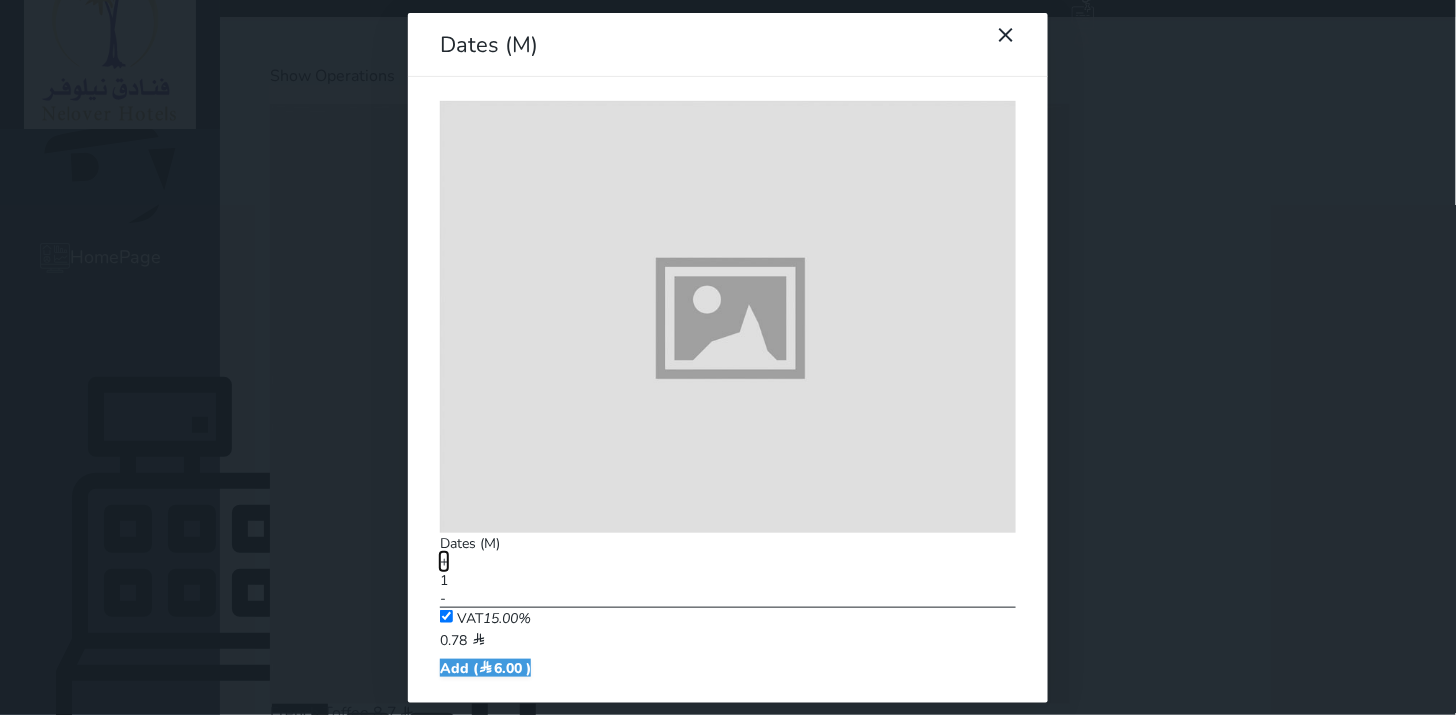 type on "2" 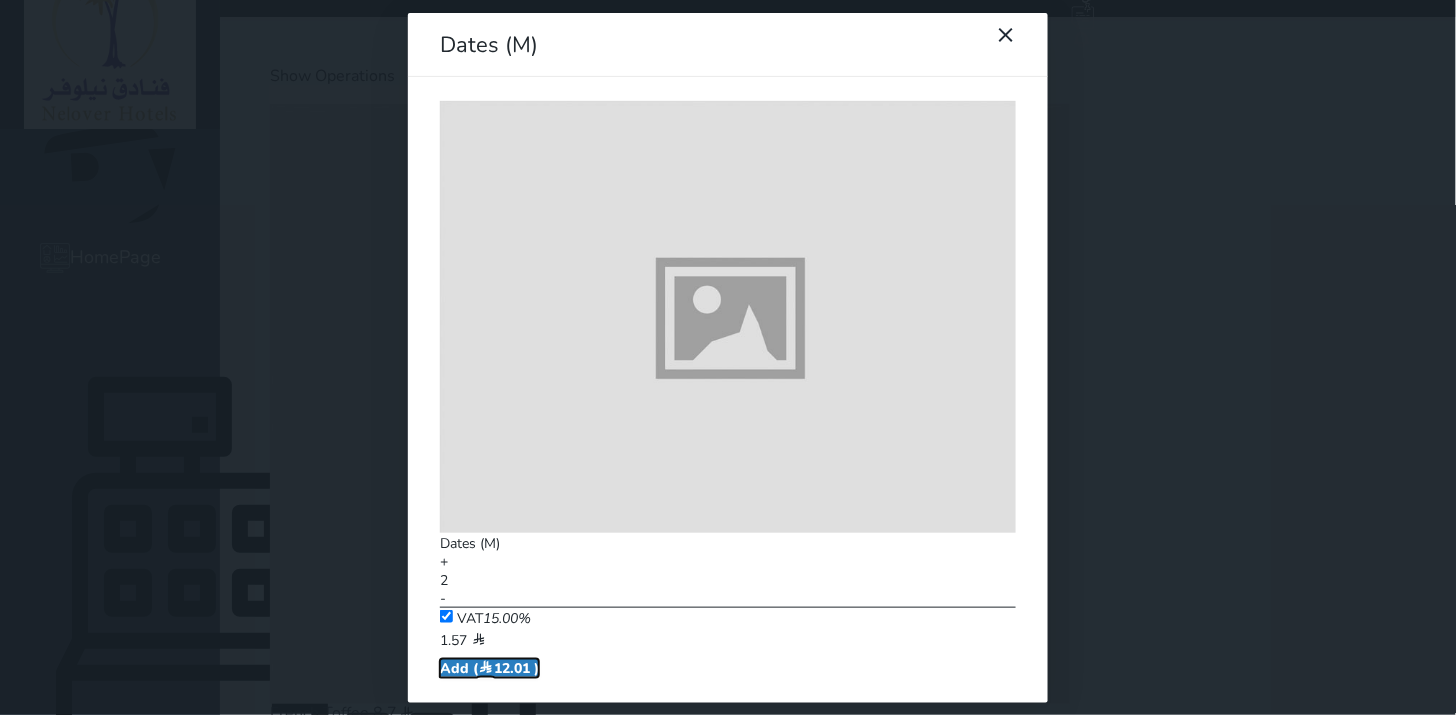 click on "Add  (    12.01 )" at bounding box center [489, 668] 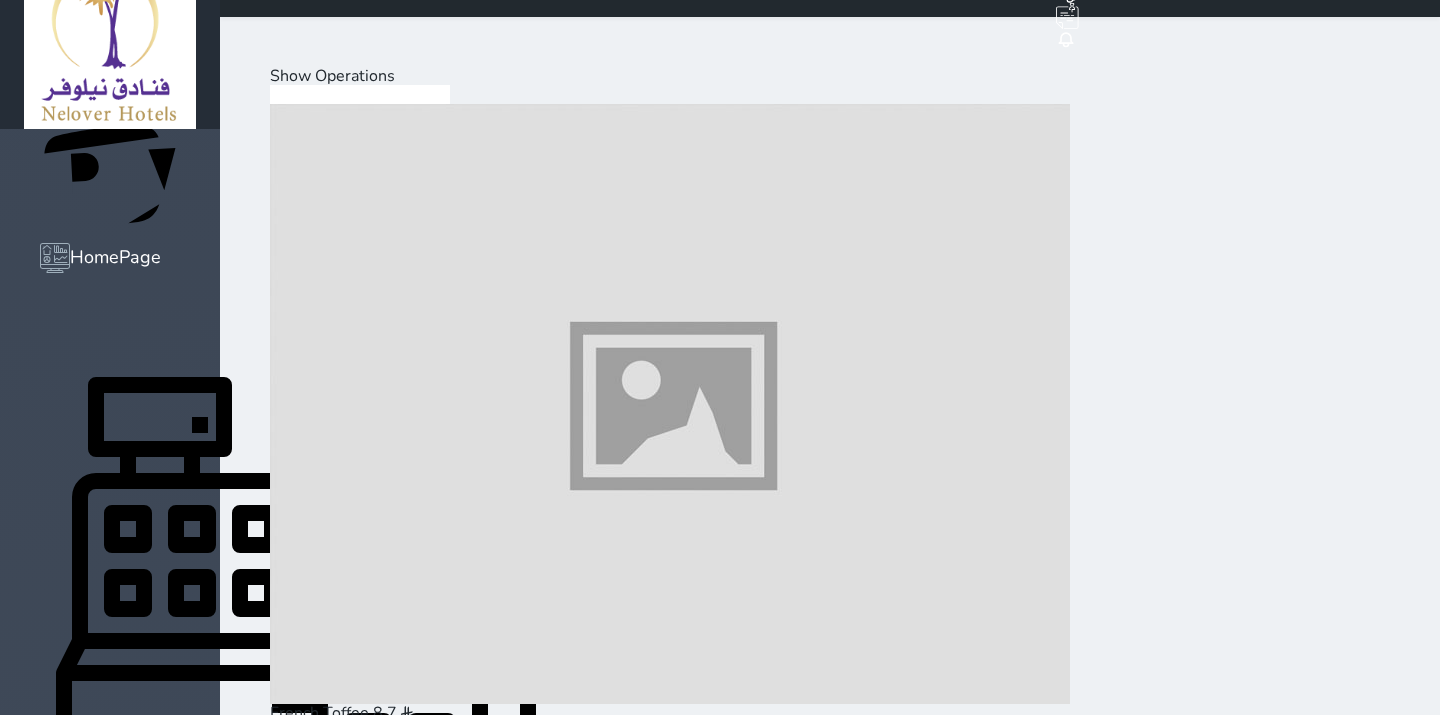 click at bounding box center [362, 24161] 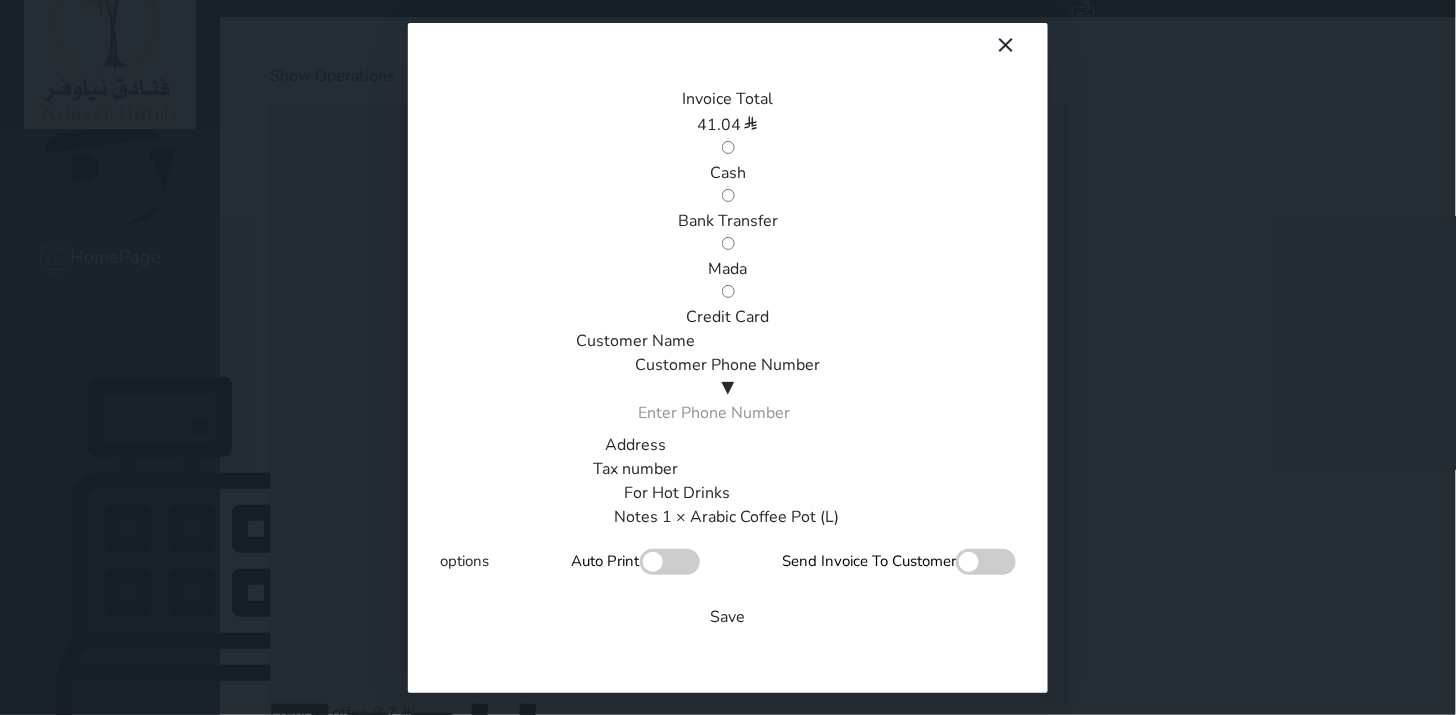 click on "Mada" at bounding box center [728, 269] 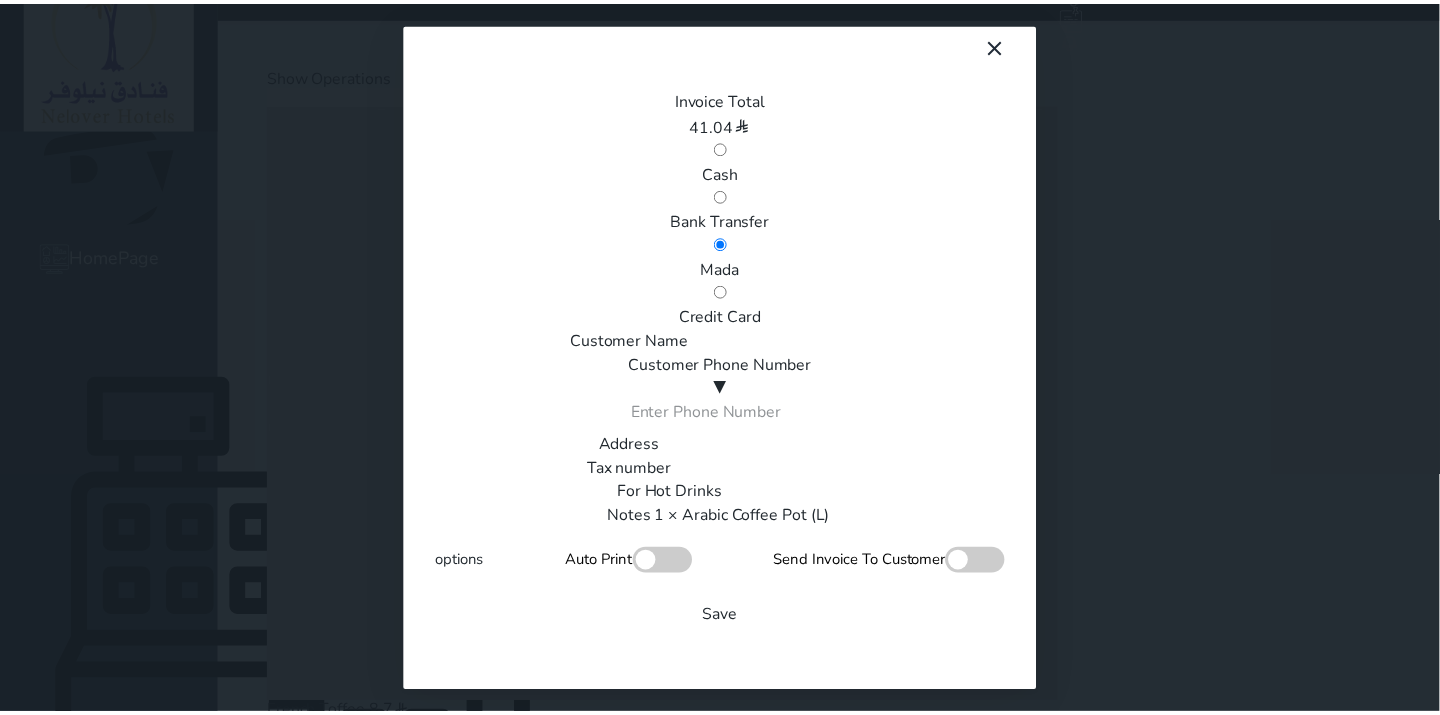 scroll, scrollTop: 342, scrollLeft: 0, axis: vertical 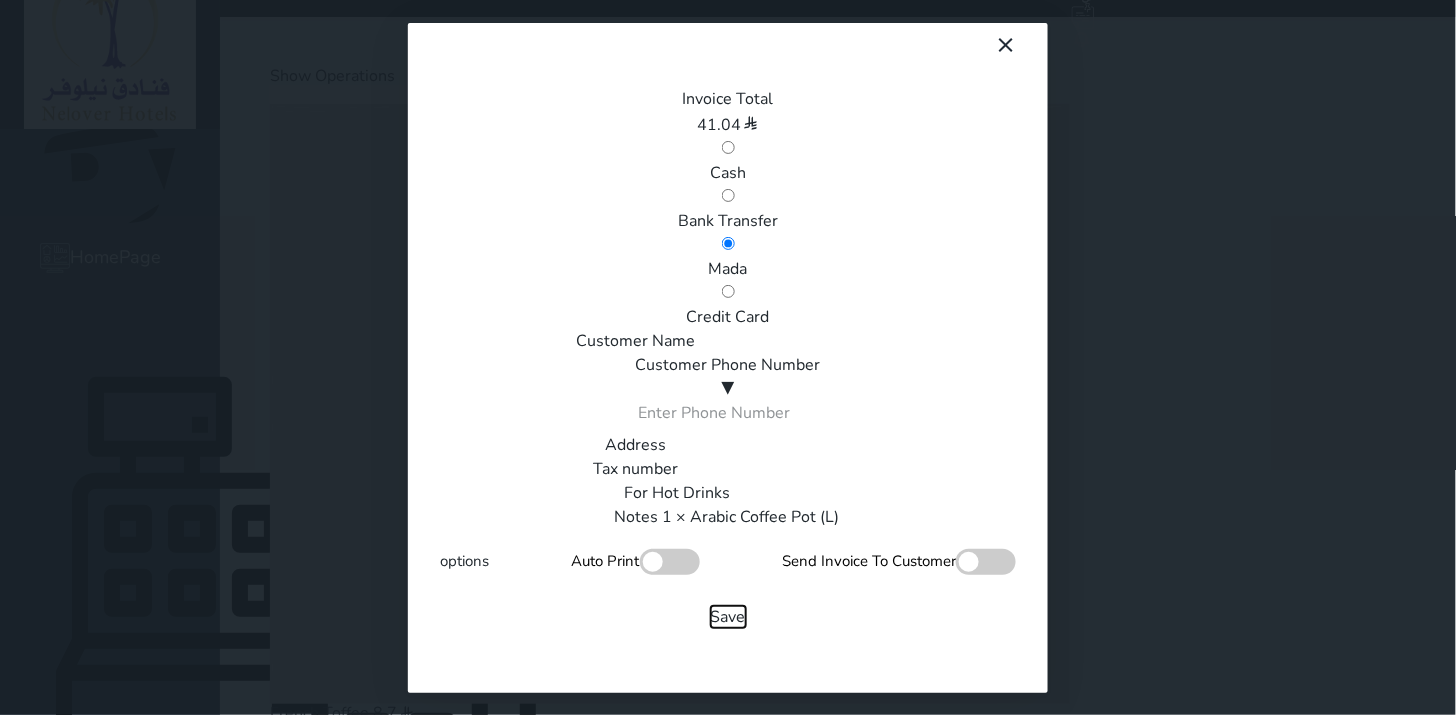 click on "Save" at bounding box center (728, 617) 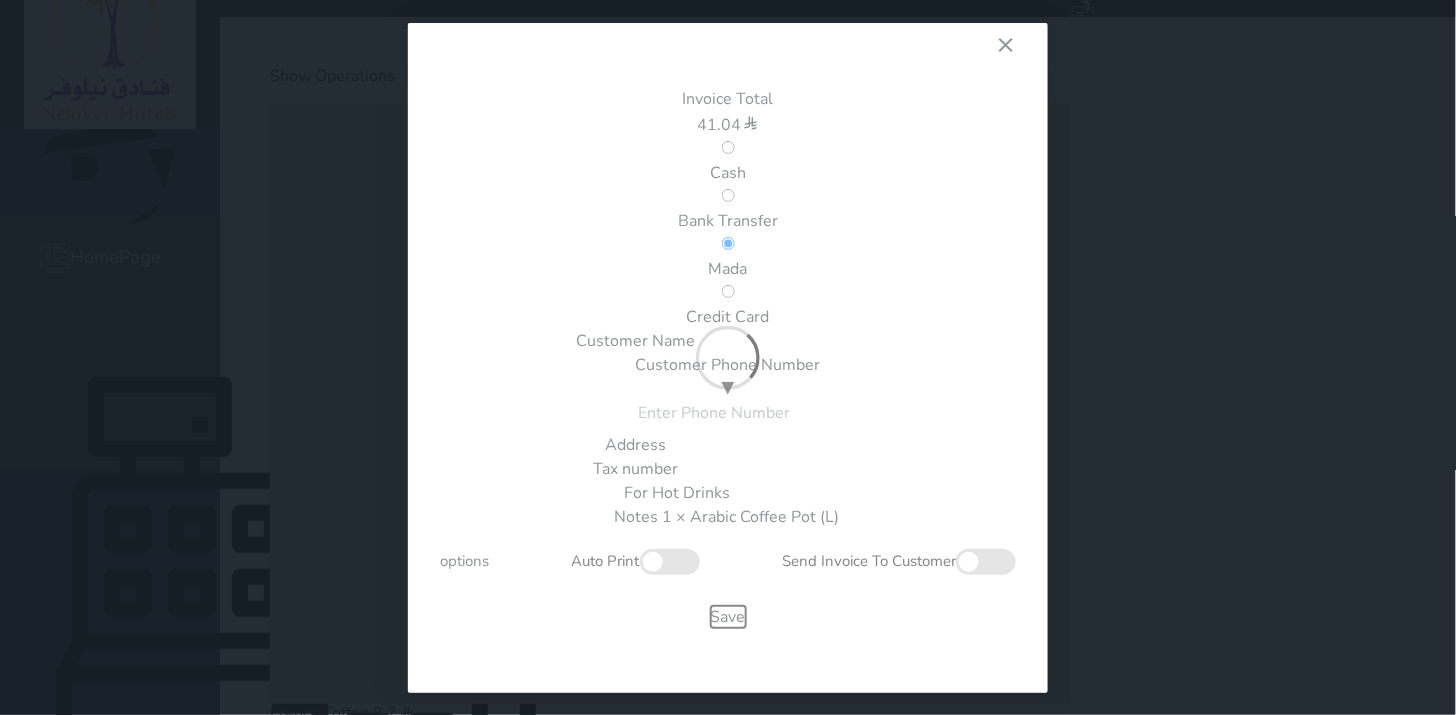 type 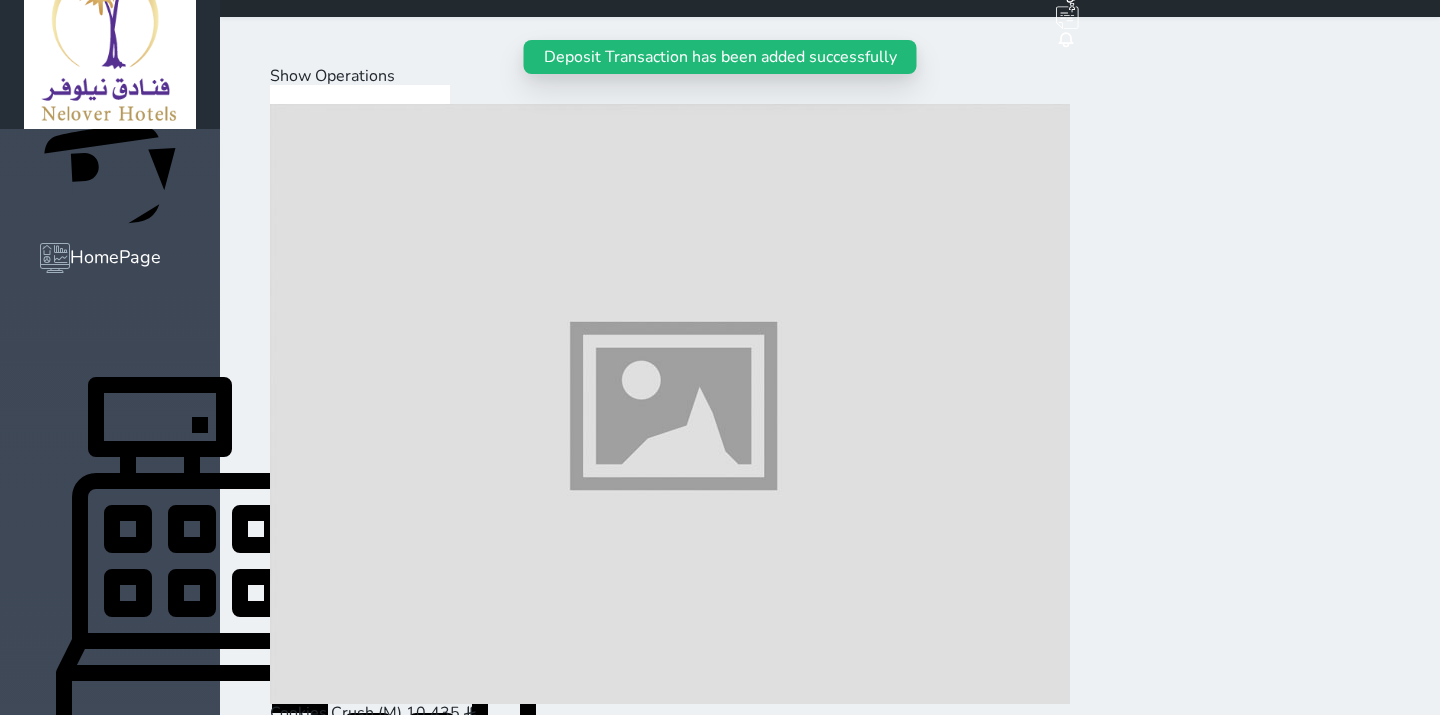 drag, startPoint x: 220, startPoint y: 602, endPoint x: 288, endPoint y: 596, distance: 68.26419 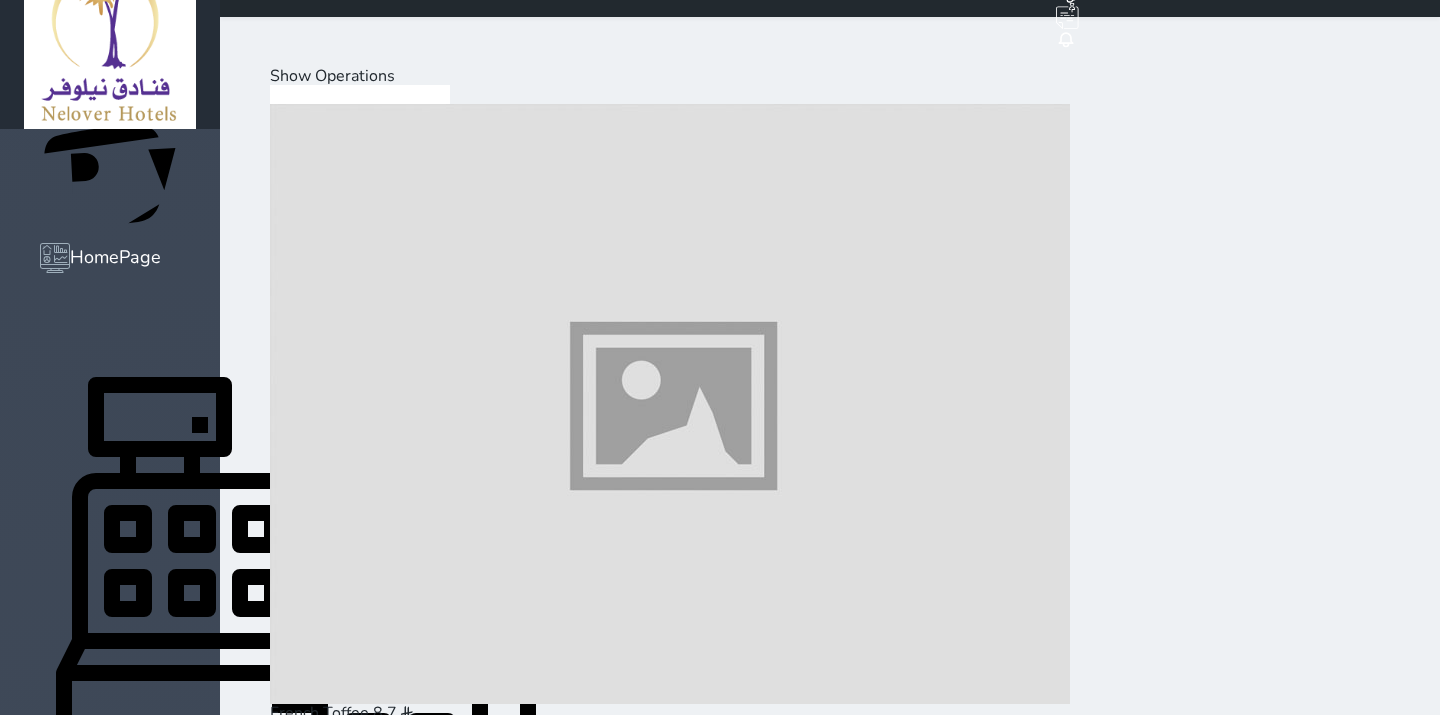 click on "Hot Drinks" at bounding box center (393, 23688) 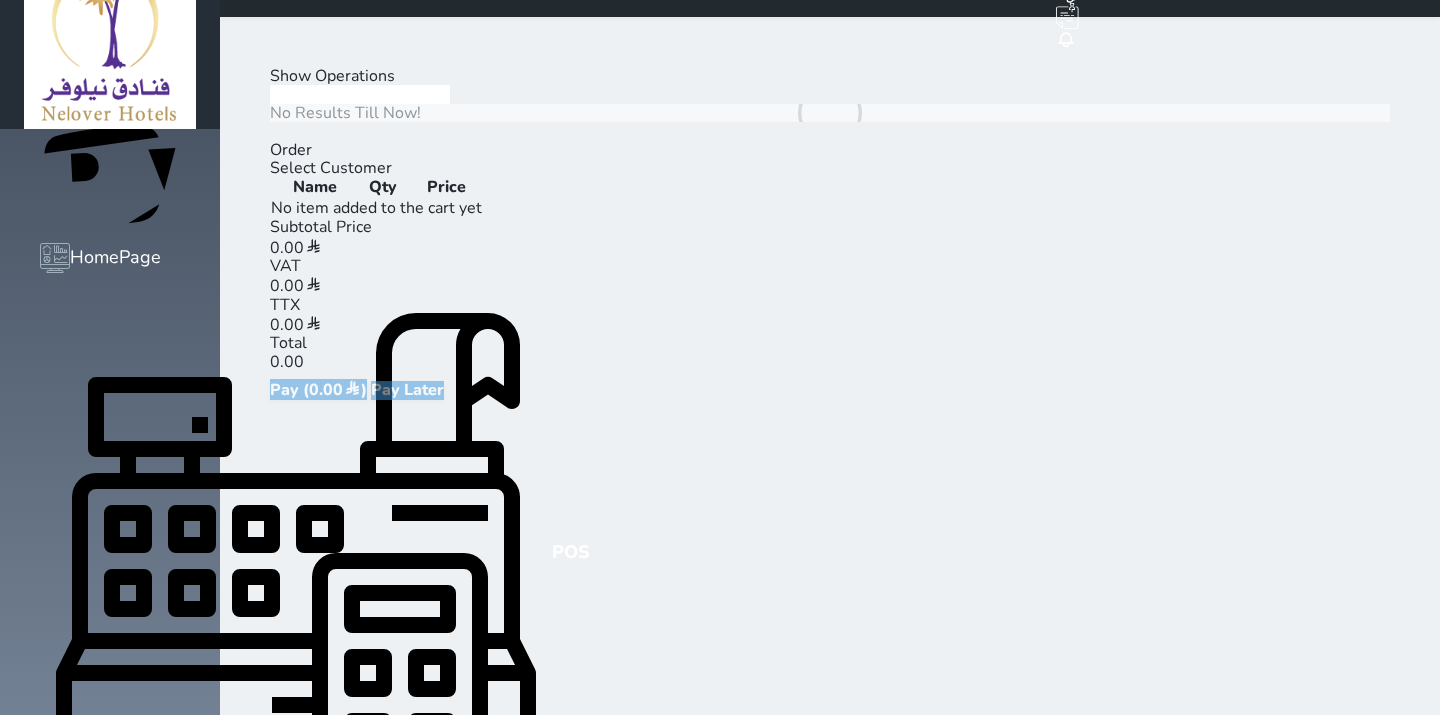 drag, startPoint x: 202, startPoint y: 611, endPoint x: 286, endPoint y: 603, distance: 84.38009 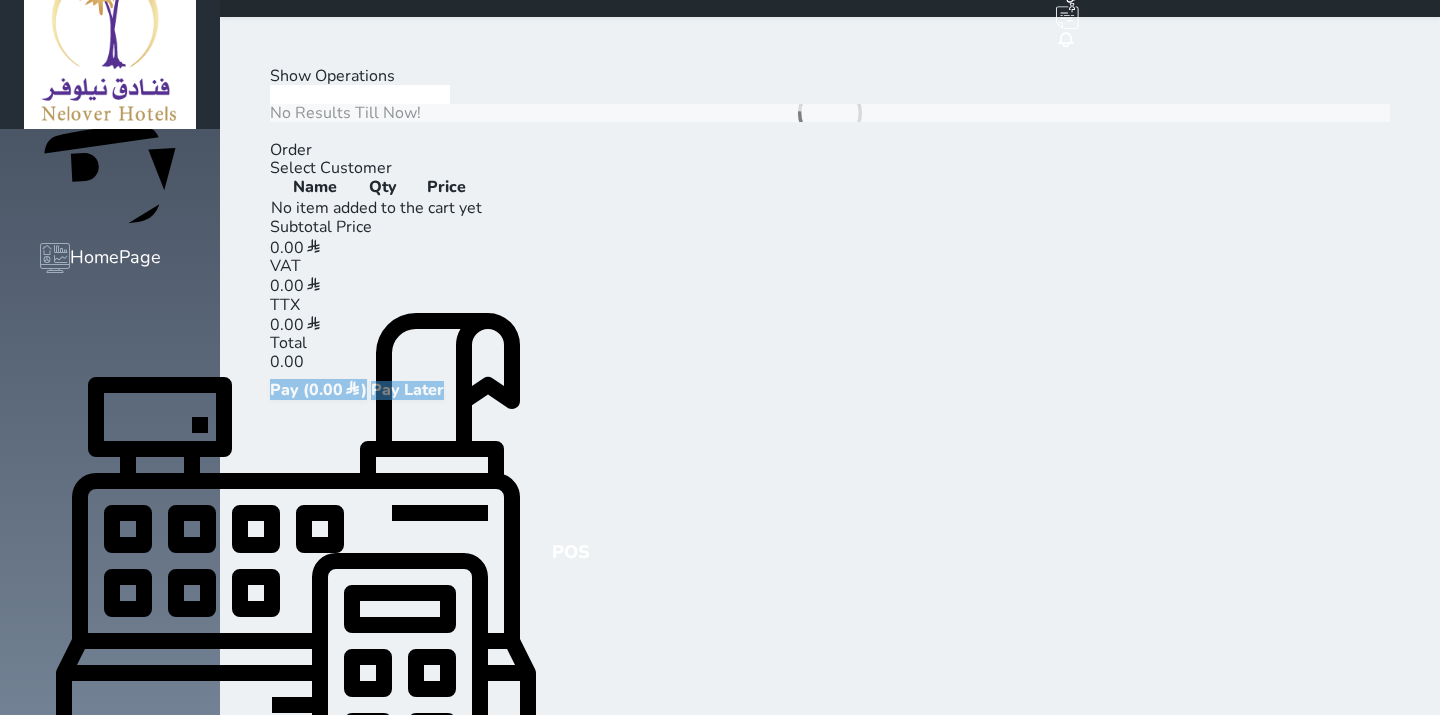 click on "Cold Drinks Hot Drinks Dessert Snacks Mini Bar" at bounding box center [105, 131] 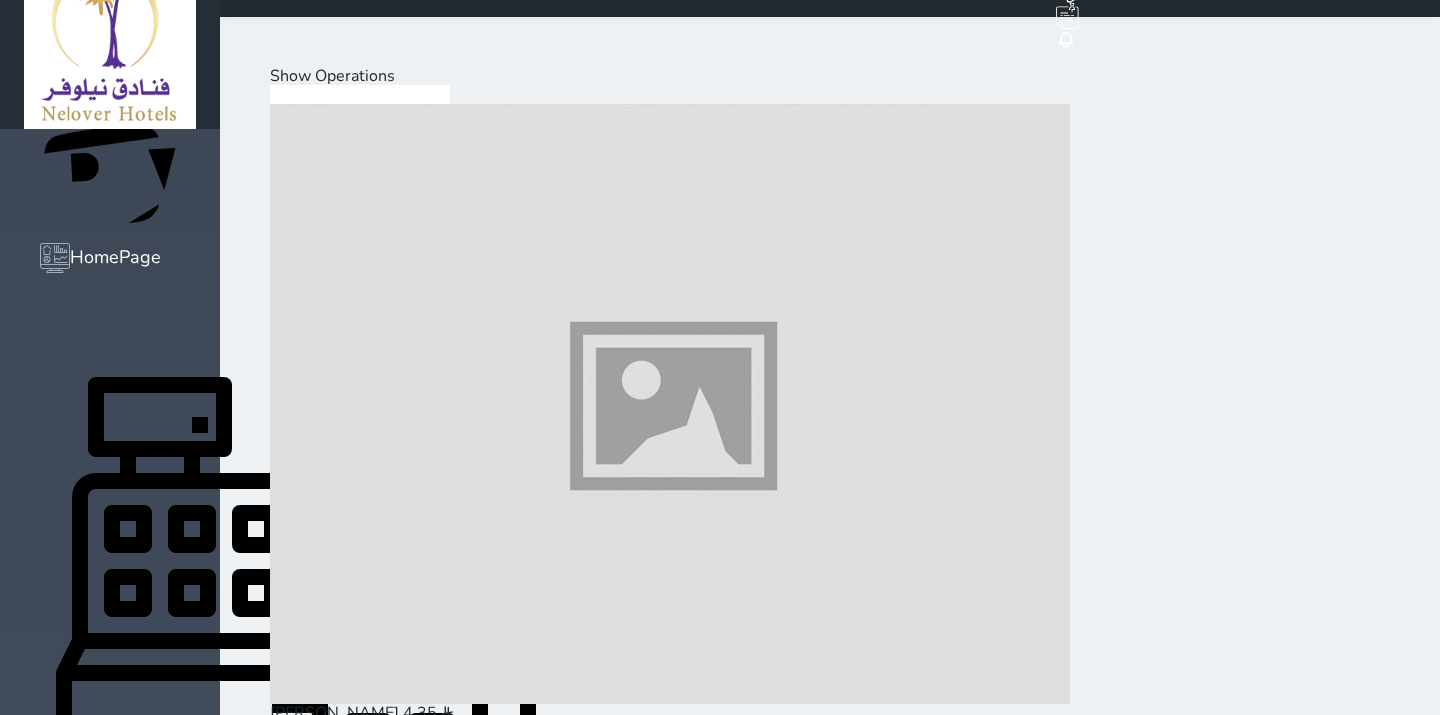 drag, startPoint x: 286, startPoint y: 603, endPoint x: 321, endPoint y: 602, distance: 35.014282 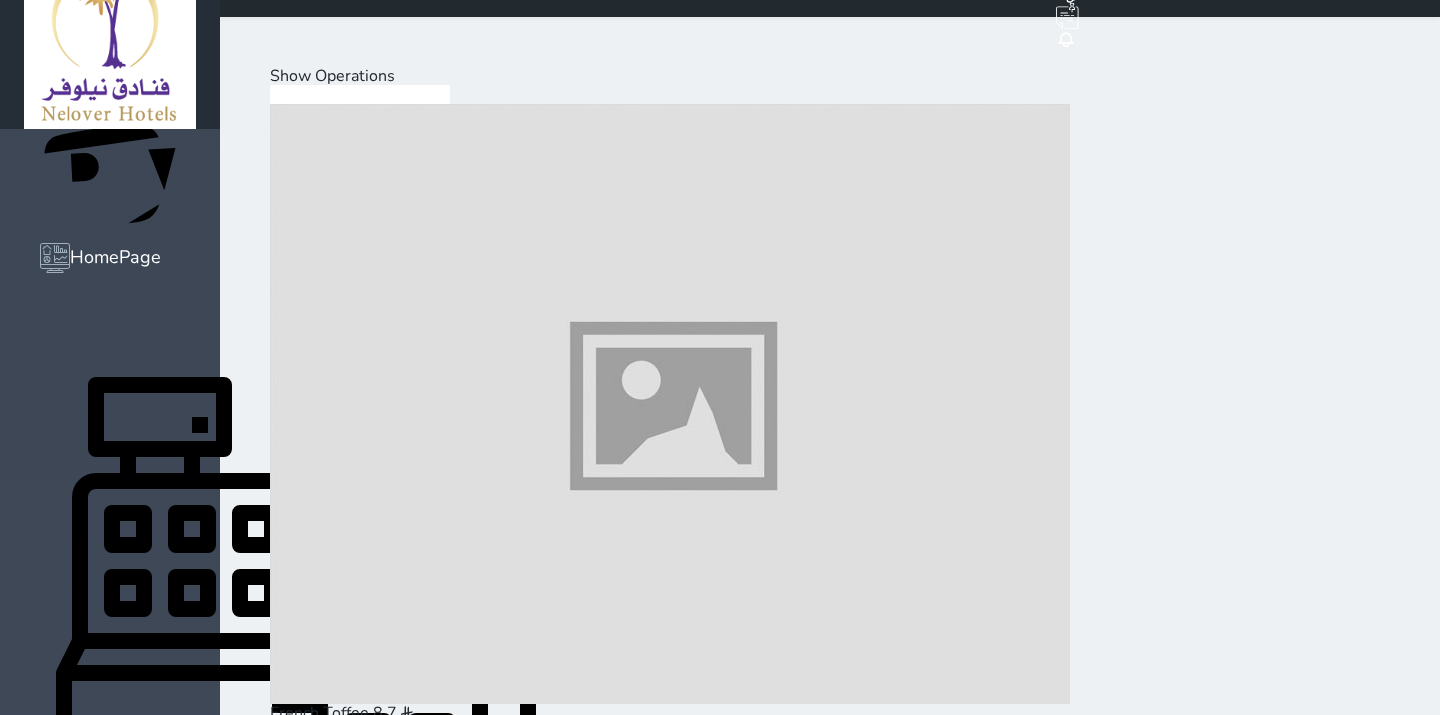 scroll, scrollTop: 444, scrollLeft: 0, axis: vertical 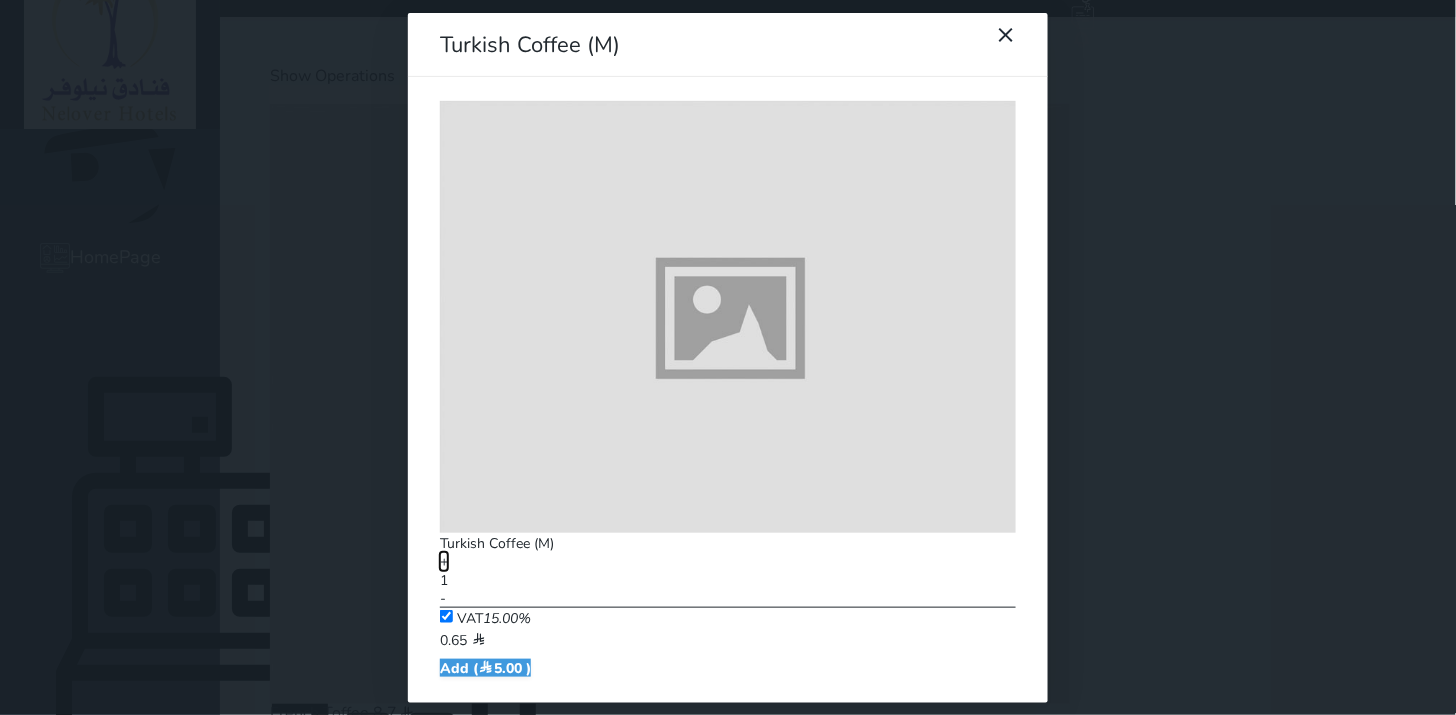 click on "+" at bounding box center (444, 561) 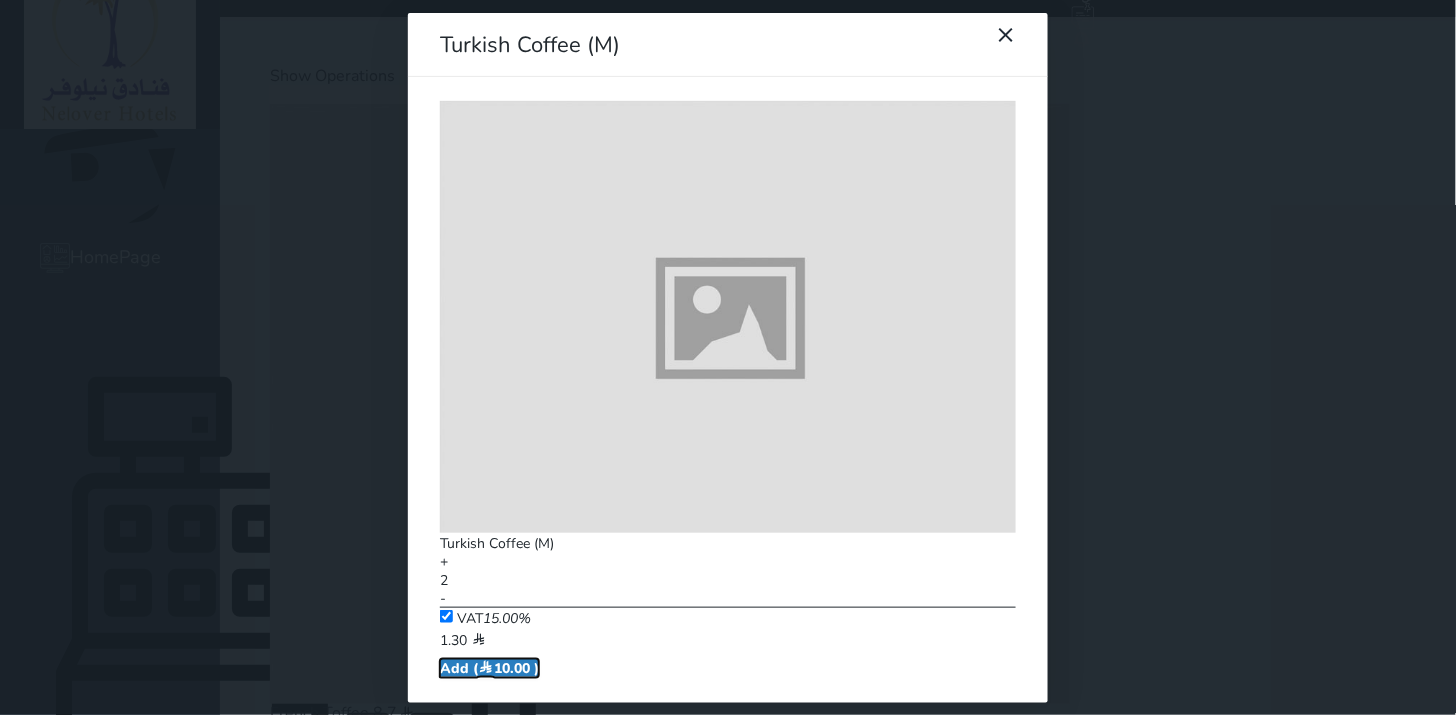 click at bounding box center (486, 668) 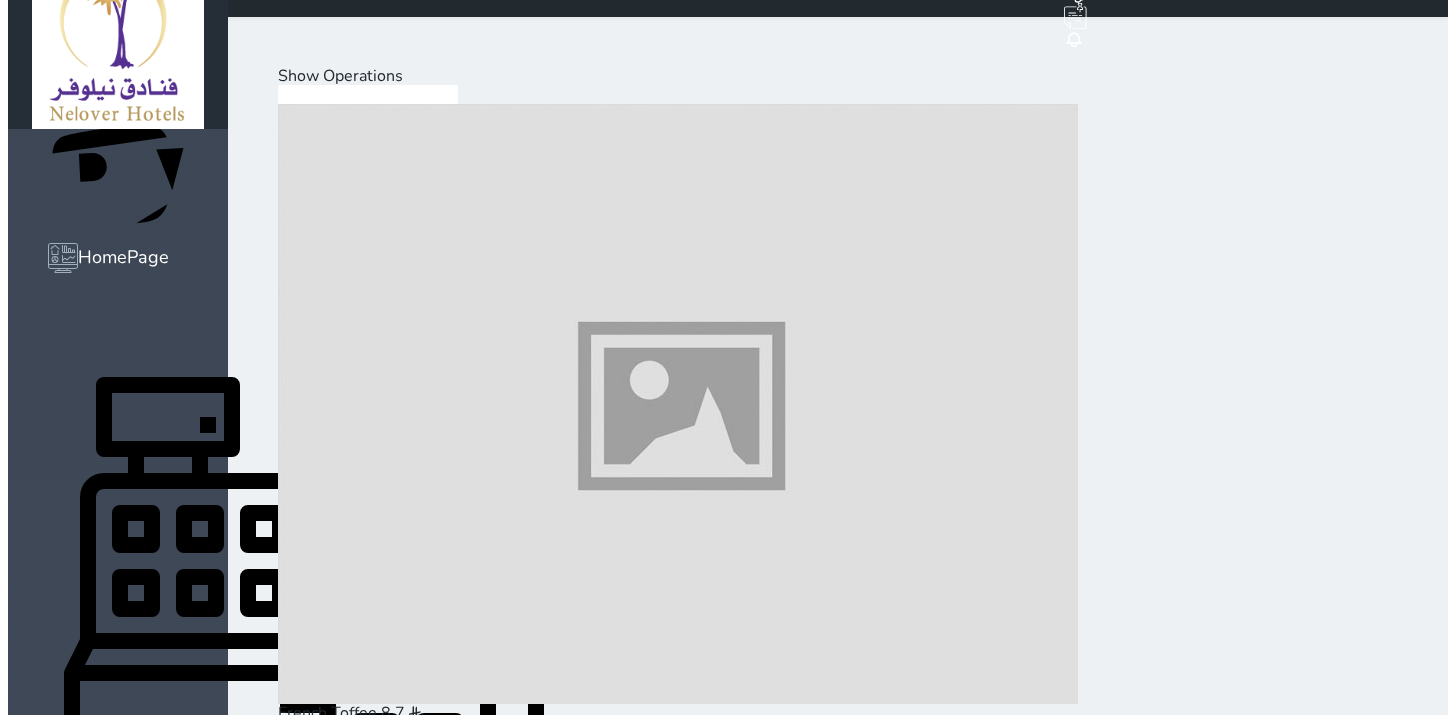 scroll, scrollTop: 888, scrollLeft: 0, axis: vertical 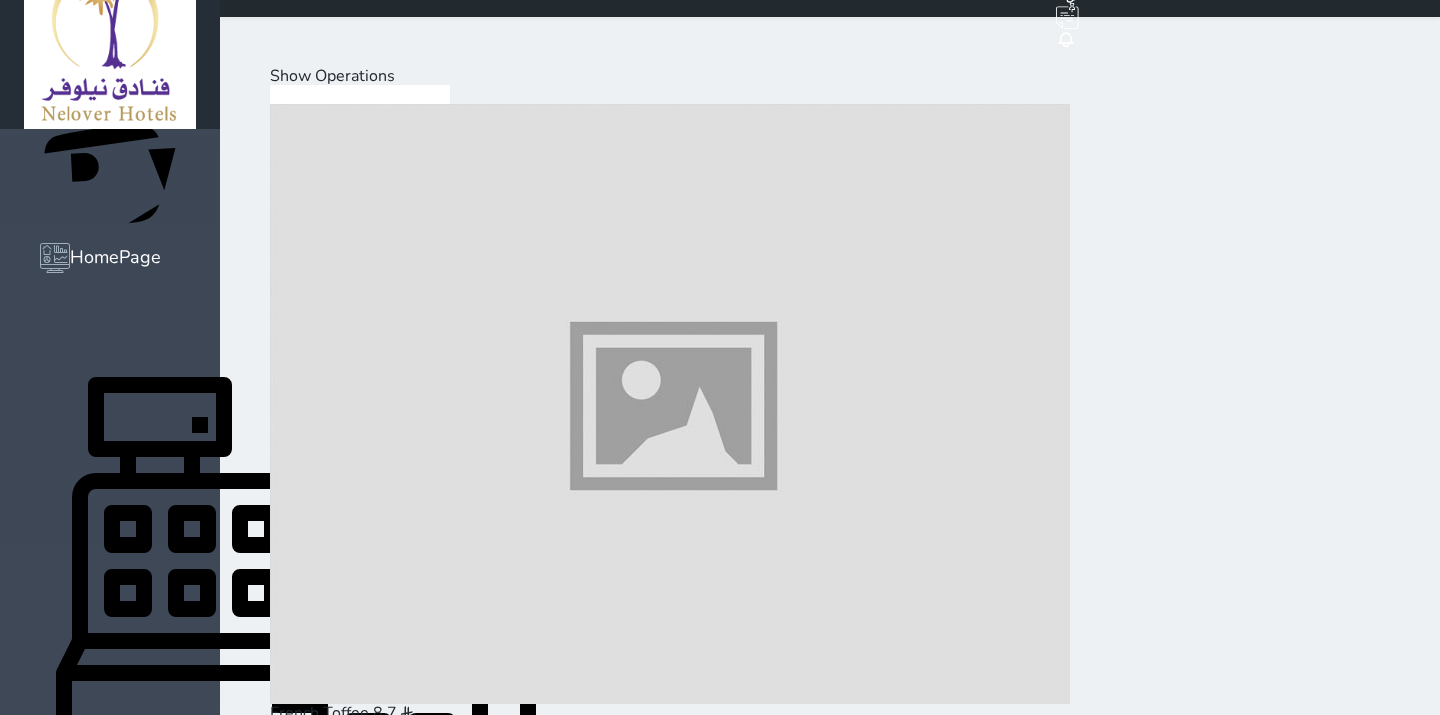 click at bounding box center (670, 12812) 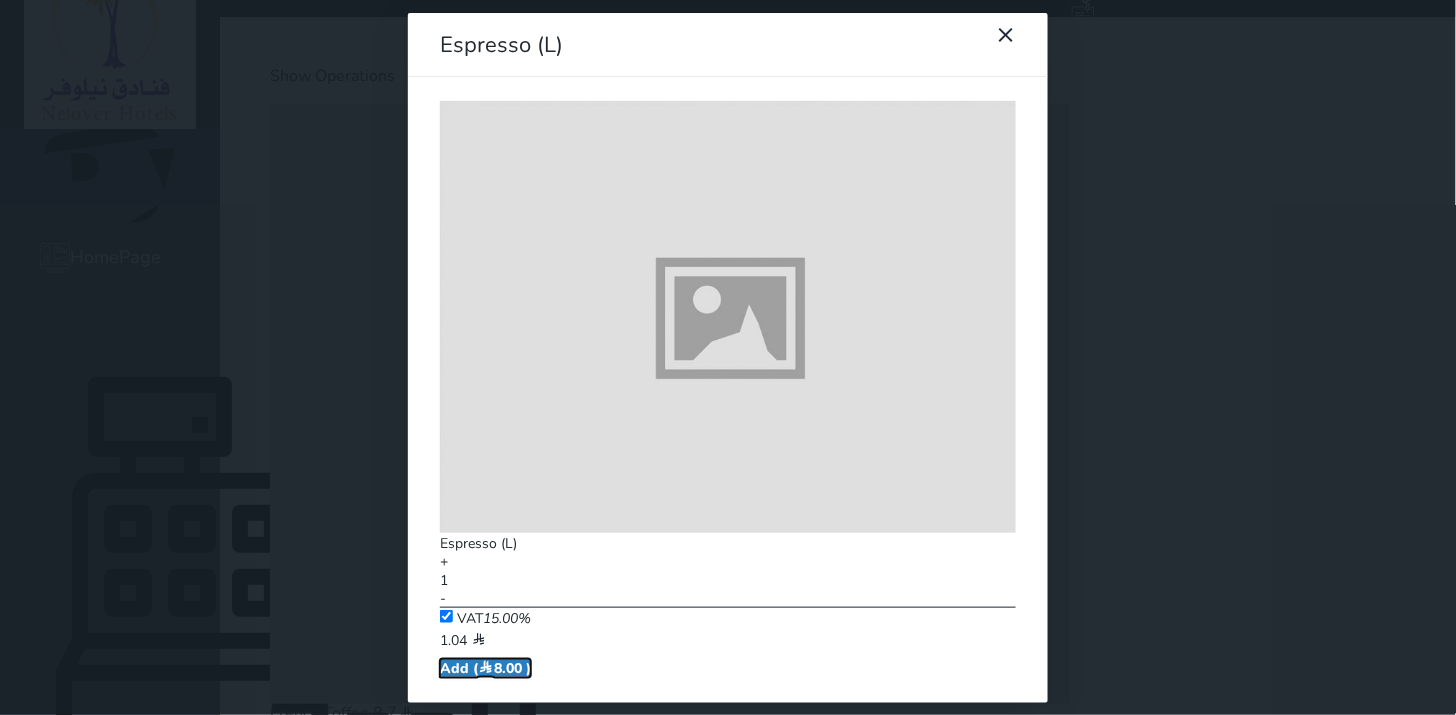 click on "Add  (    8.00 )" at bounding box center (485, 668) 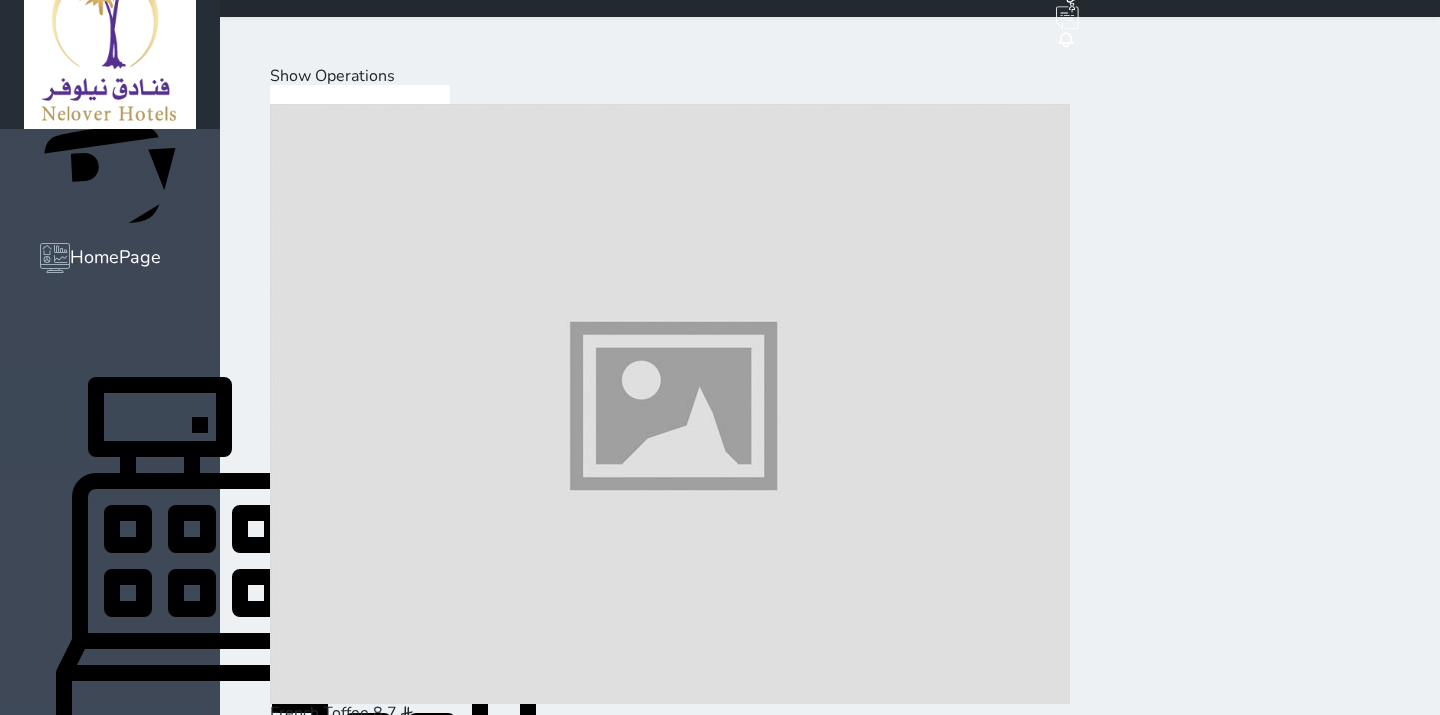 click on "Cold Drinks" at bounding box center (312, 23688) 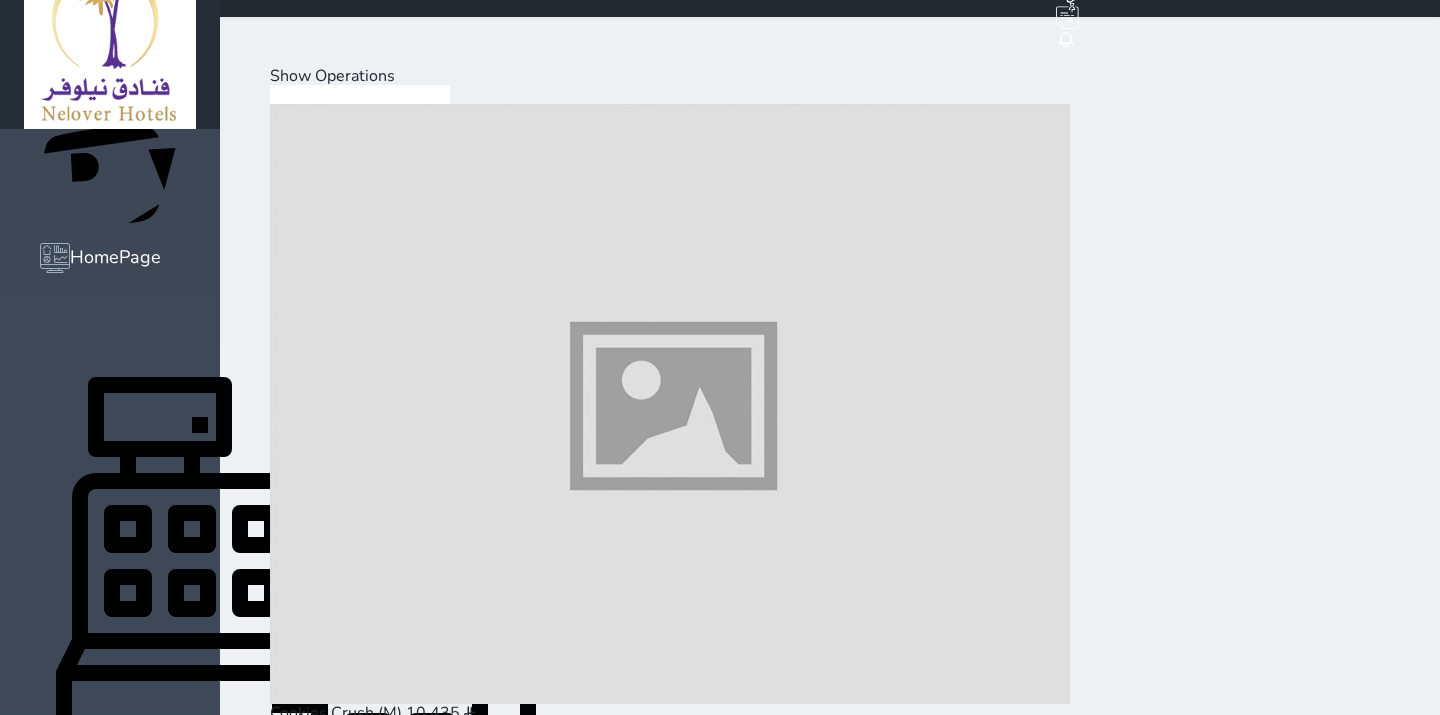 click at bounding box center (670, 1645) 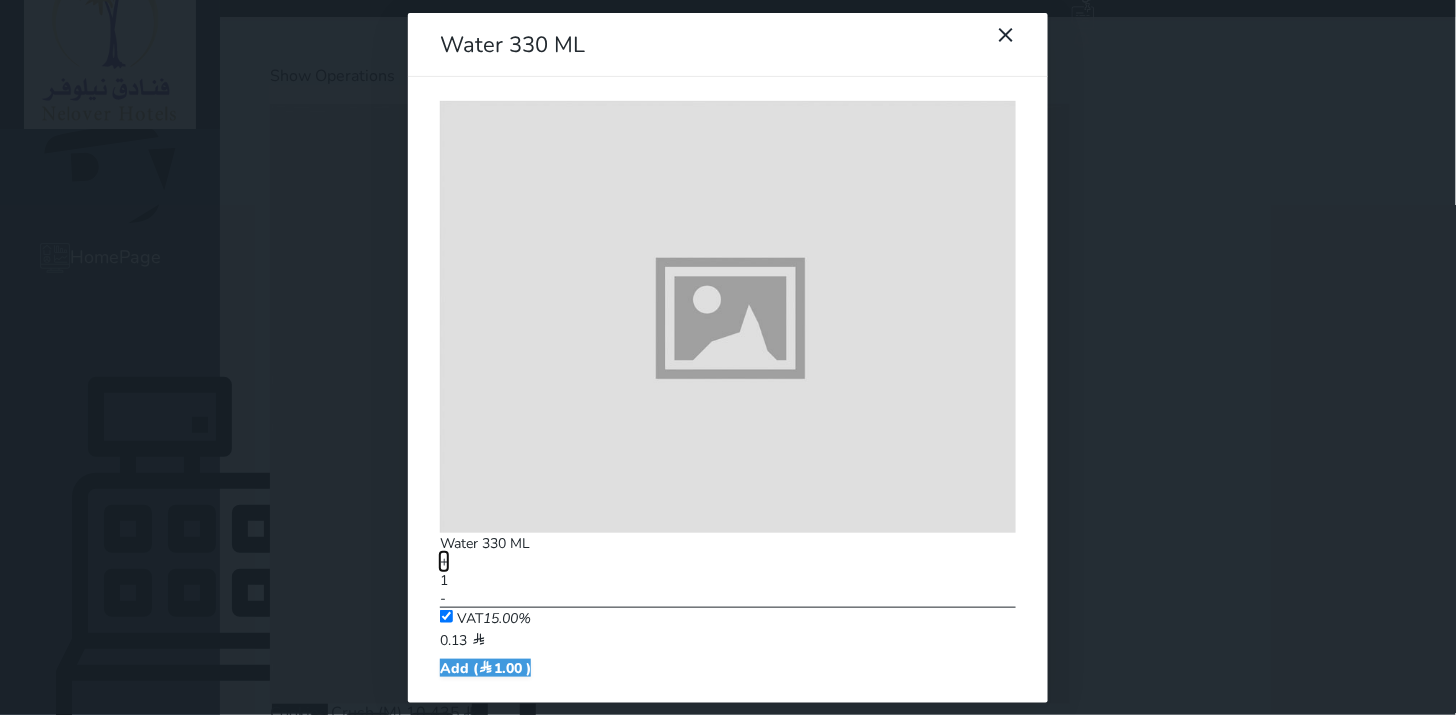 drag, startPoint x: 681, startPoint y: 286, endPoint x: 681, endPoint y: 316, distance: 30 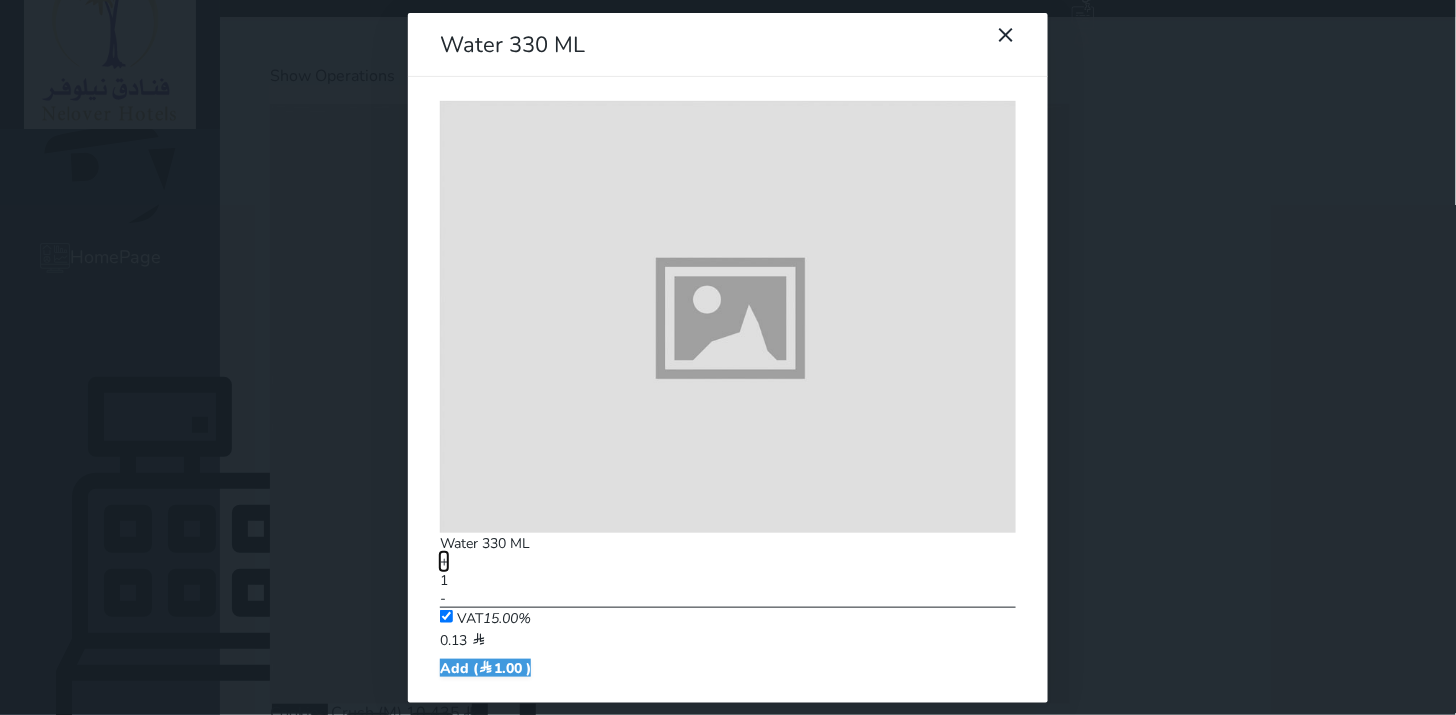 click on "+" at bounding box center [444, 561] 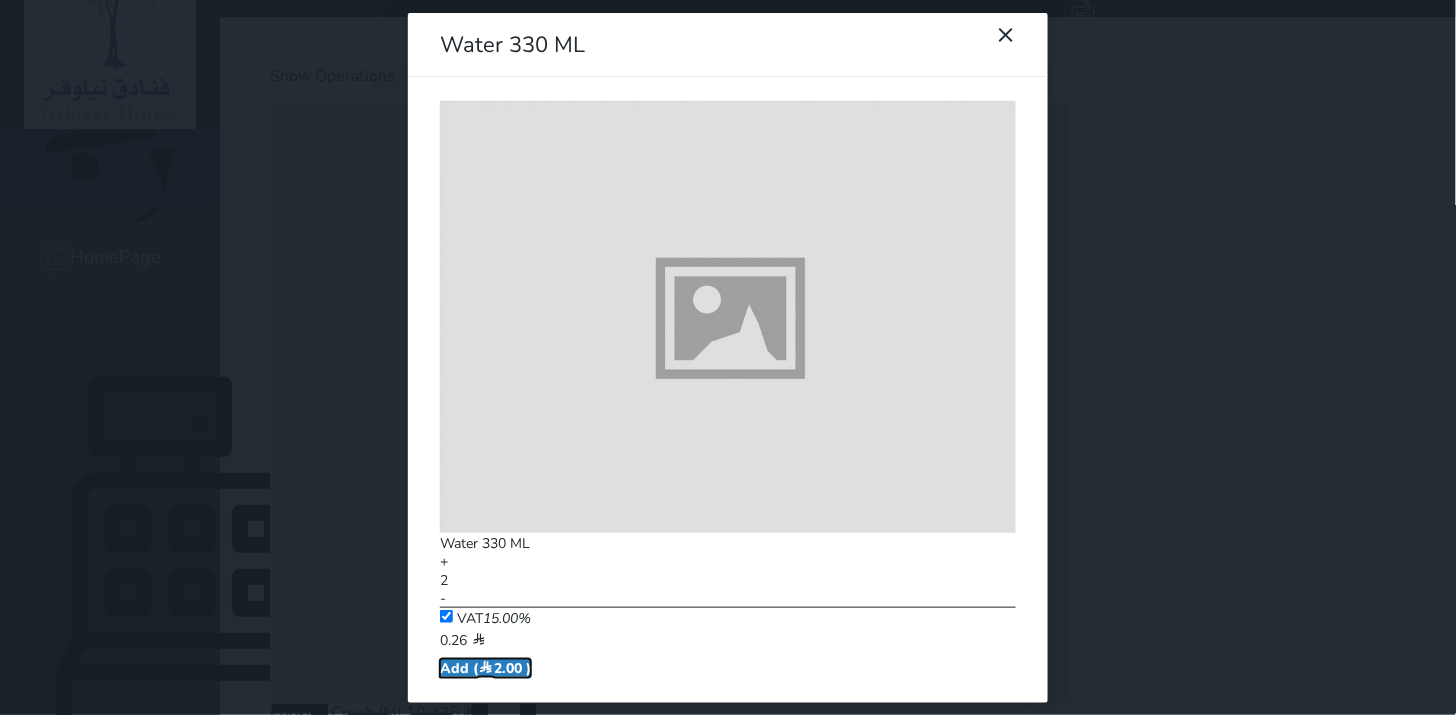 click on "Add  (    2.00 )" at bounding box center (485, 668) 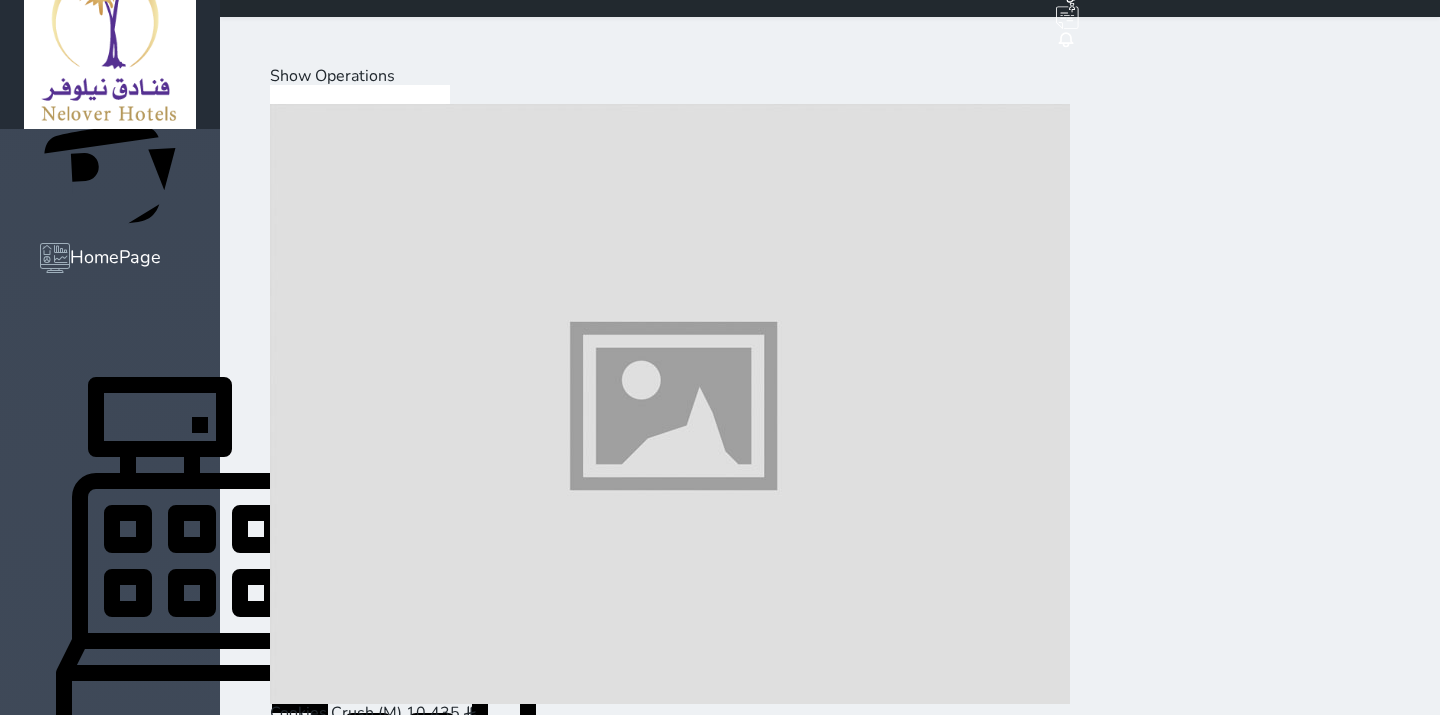 click on "+" at bounding box center [427, 20233] 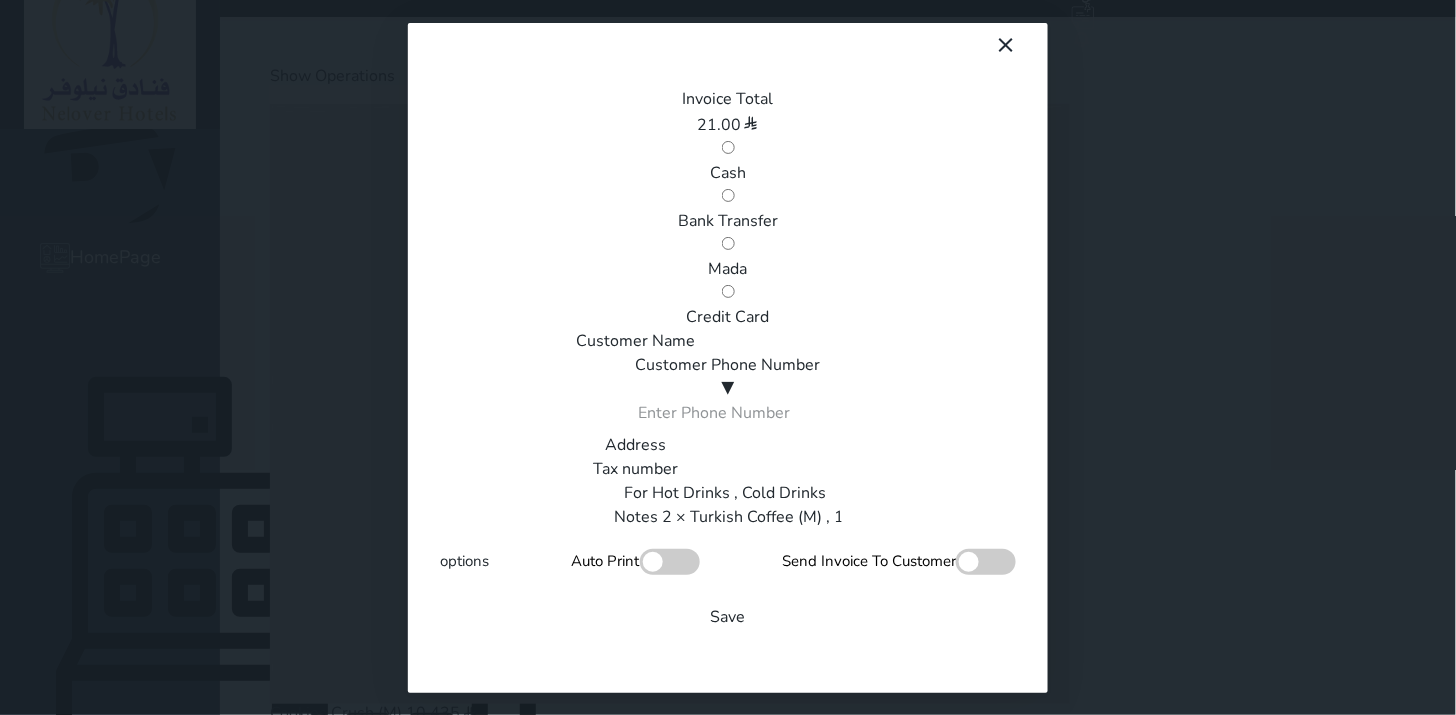 click on "Mada" at bounding box center (728, 269) 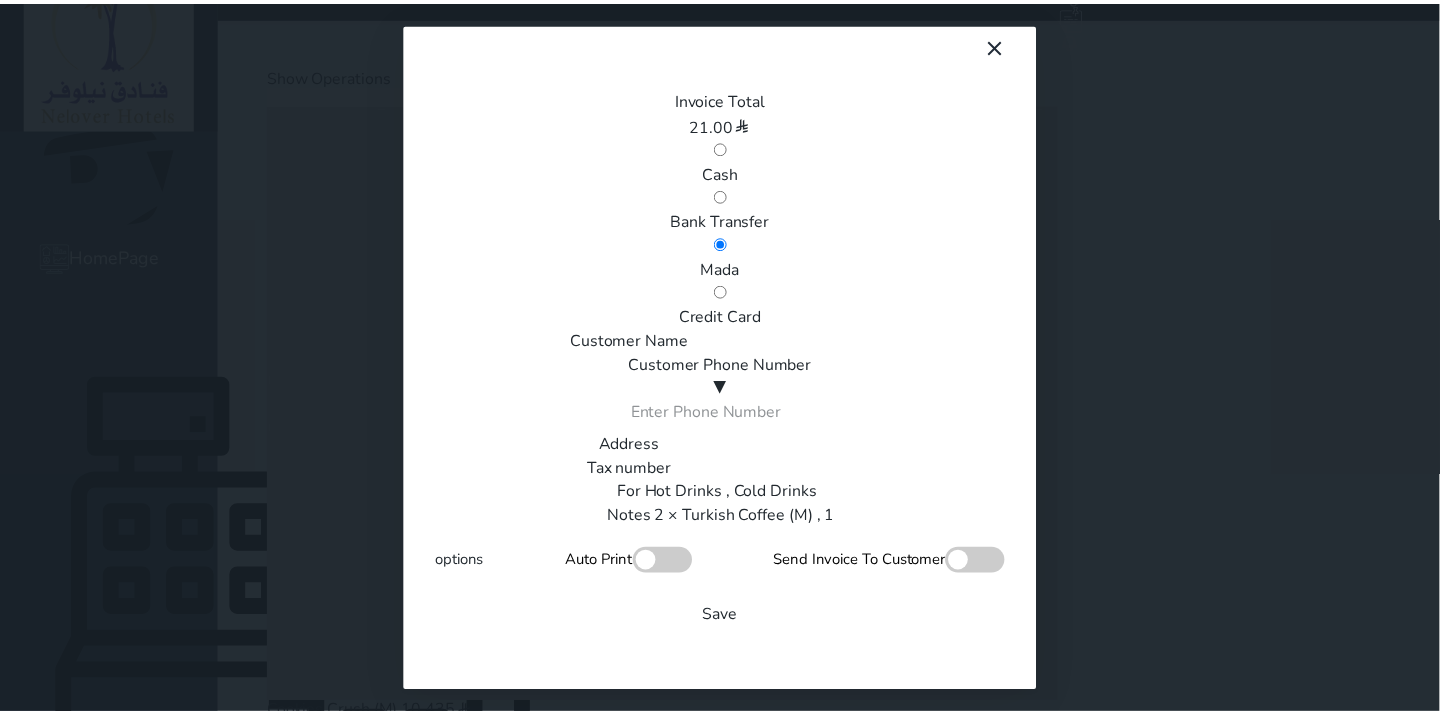 scroll, scrollTop: 342, scrollLeft: 0, axis: vertical 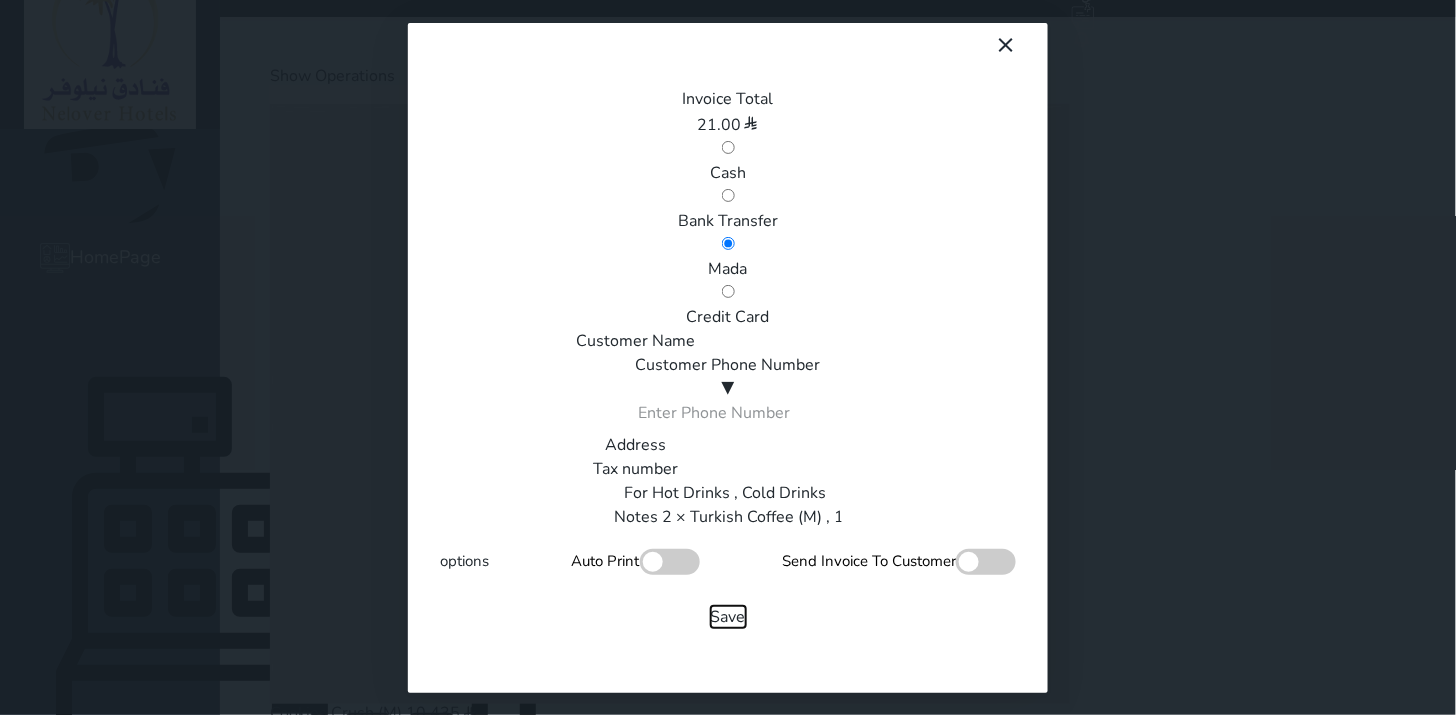 drag, startPoint x: 796, startPoint y: 492, endPoint x: 802, endPoint y: 475, distance: 18.027756 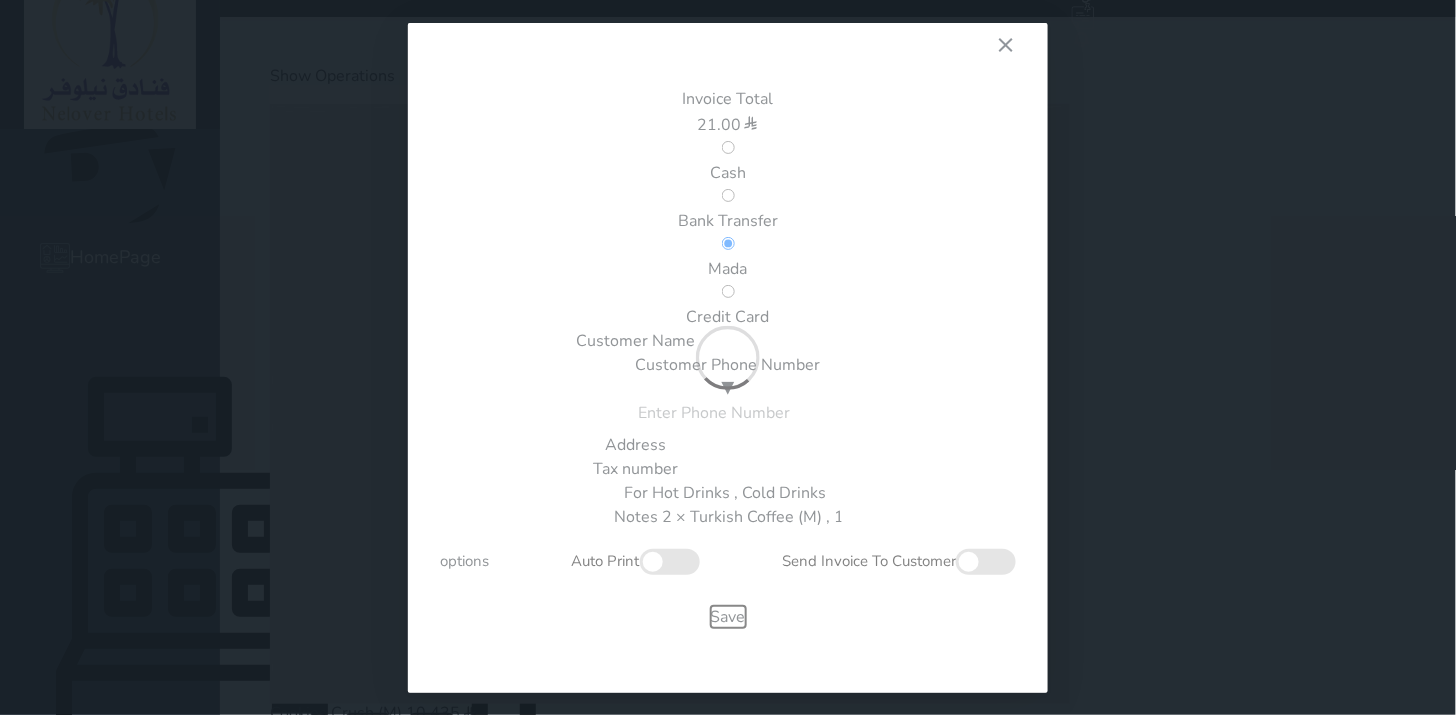 type 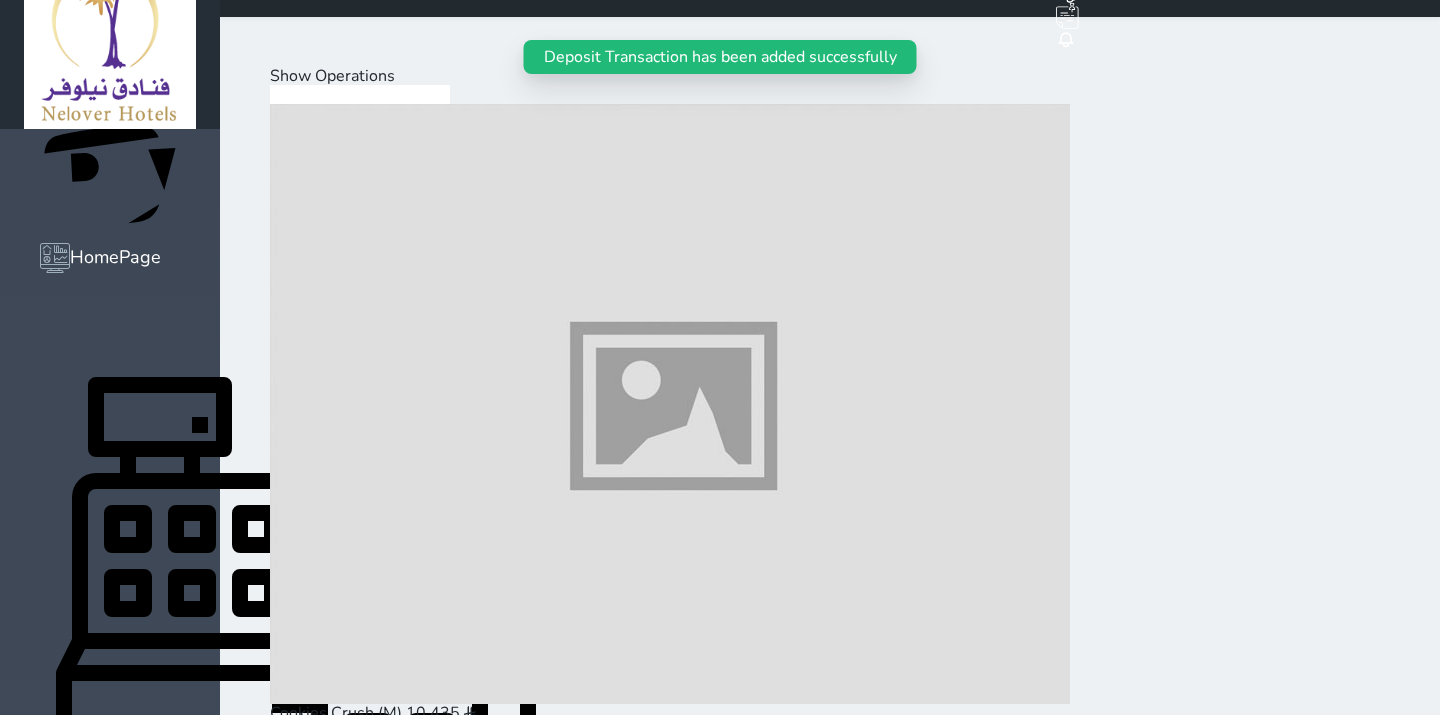 click on "Hot Drinks" at bounding box center (393, 19965) 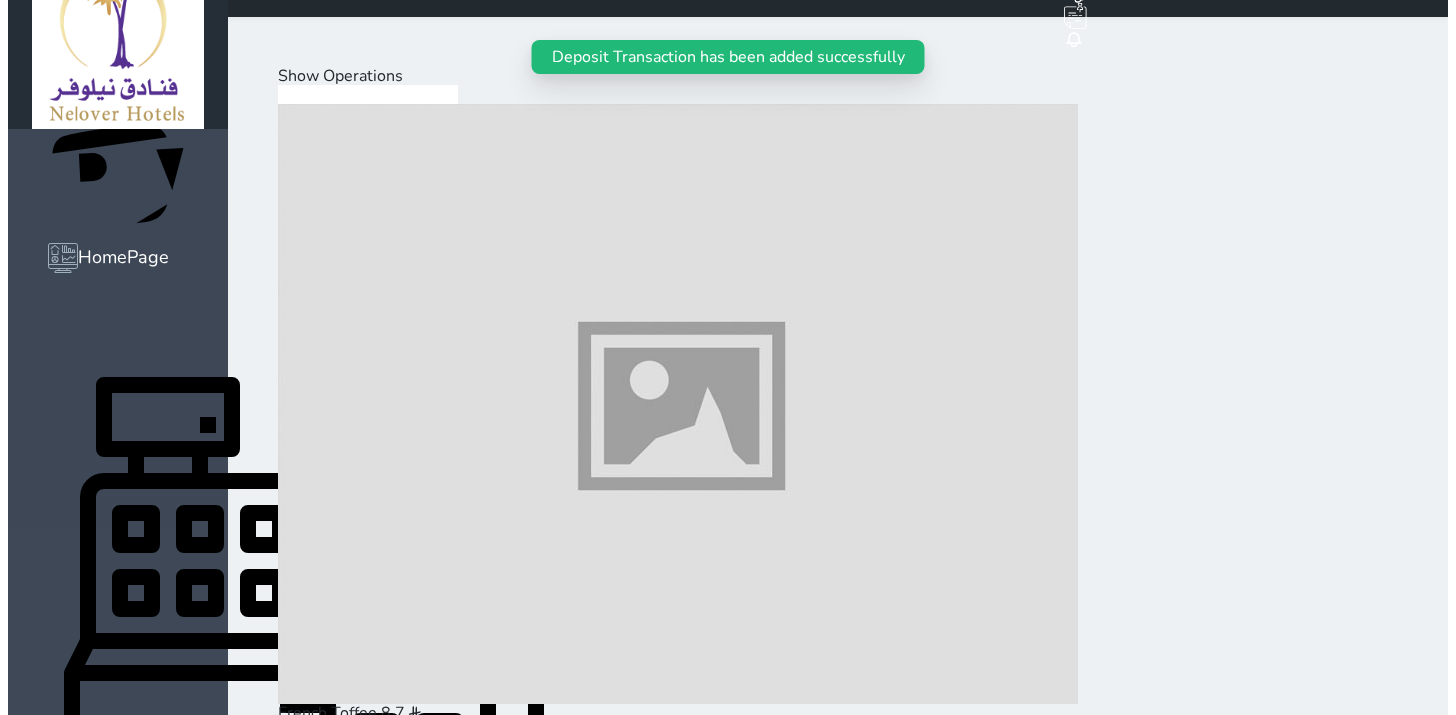 scroll, scrollTop: 555, scrollLeft: 0, axis: vertical 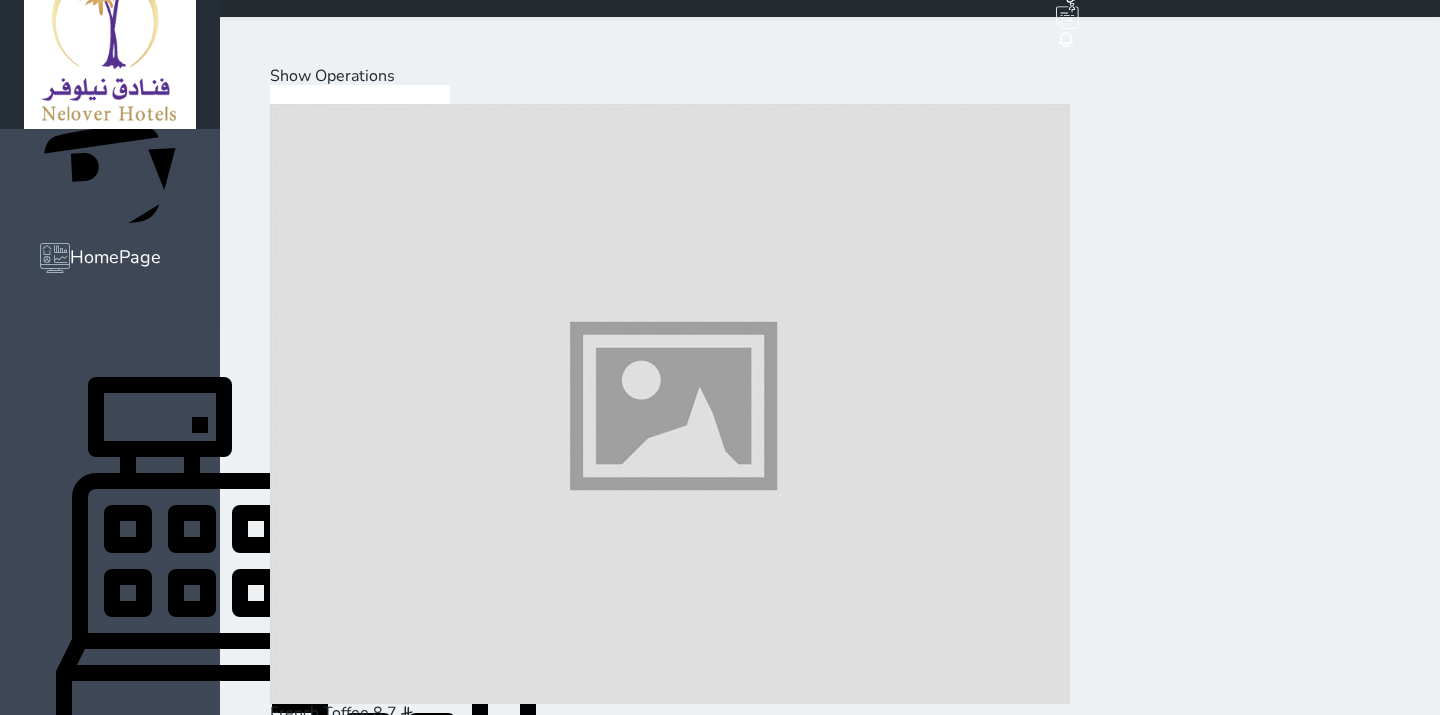 click at bounding box center (670, 9089) 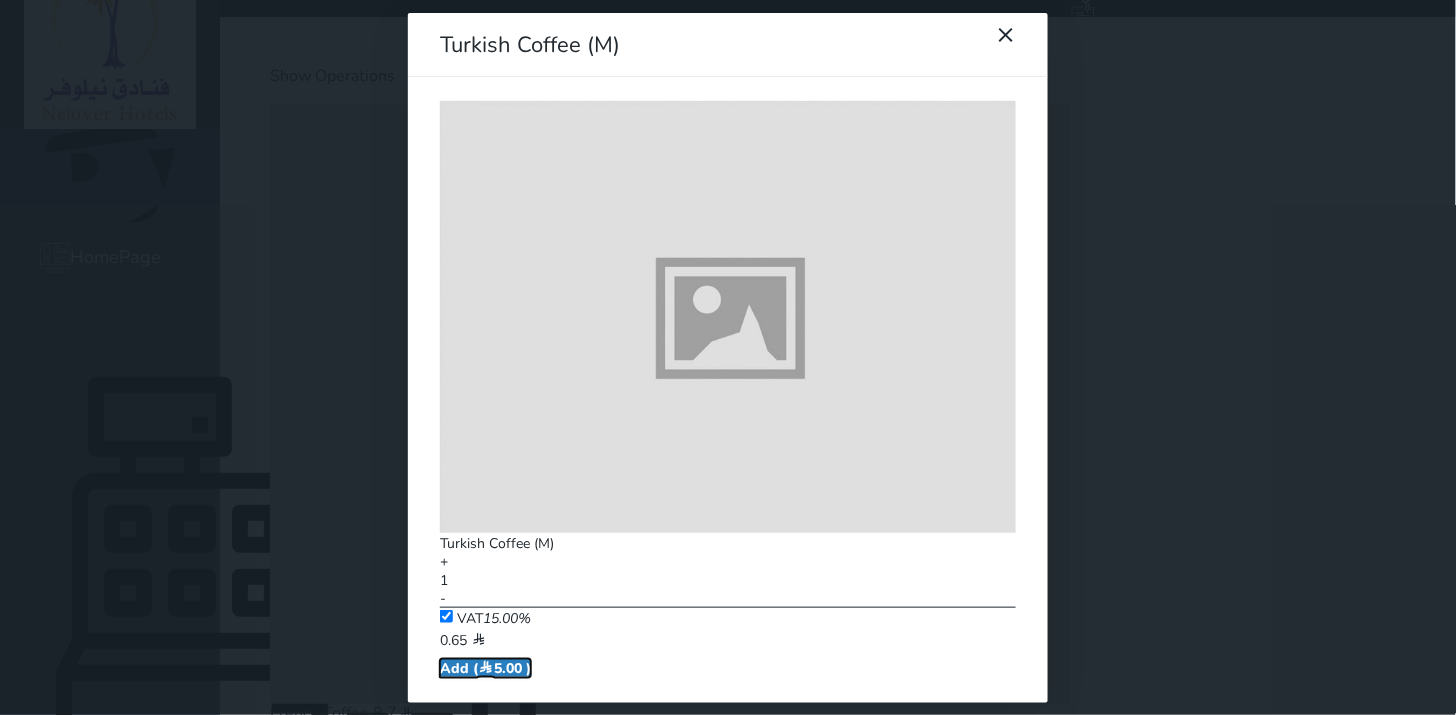 click on "Add  (    5.00 )" at bounding box center [485, 668] 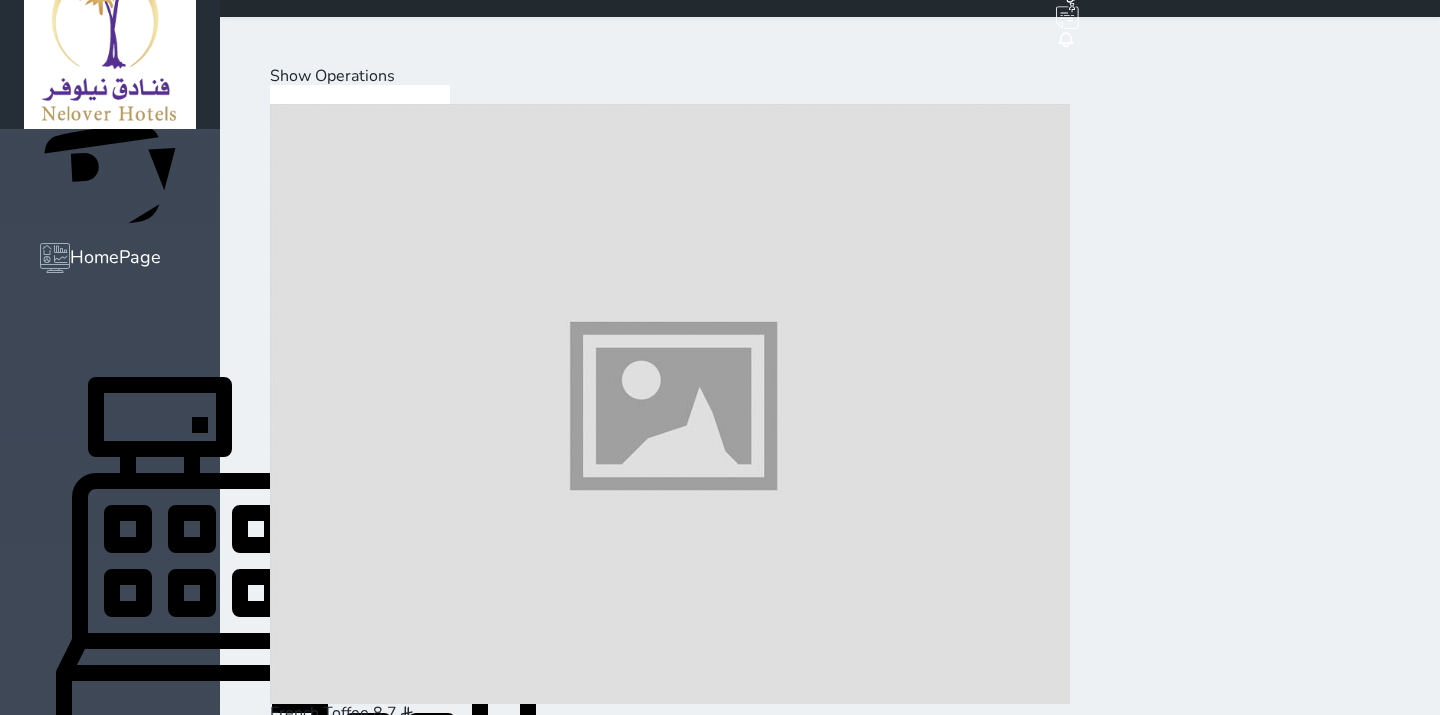 click on "Pay (5.00  )" at bounding box center (318, 24016) 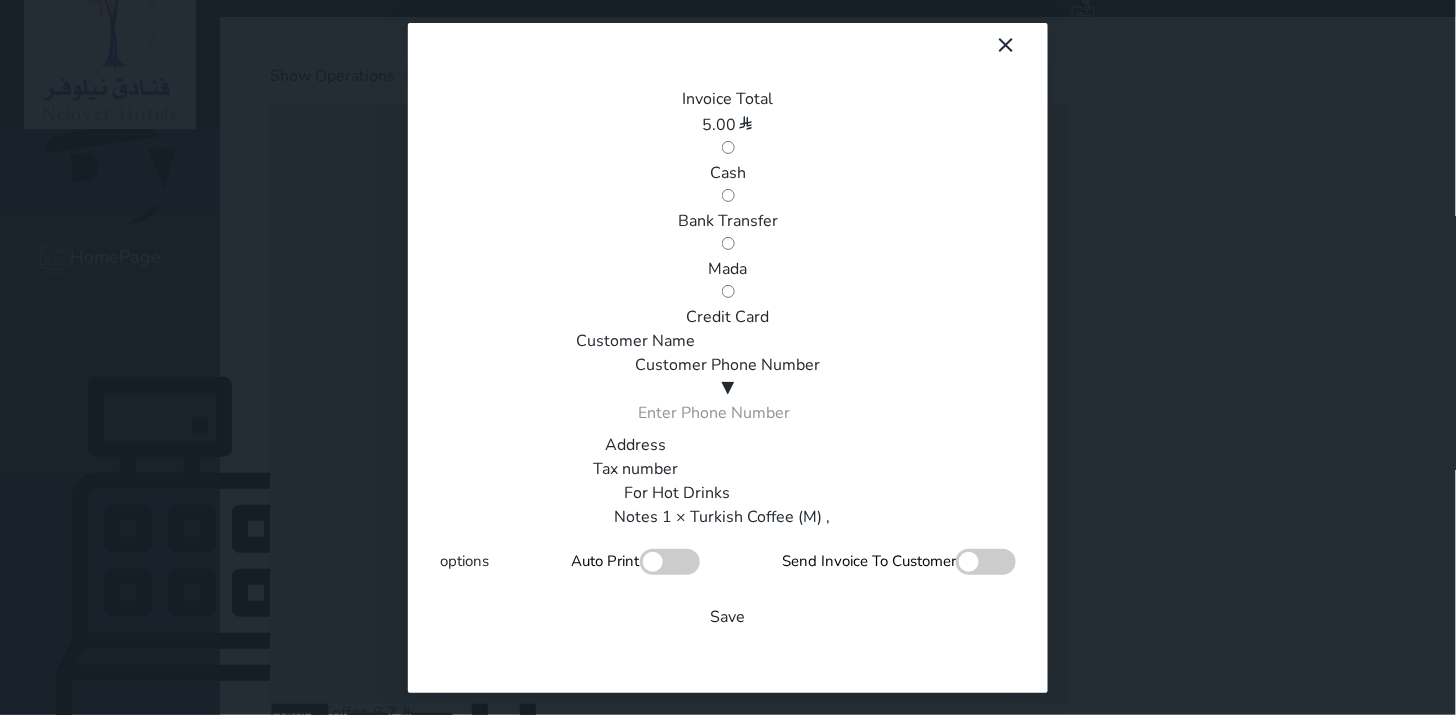 scroll, scrollTop: 0, scrollLeft: 0, axis: both 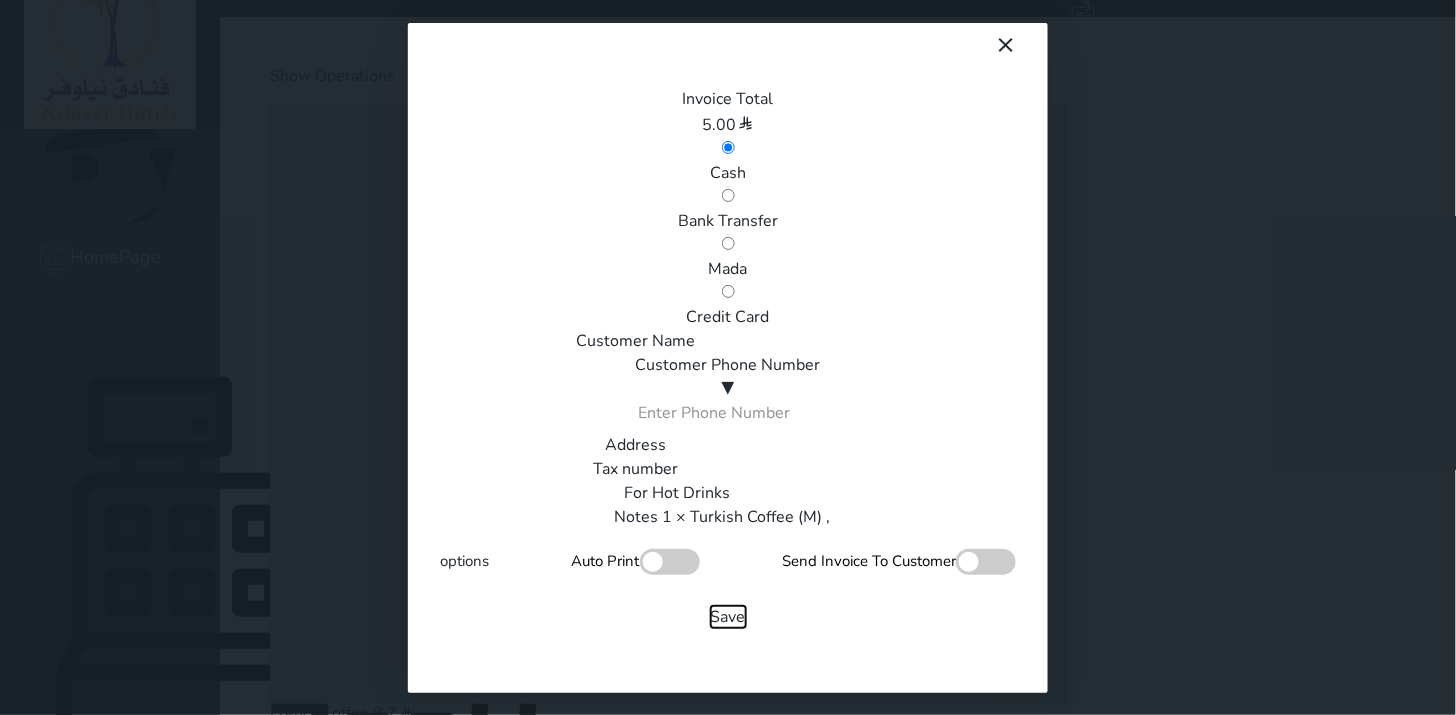 click on "Save" at bounding box center [728, 617] 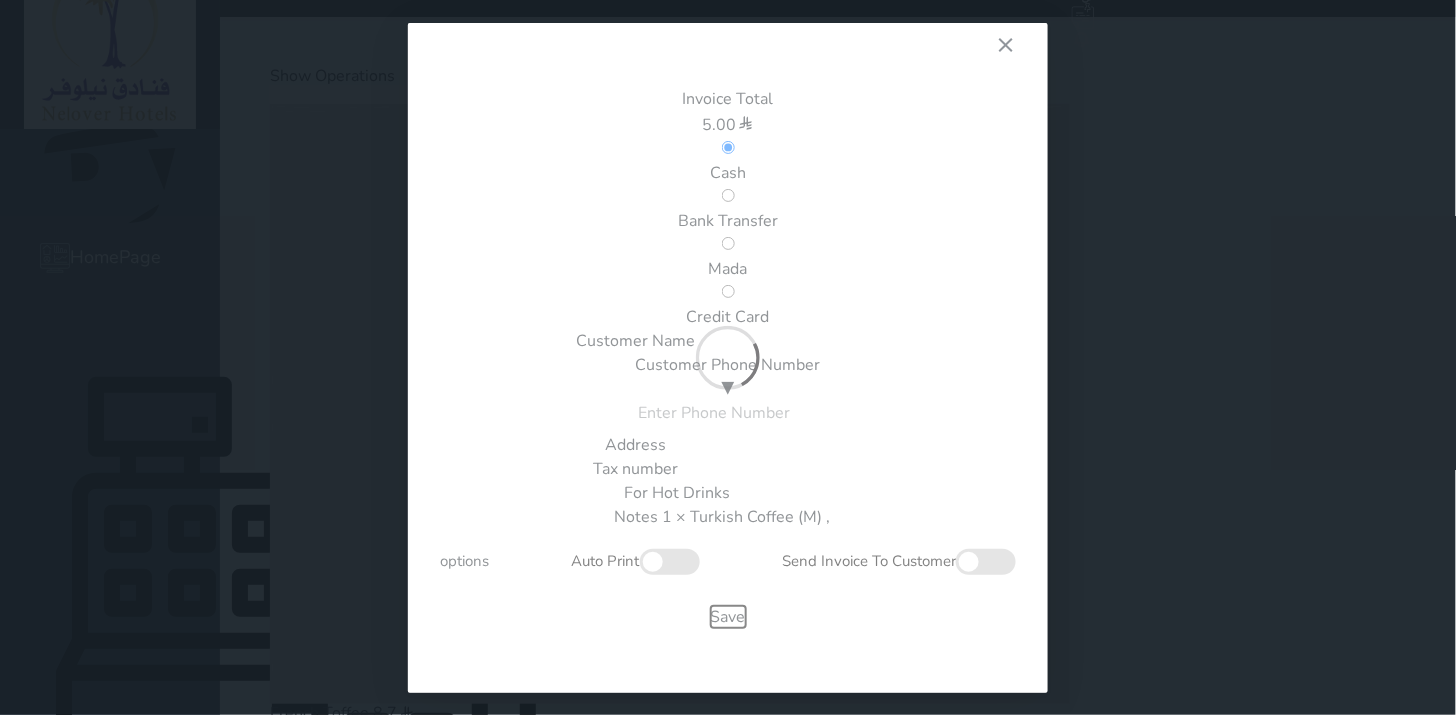 type 